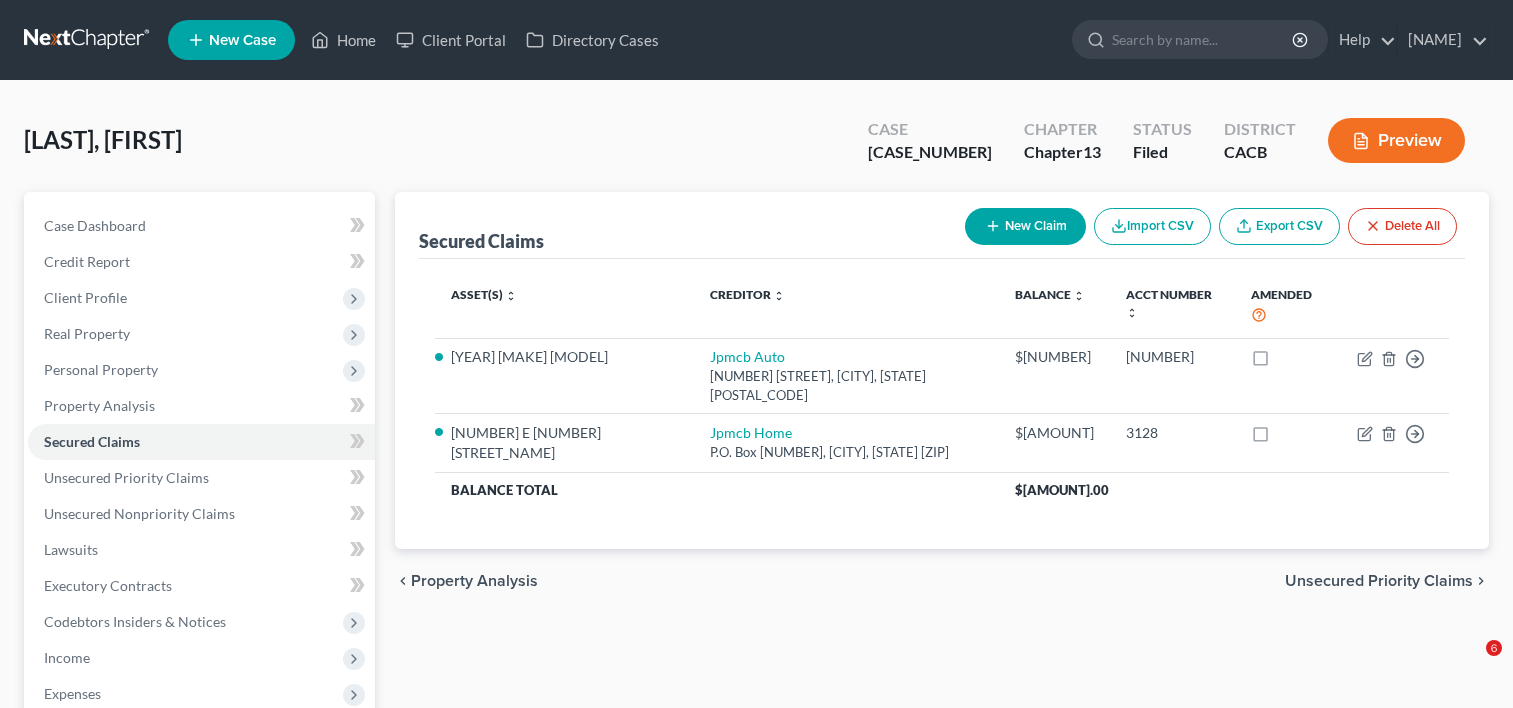 scroll, scrollTop: 389, scrollLeft: 0, axis: vertical 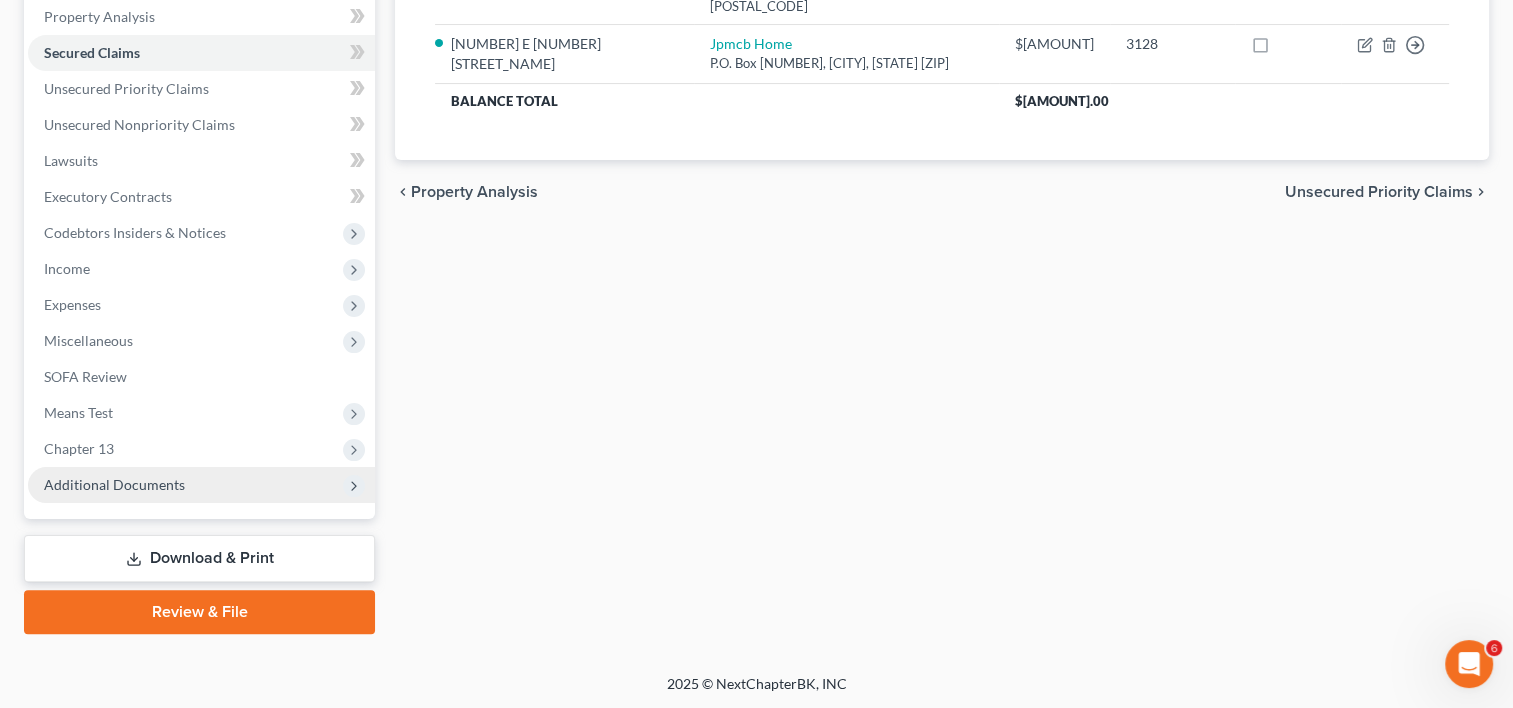 click on "Additional Documents" at bounding box center [201, 485] 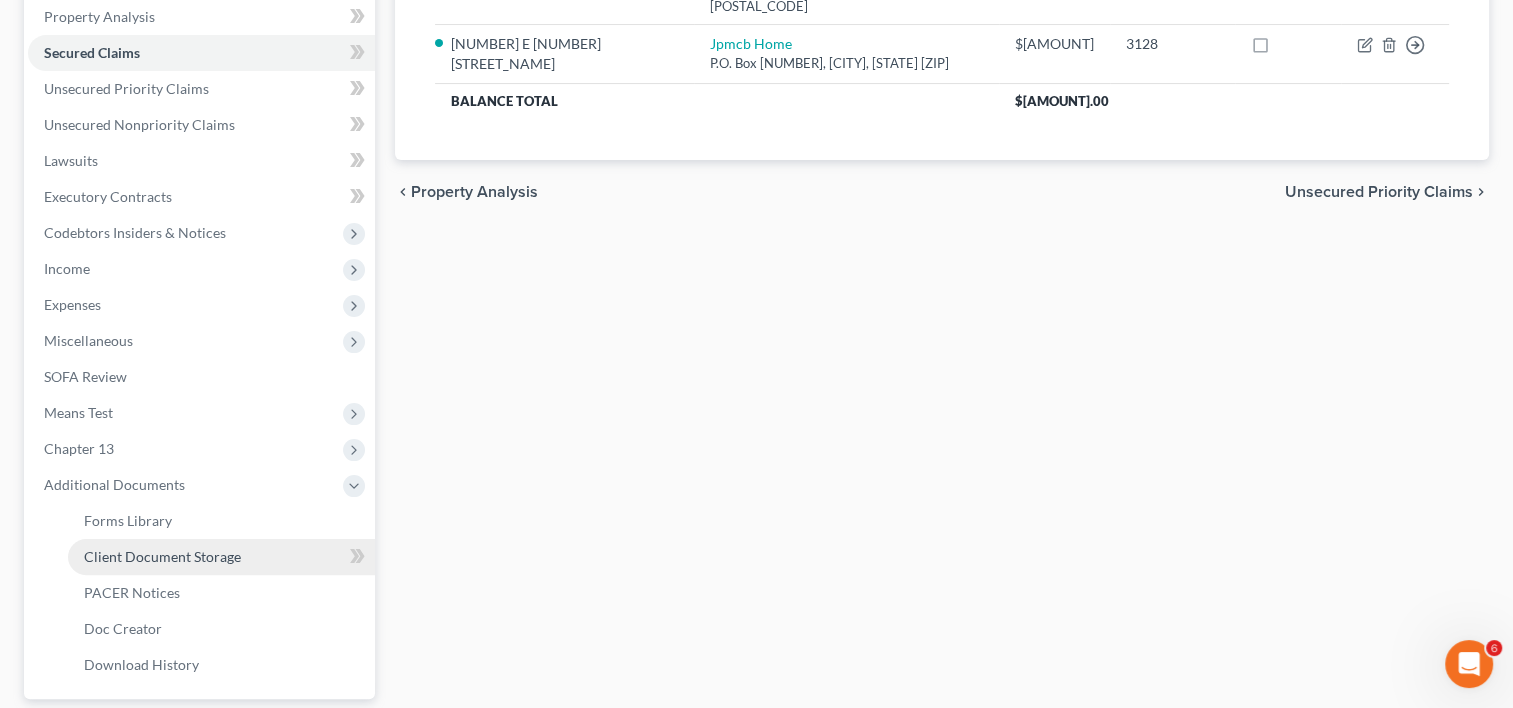 click on "Client Document Storage" at bounding box center [162, 556] 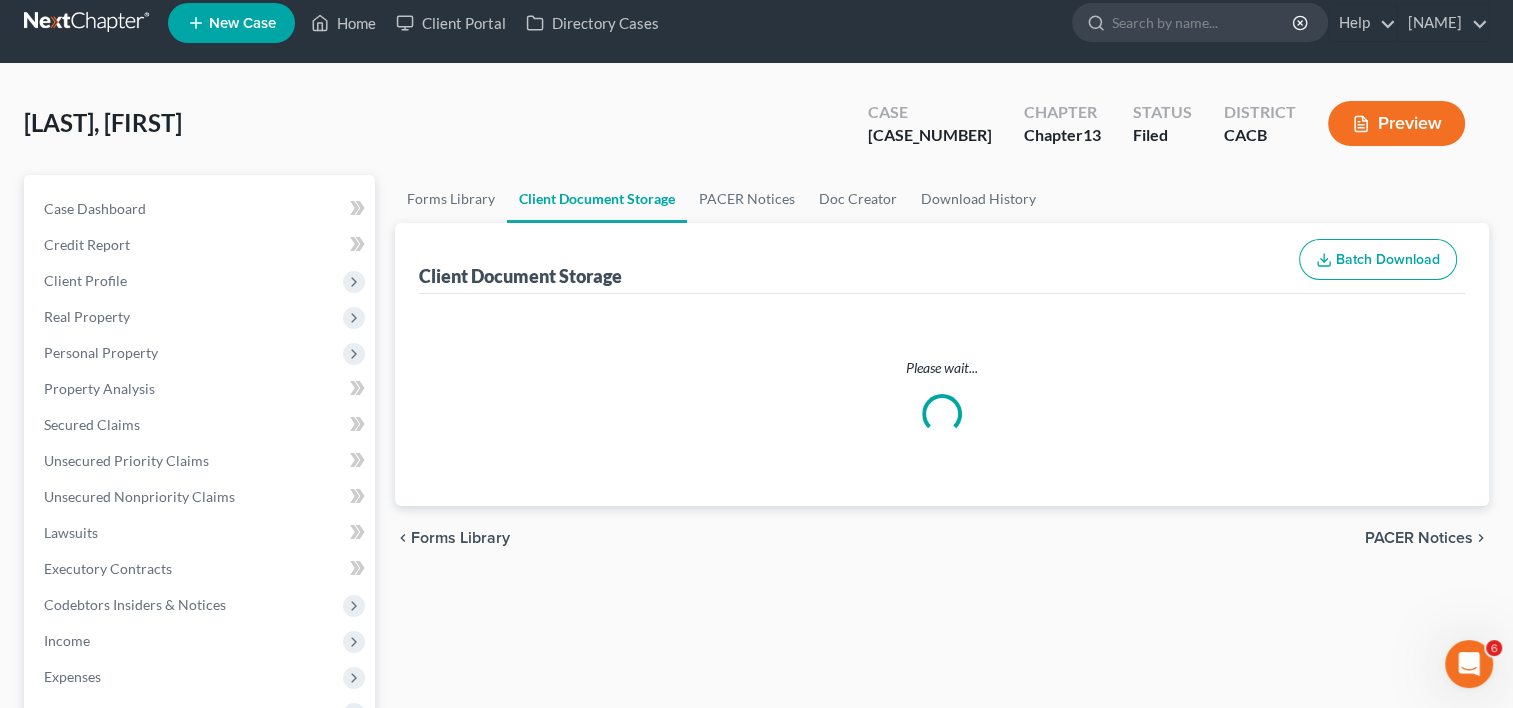 scroll, scrollTop: 0, scrollLeft: 0, axis: both 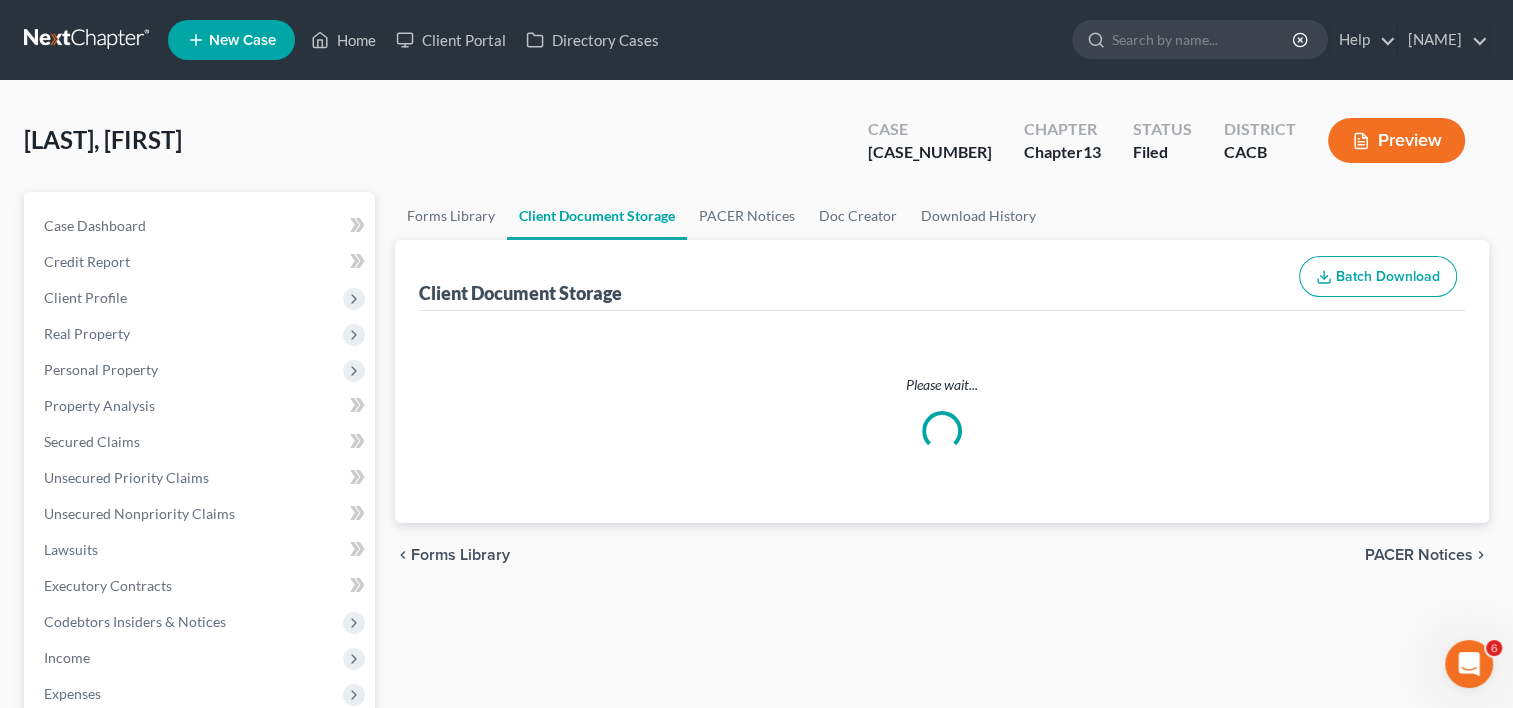 select on "10" 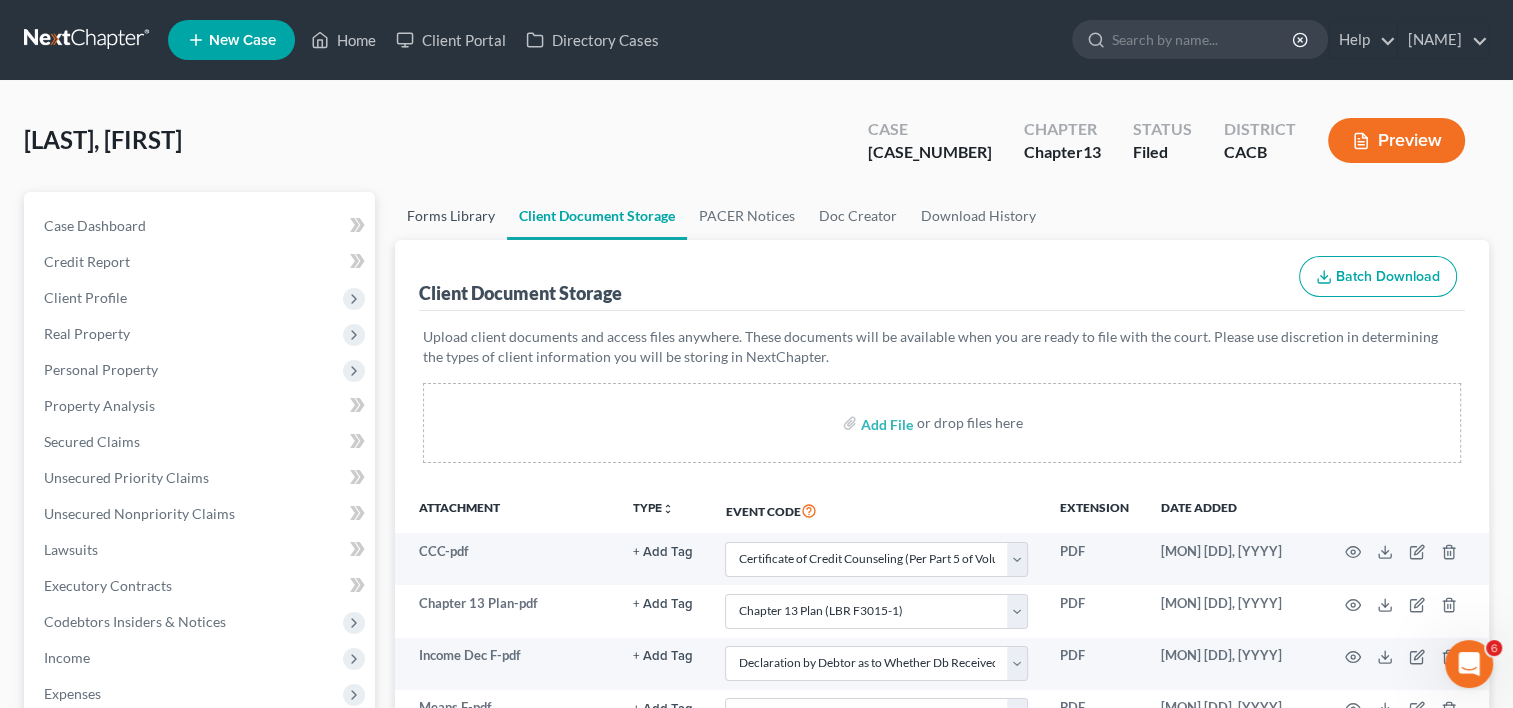 click on "Forms Library" at bounding box center [451, 216] 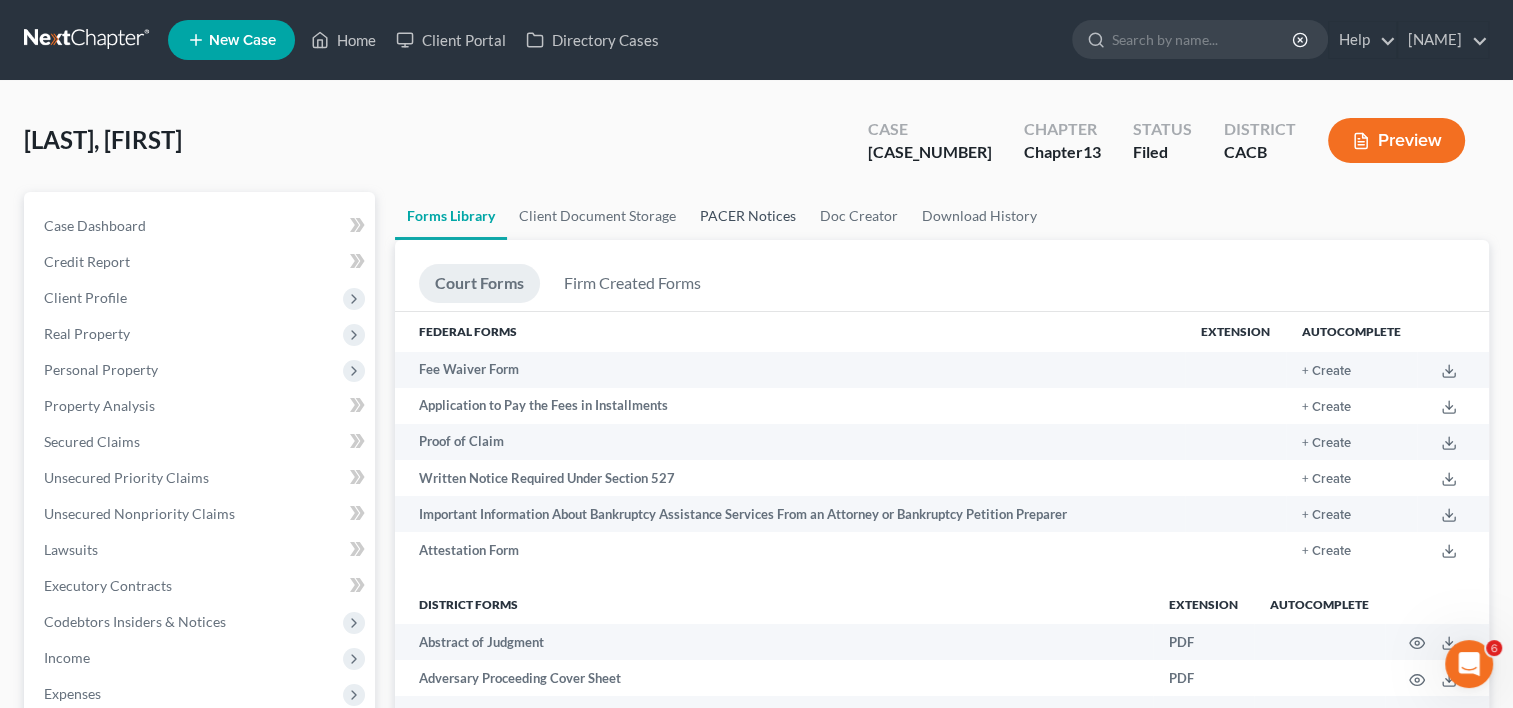 click on "PACER Notices" at bounding box center (748, 216) 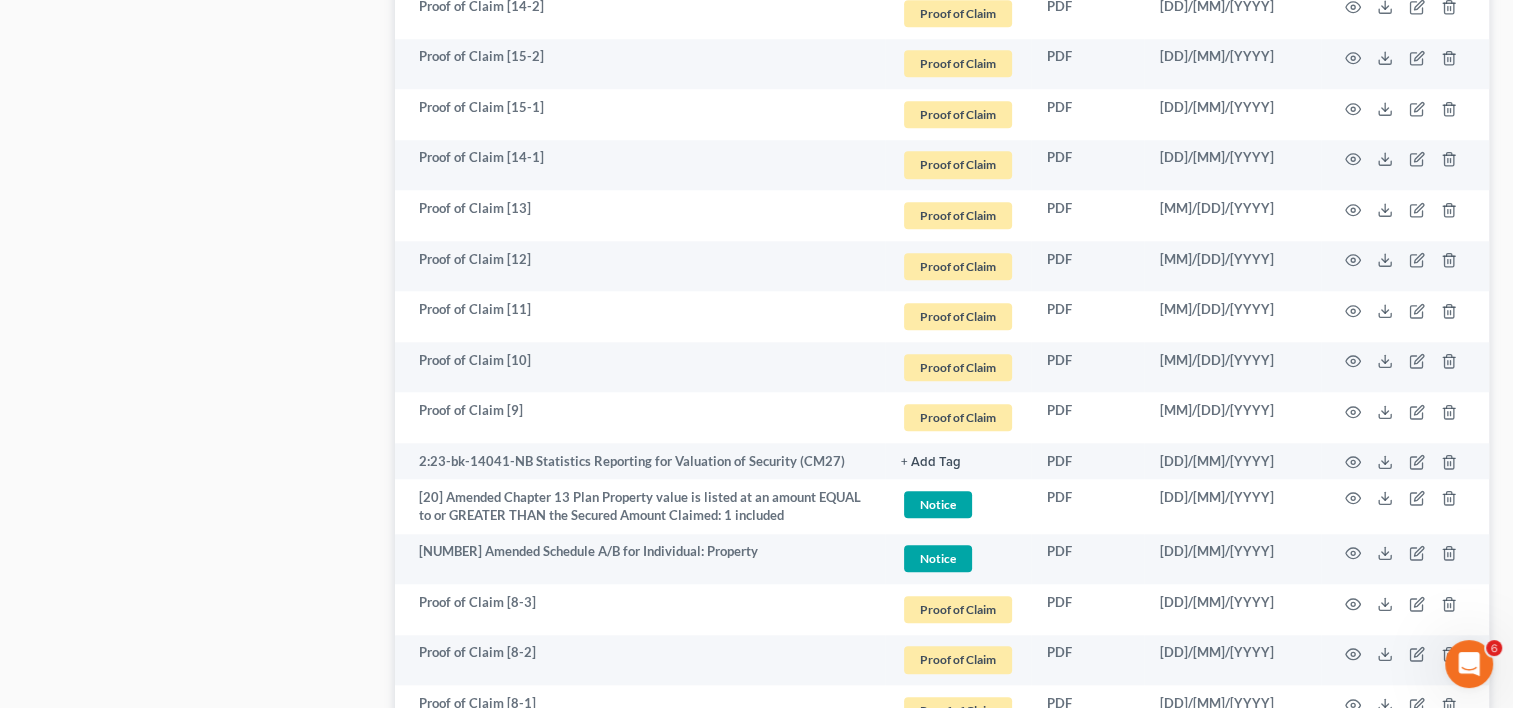 scroll, scrollTop: 1885, scrollLeft: 0, axis: vertical 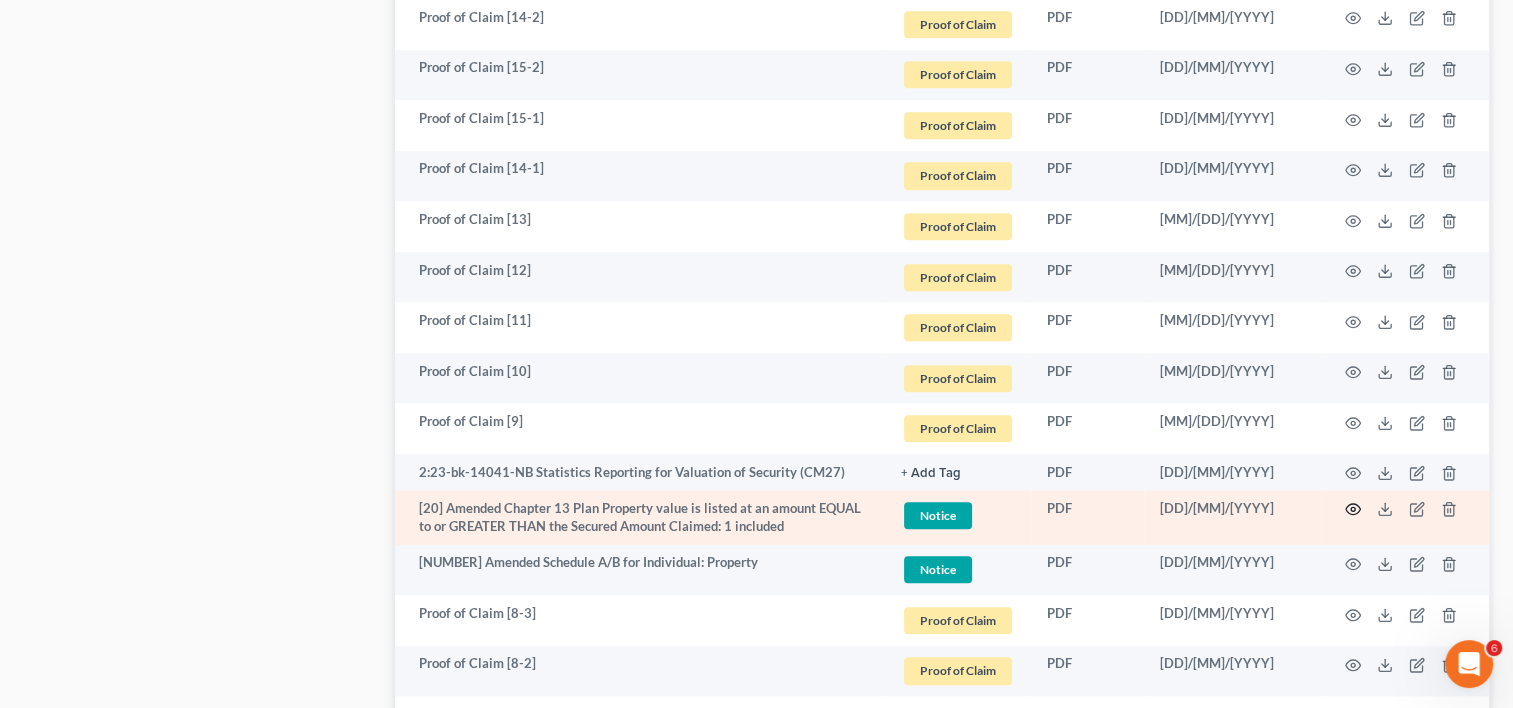 click 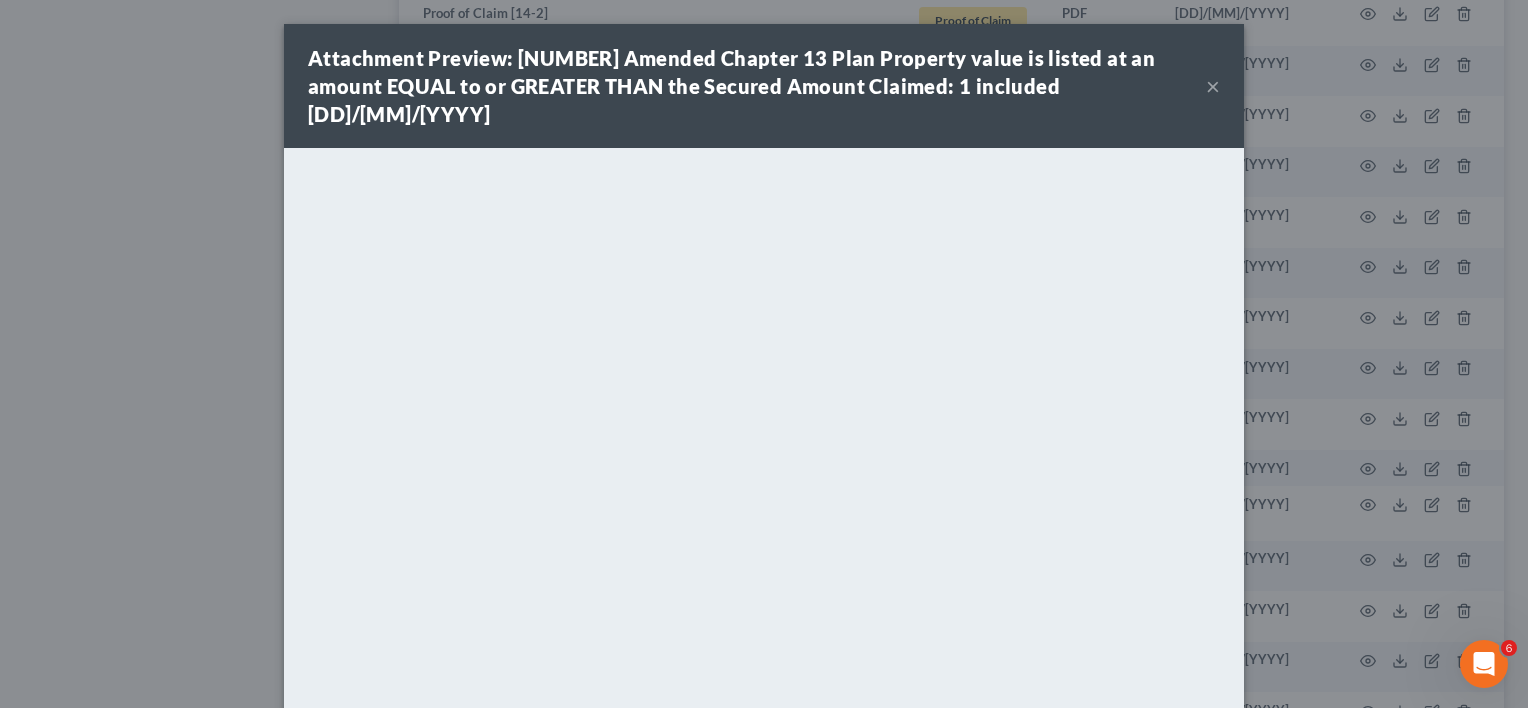 click on "×" at bounding box center [1213, 86] 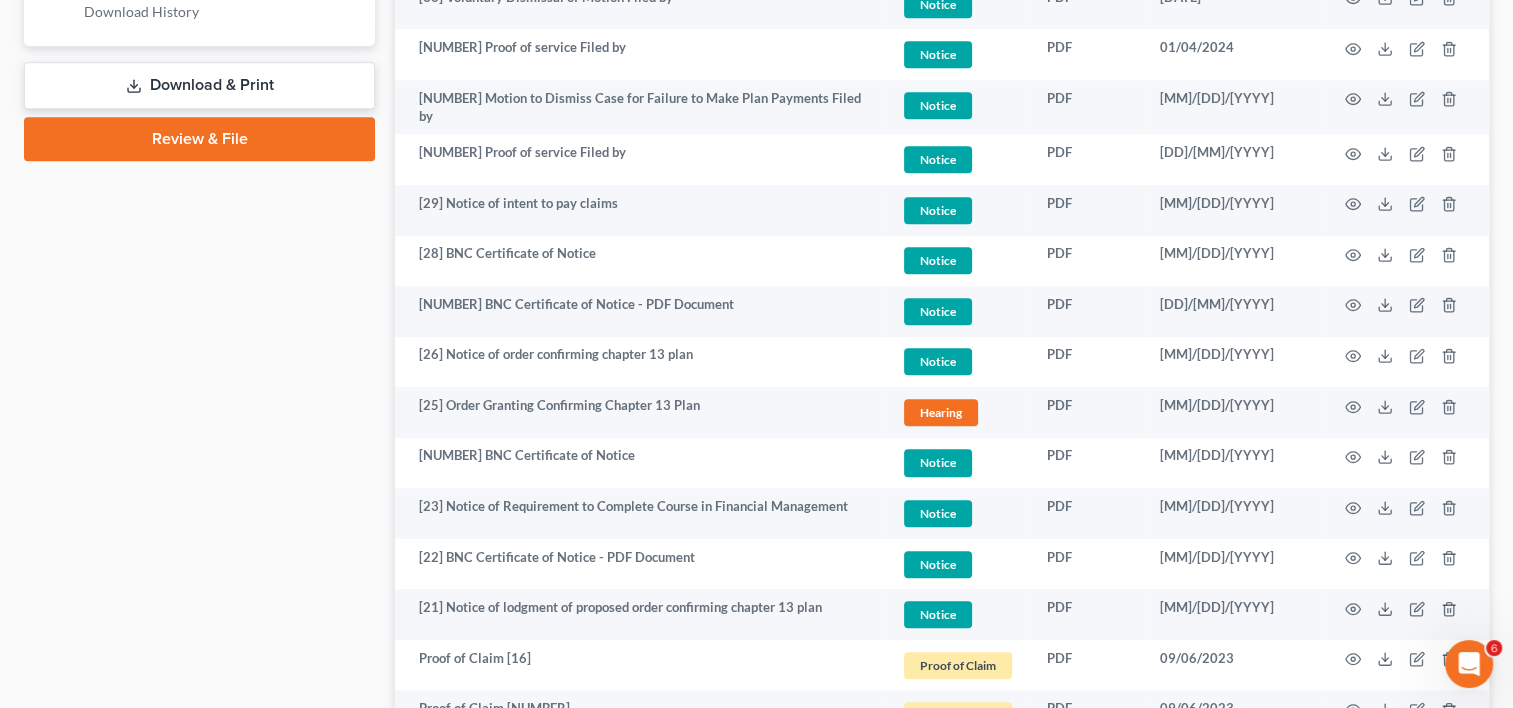 scroll, scrollTop: 1036, scrollLeft: 0, axis: vertical 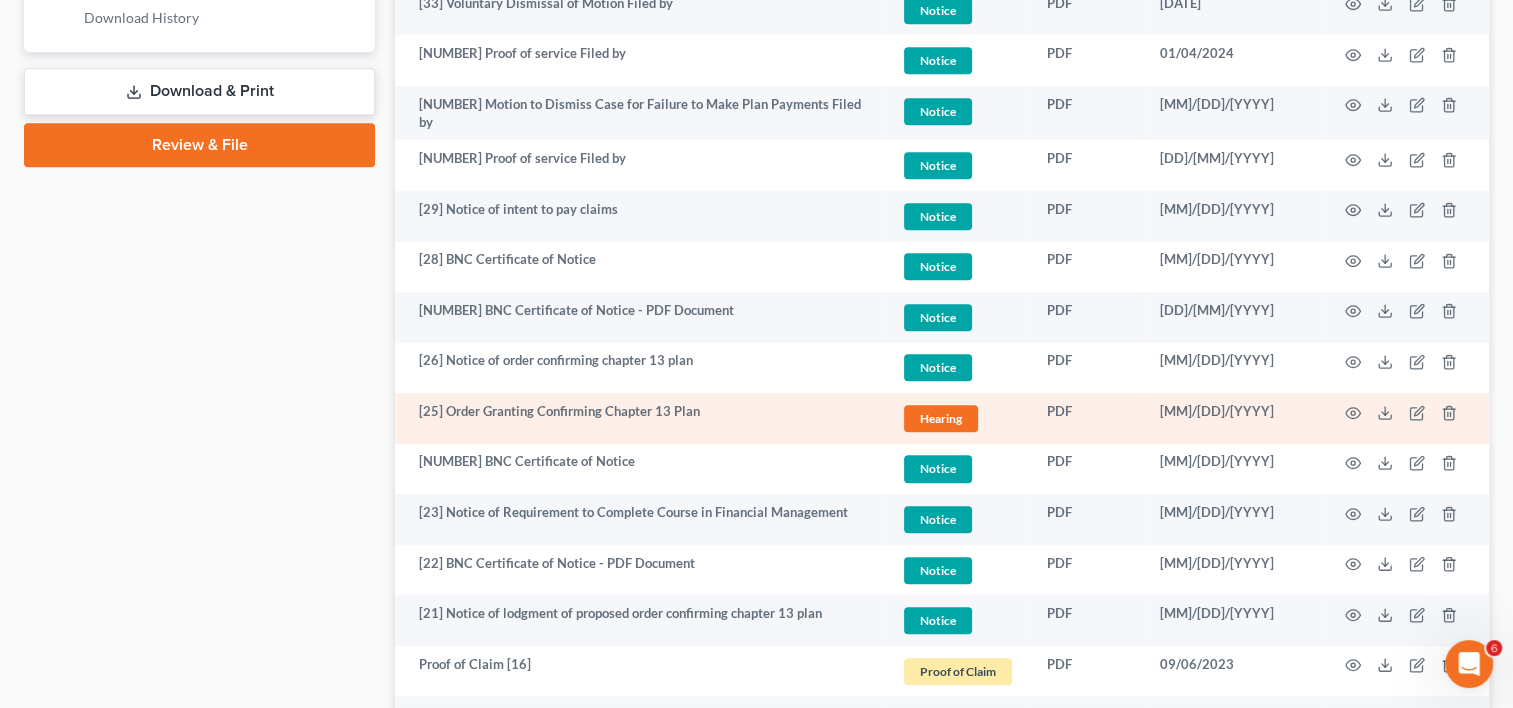 click at bounding box center (1405, 418) 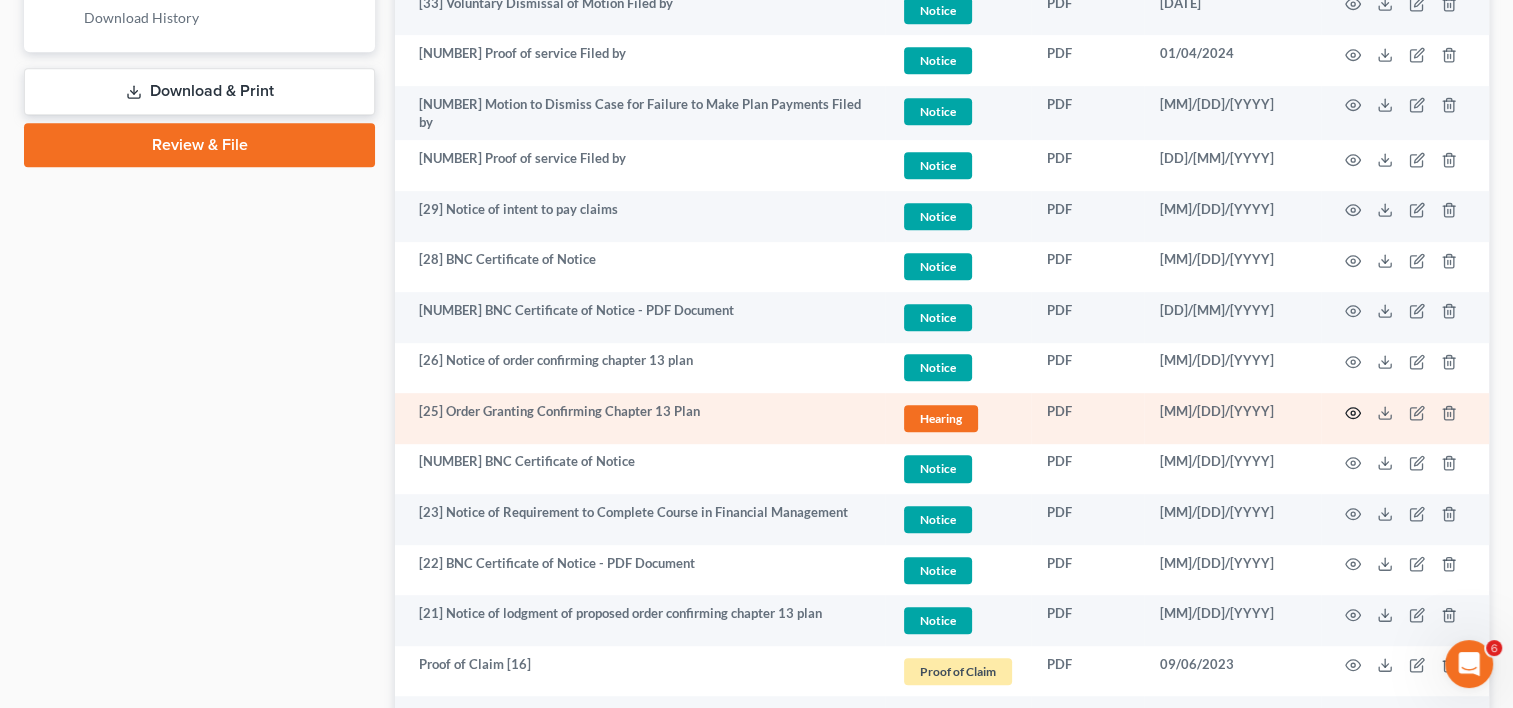 click 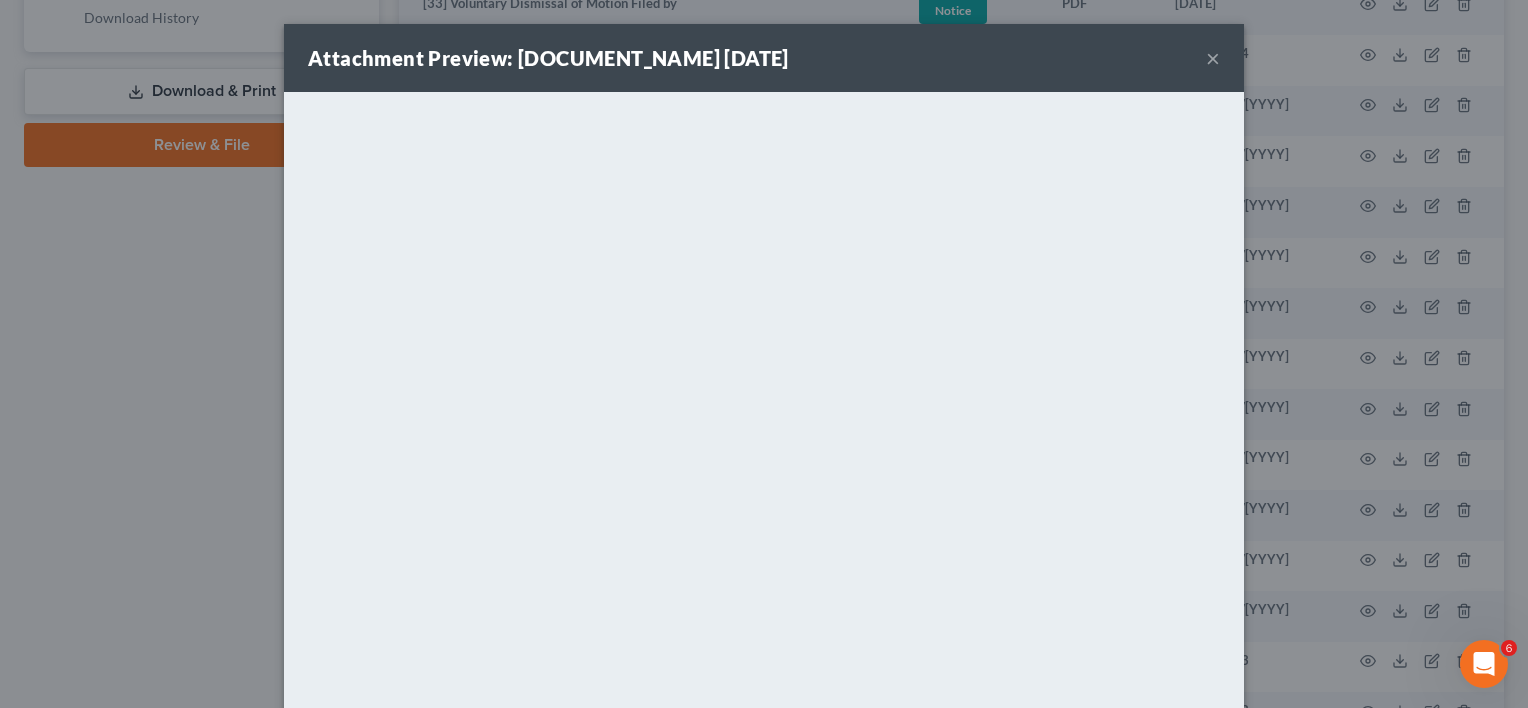 click on "Attachment Preview: [DOCUMENT_NAME] [DATE] ×
<object>...</object>
<p>
<a href='[URL]' target='_blank'>Click here</a> to open in a new window.
</p>" at bounding box center (764, 354) 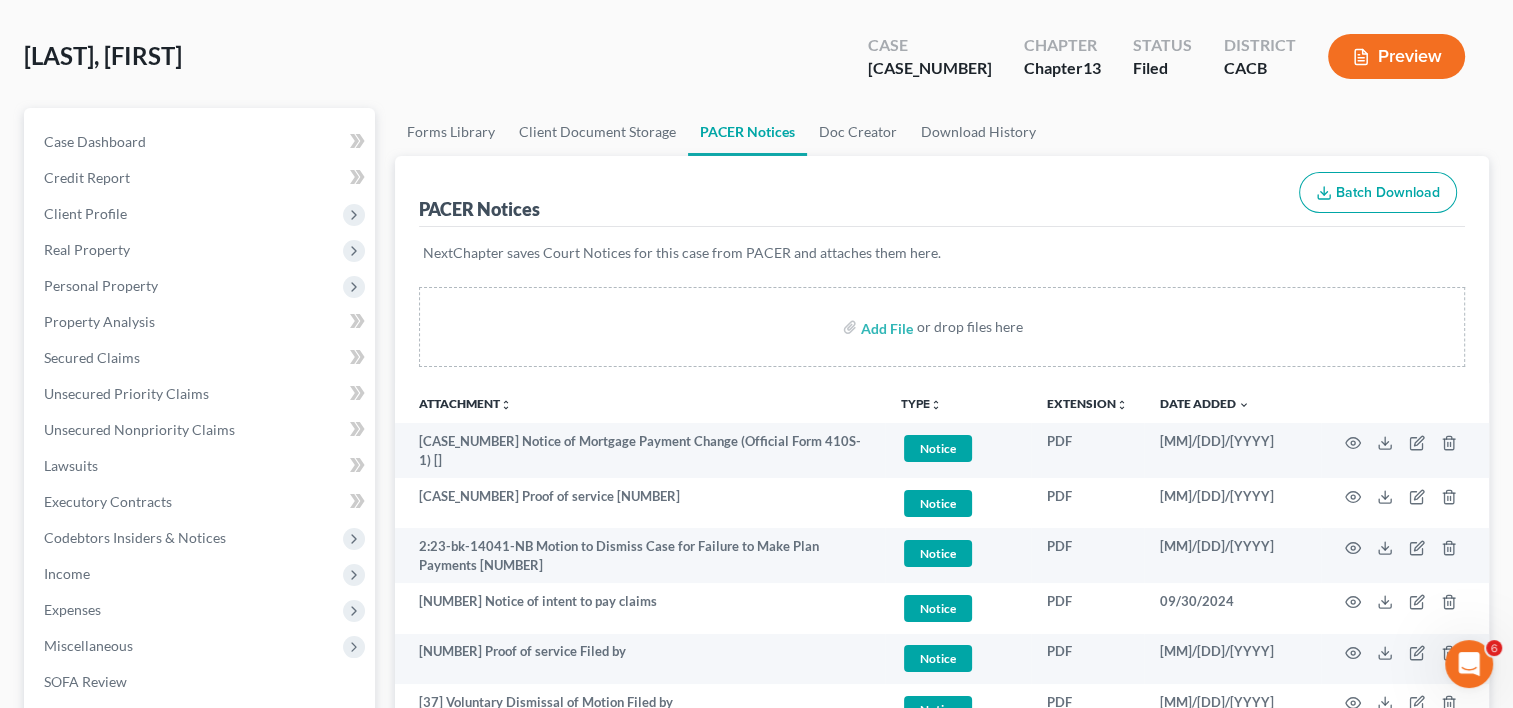 scroll, scrollTop: 94, scrollLeft: 0, axis: vertical 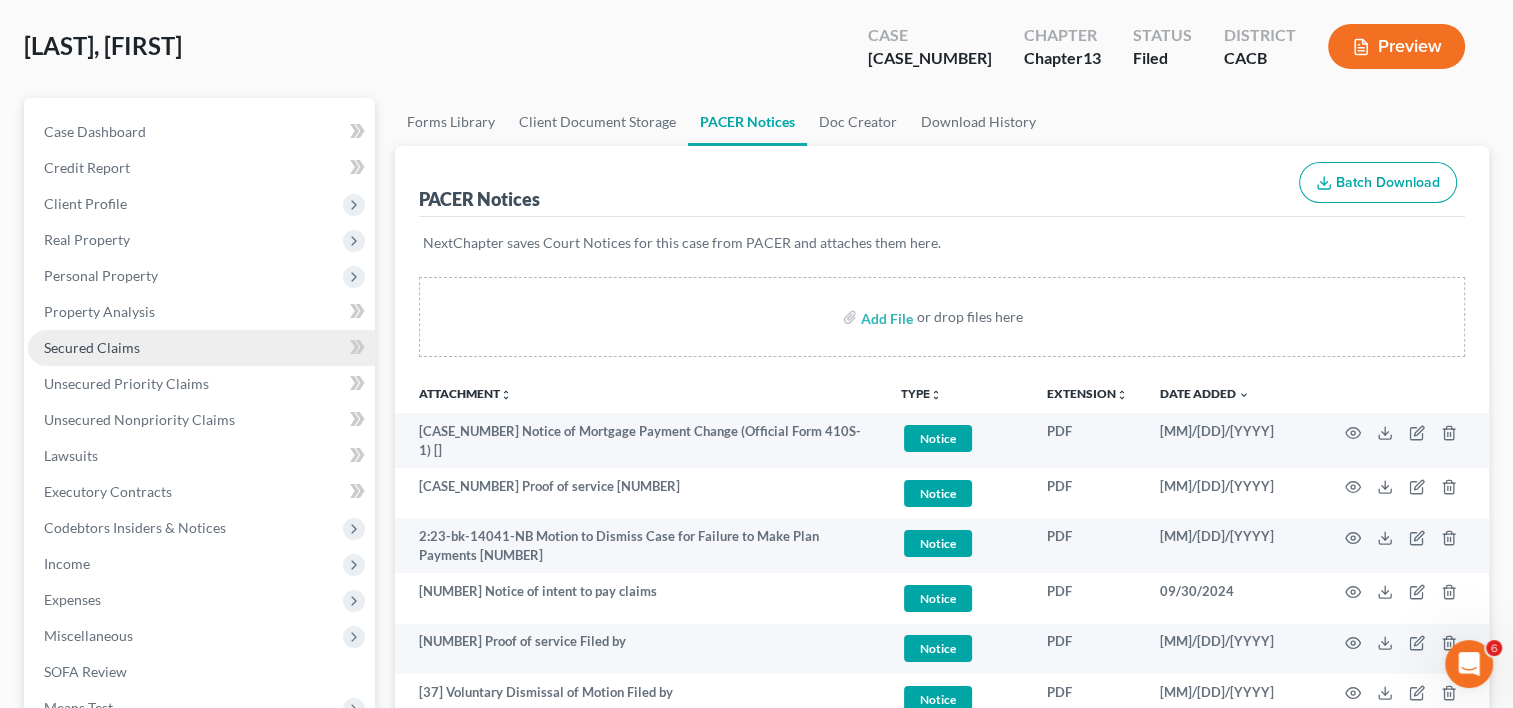 click on "Secured Claims" at bounding box center [201, 348] 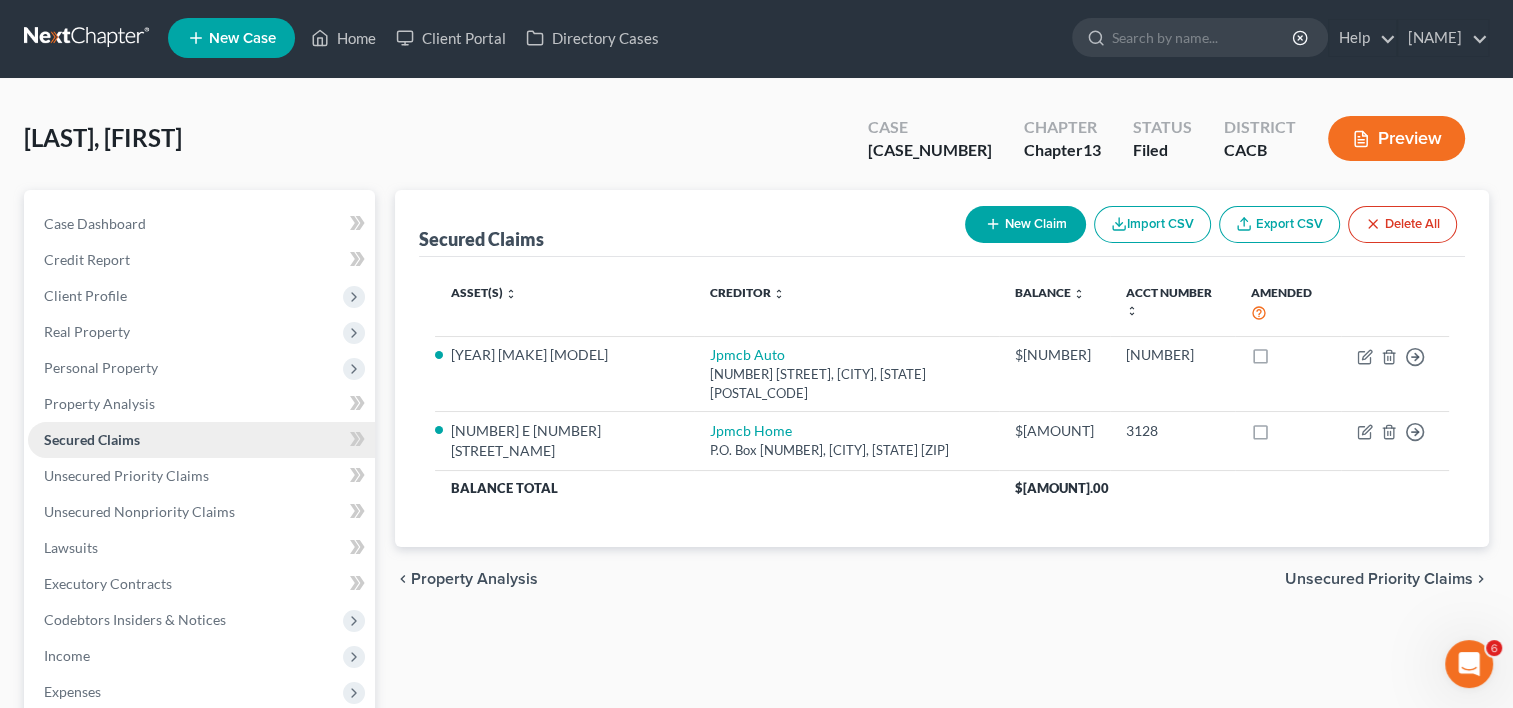 scroll, scrollTop: 0, scrollLeft: 0, axis: both 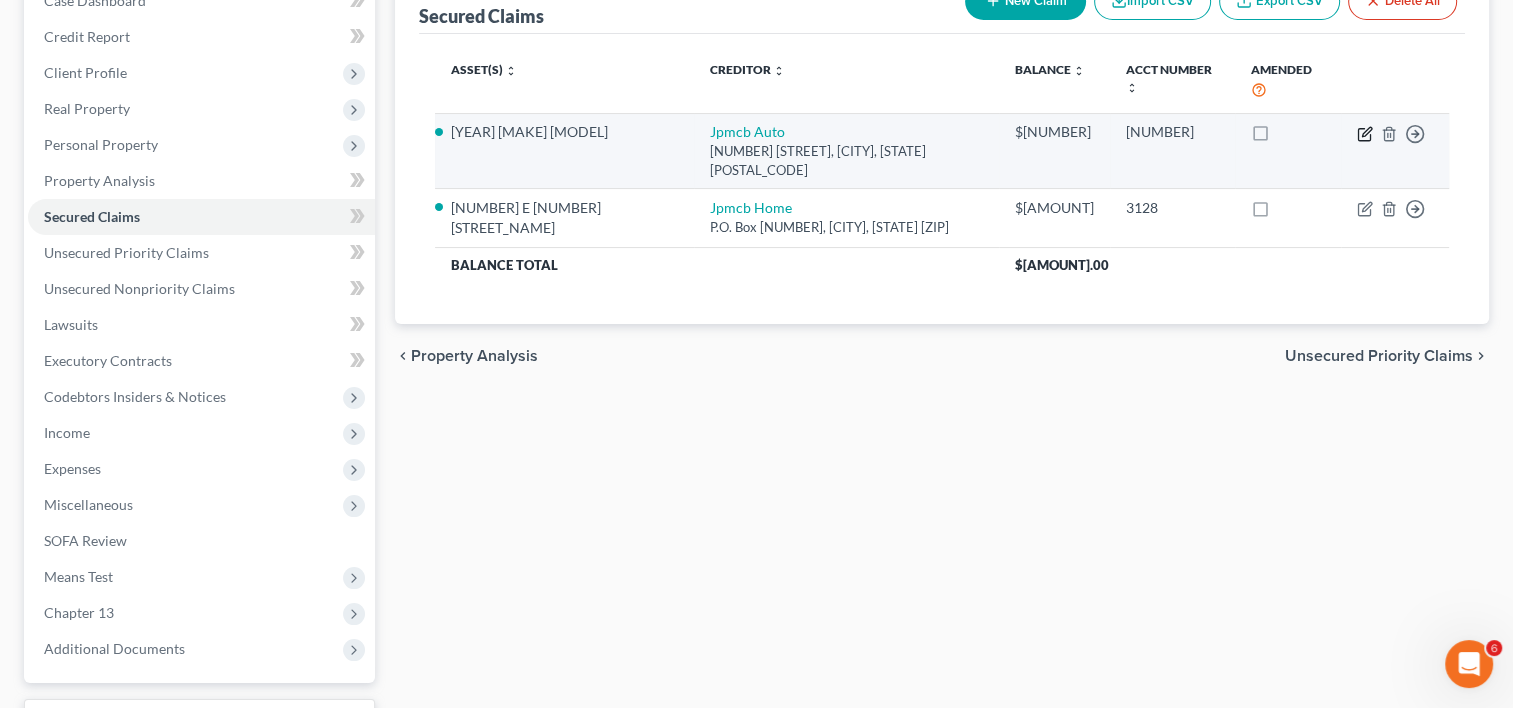 click 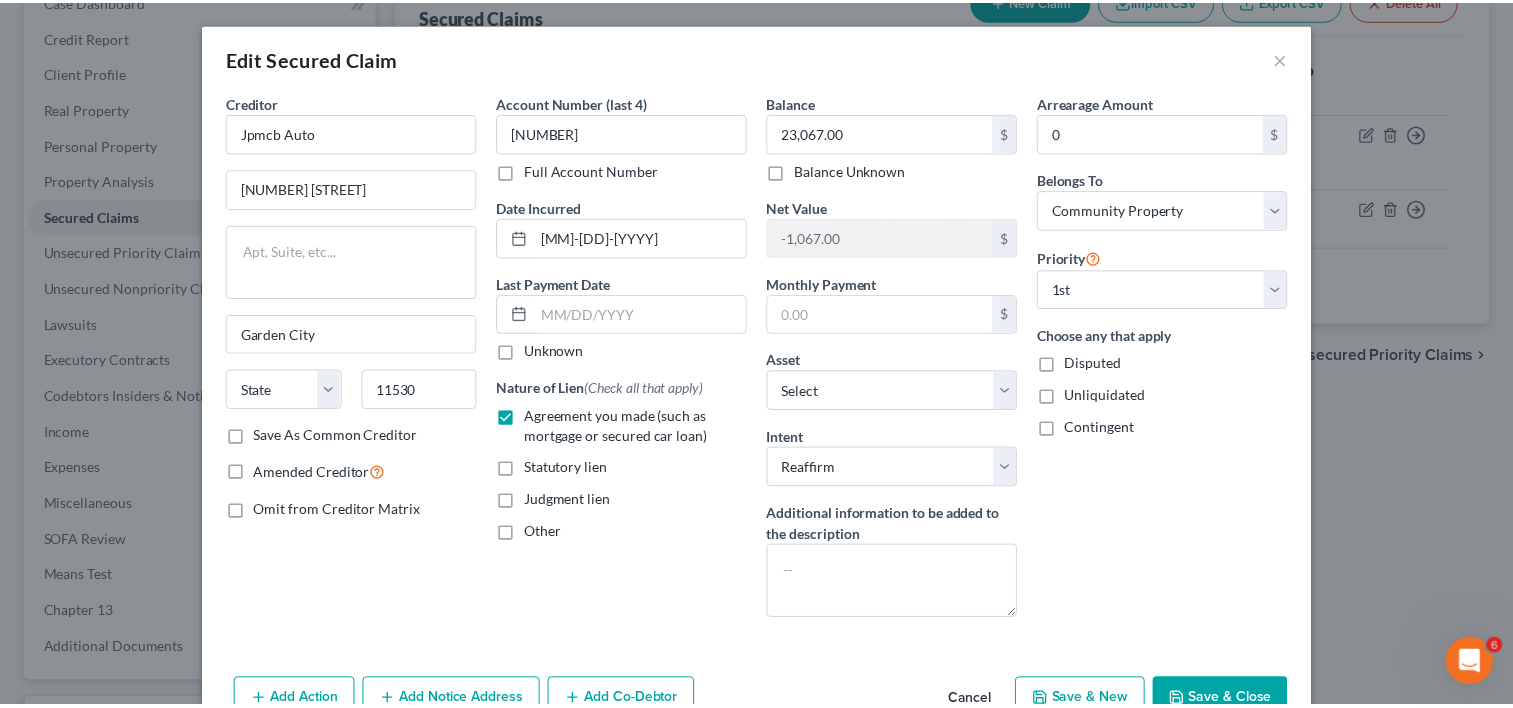 scroll, scrollTop: 108, scrollLeft: 0, axis: vertical 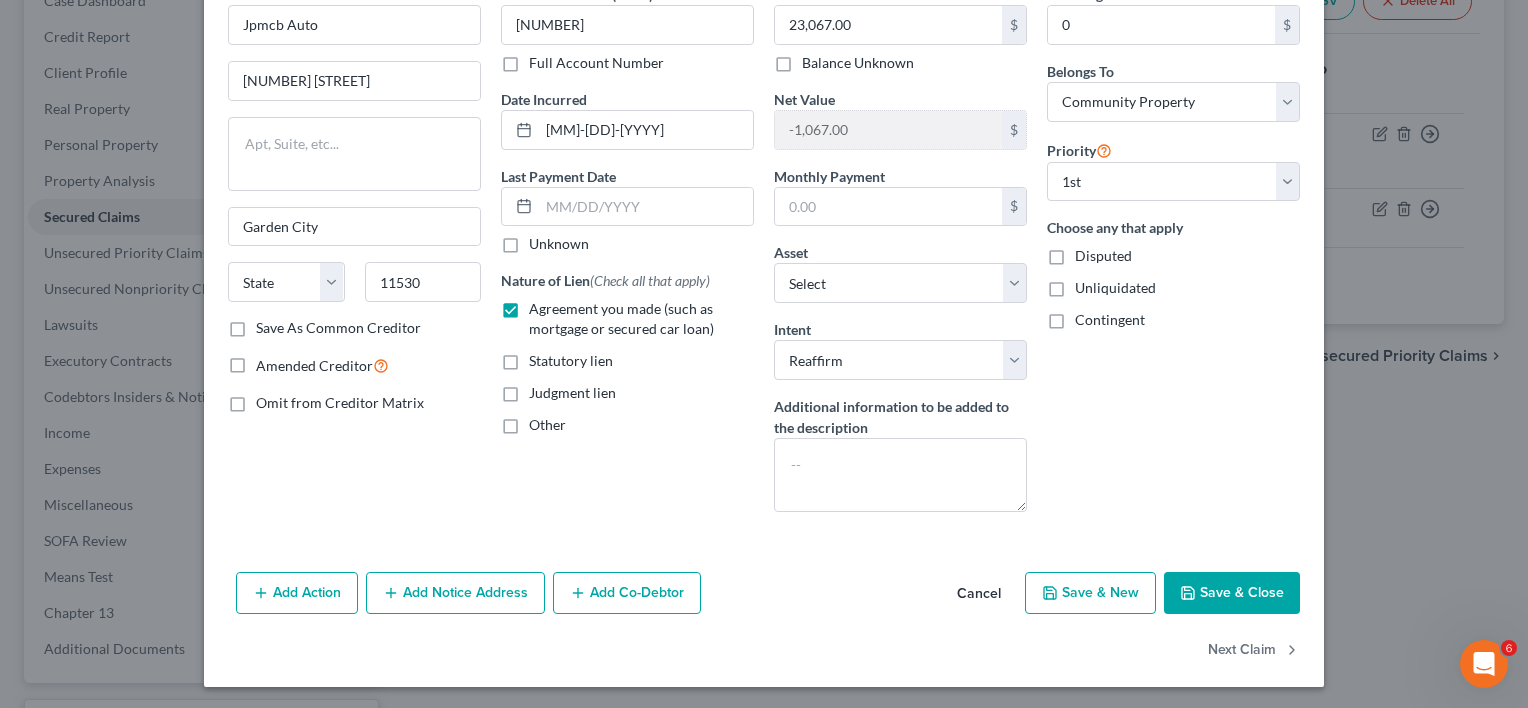click on "Cancel" at bounding box center (979, 594) 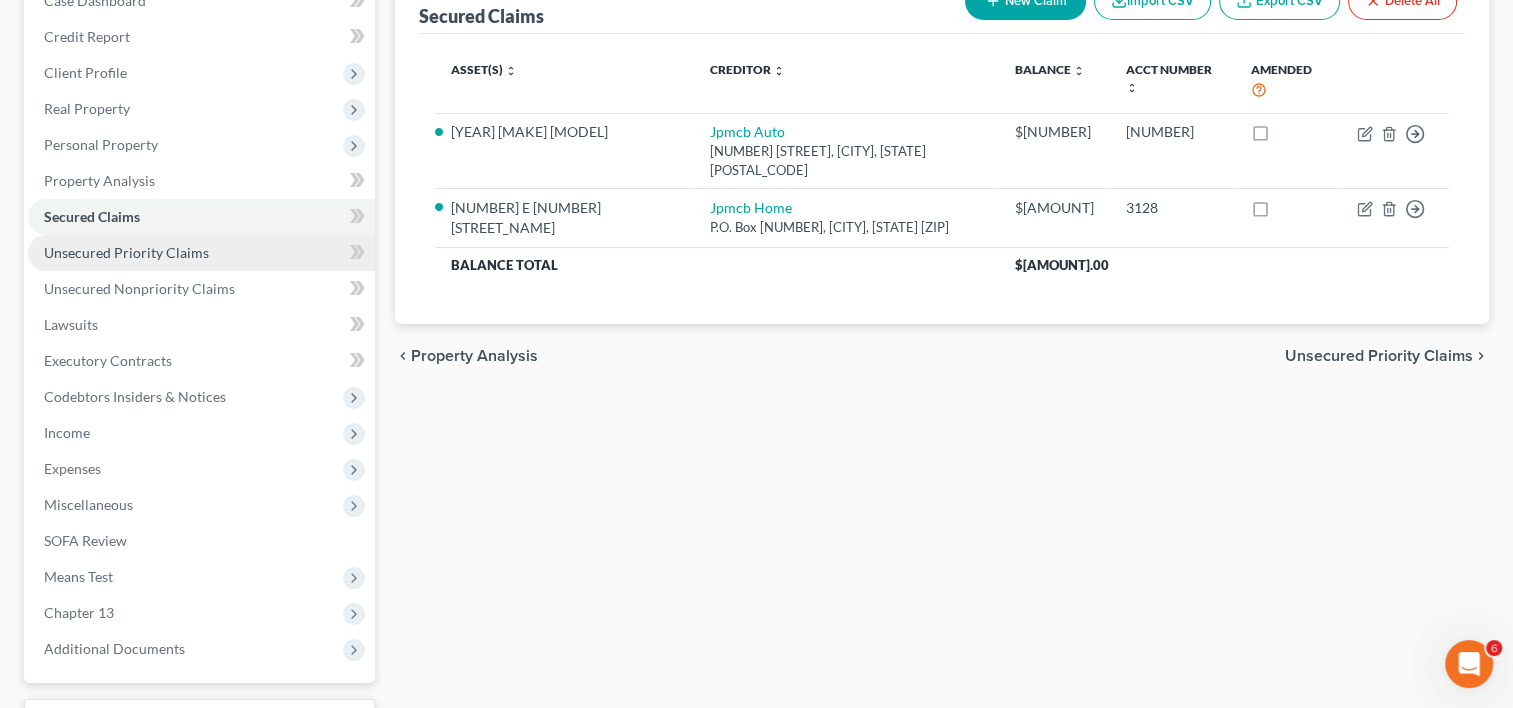 click on "Unsecured Priority Claims" at bounding box center (126, 252) 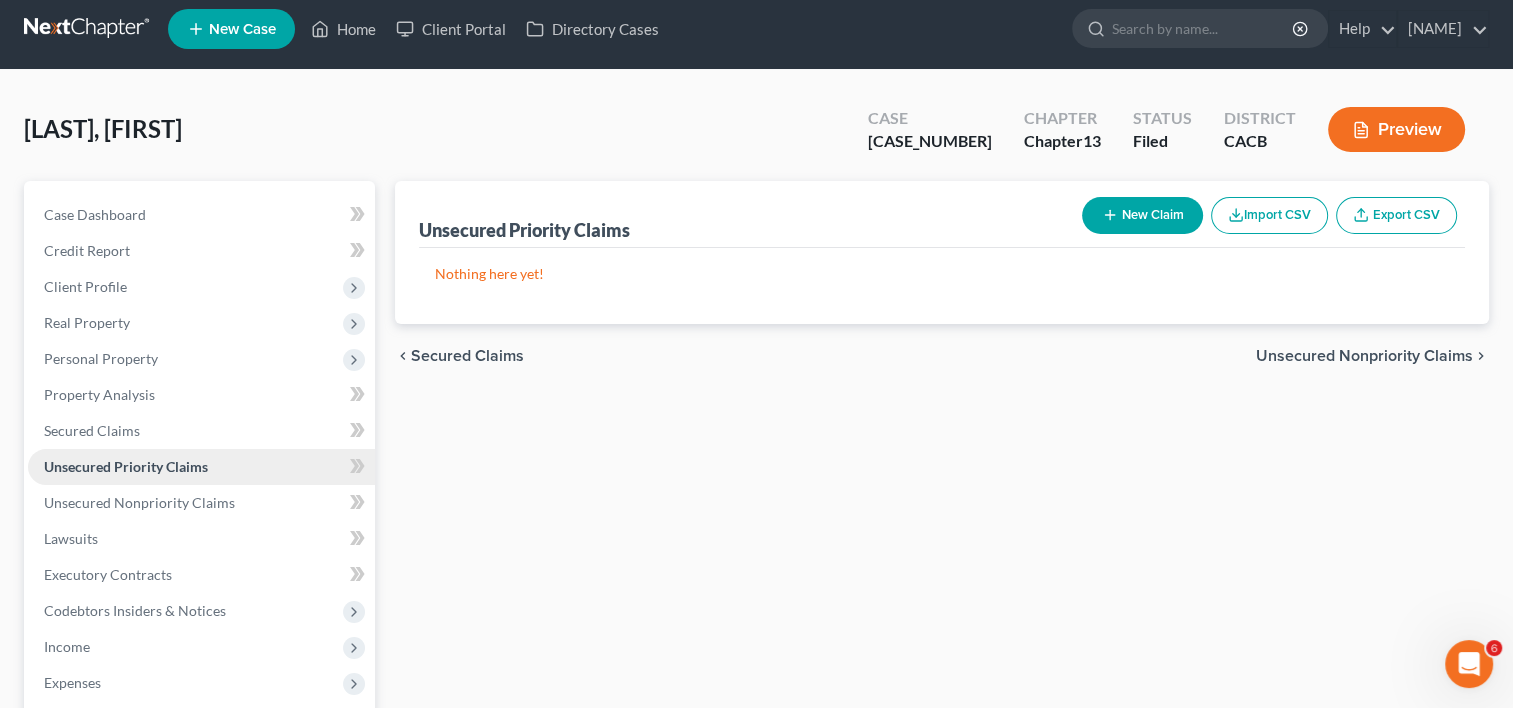 scroll, scrollTop: 0, scrollLeft: 0, axis: both 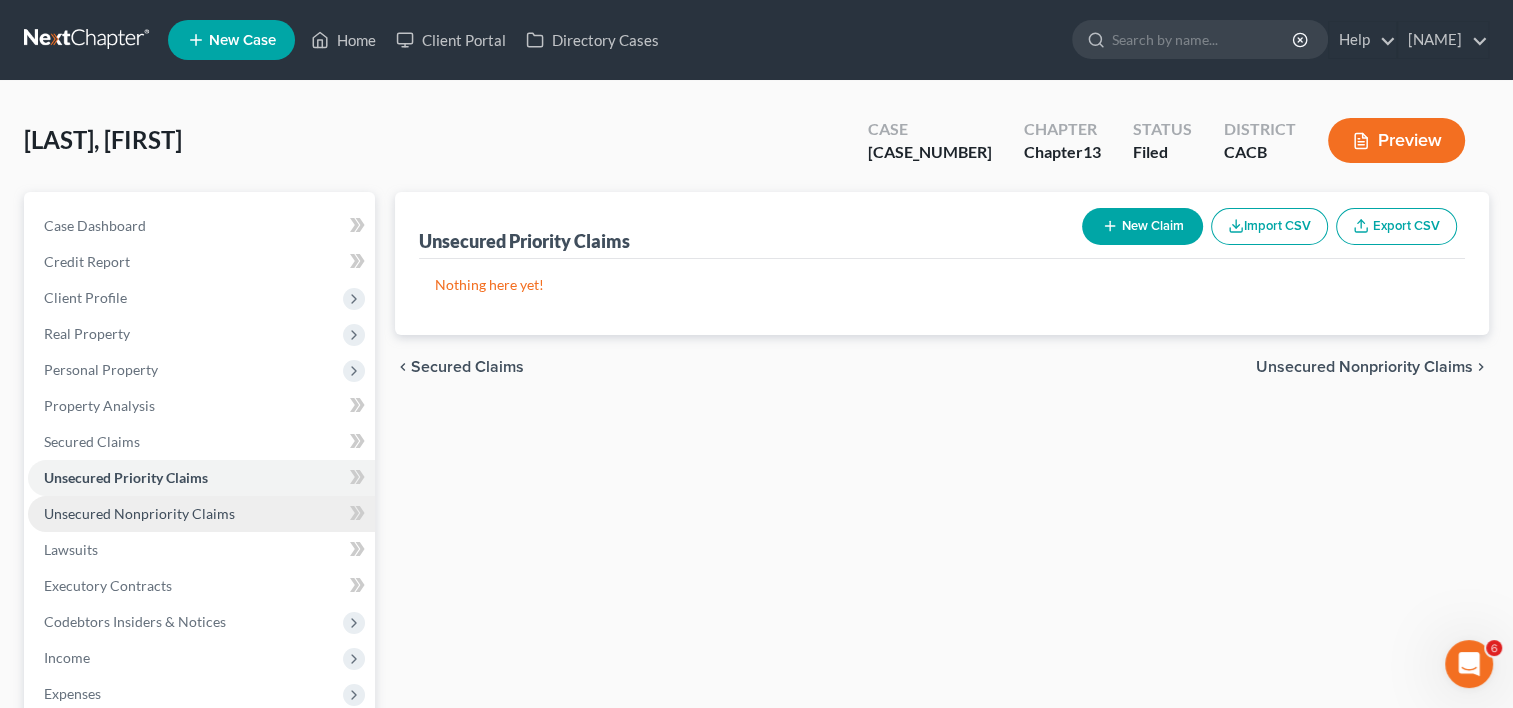 click on "Unsecured Nonpriority Claims" at bounding box center (139, 513) 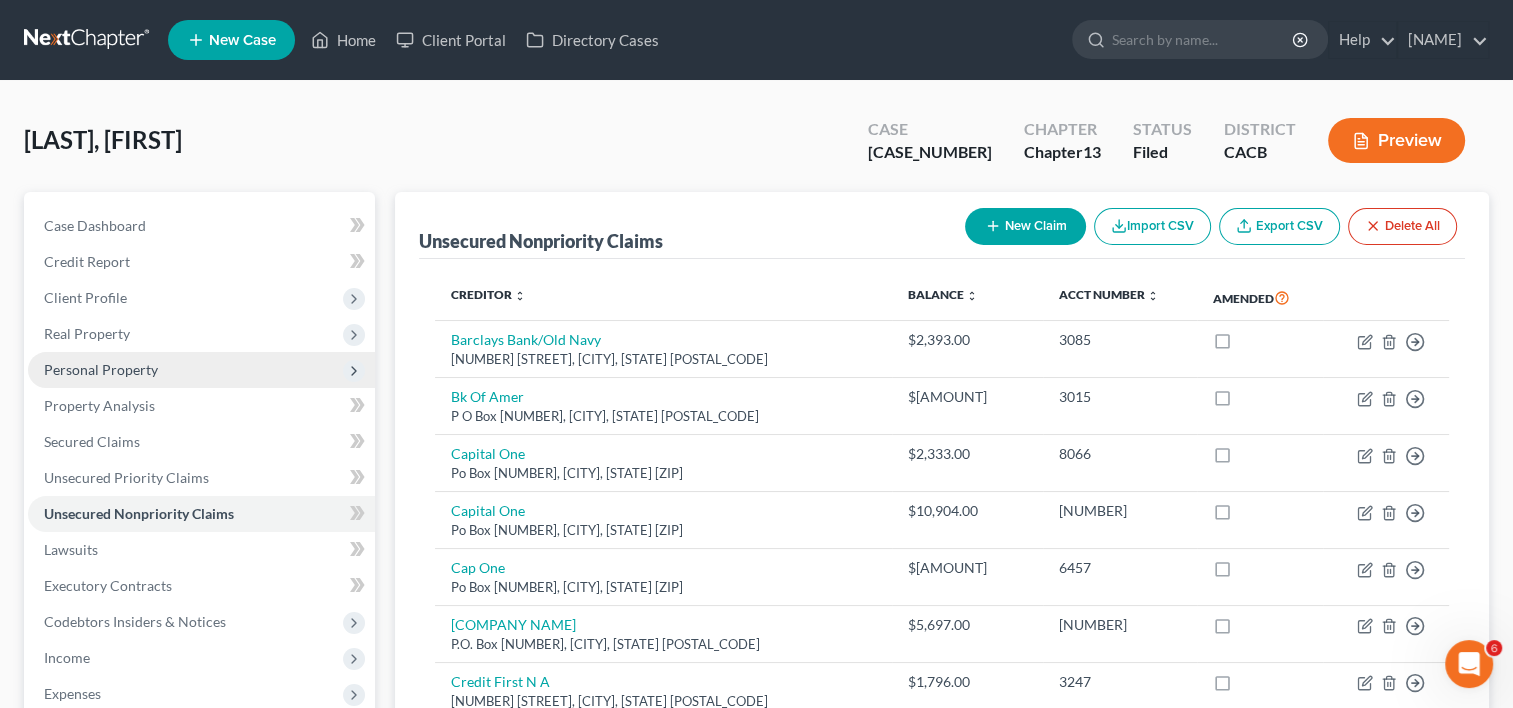 click on "Personal Property" at bounding box center (101, 369) 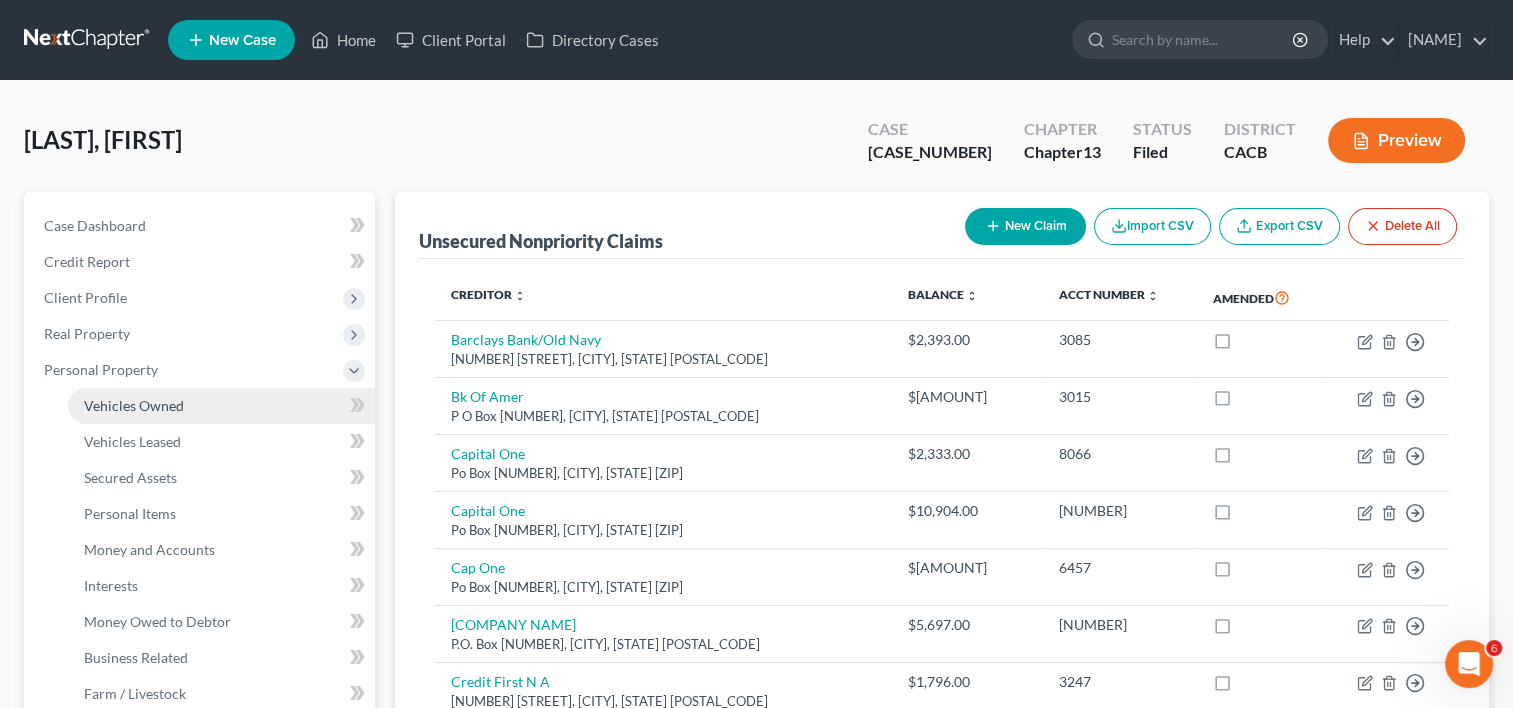 click on "Vehicles Owned" at bounding box center (134, 405) 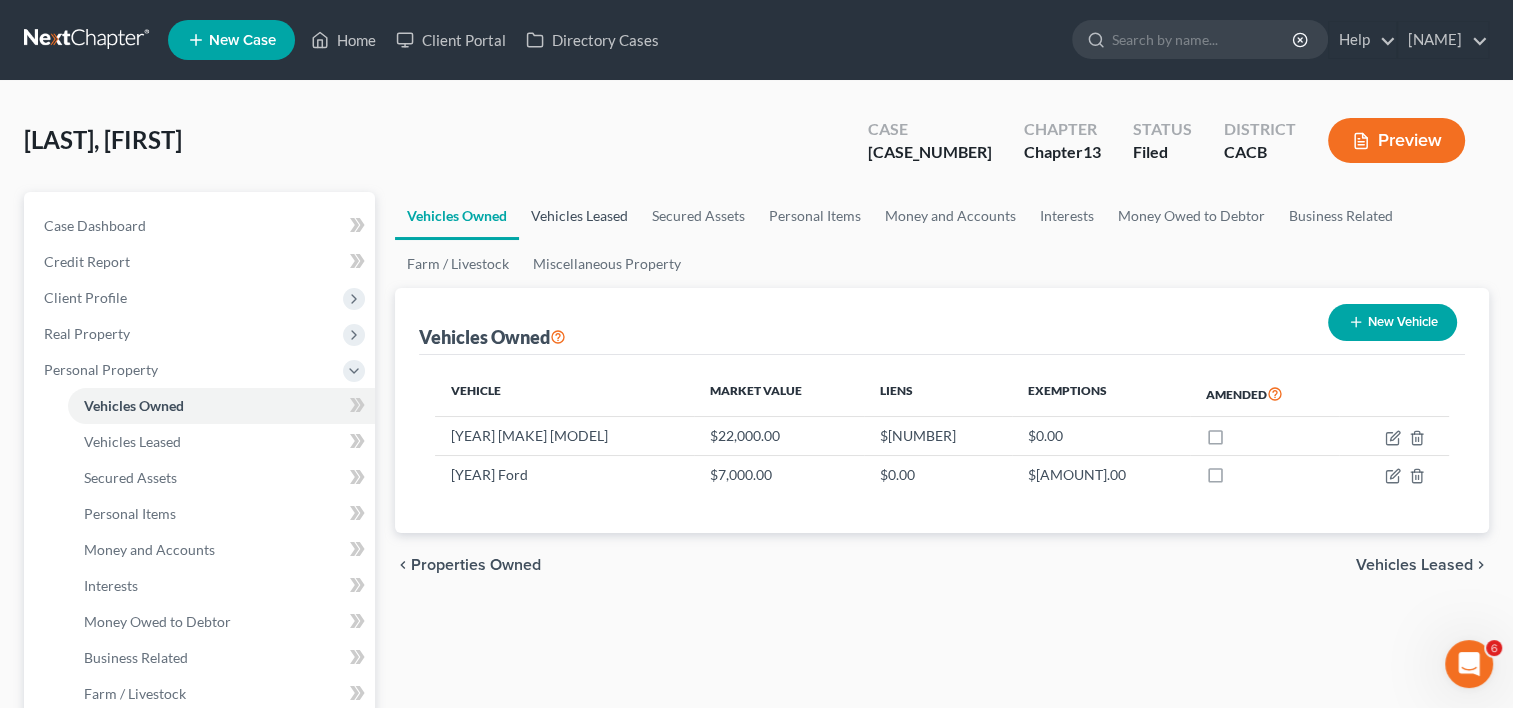 click on "Vehicles Leased" at bounding box center (579, 216) 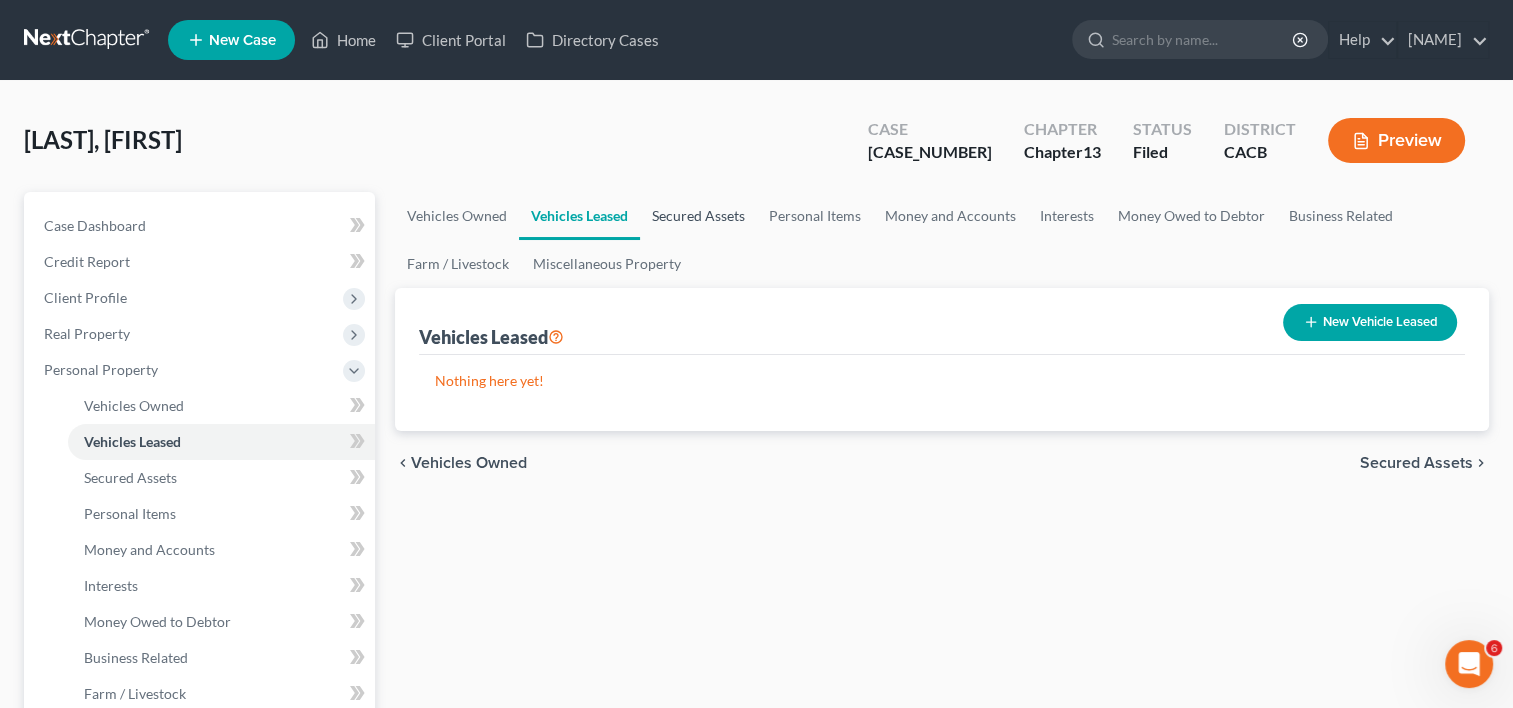 click on "Secured Assets" at bounding box center [698, 216] 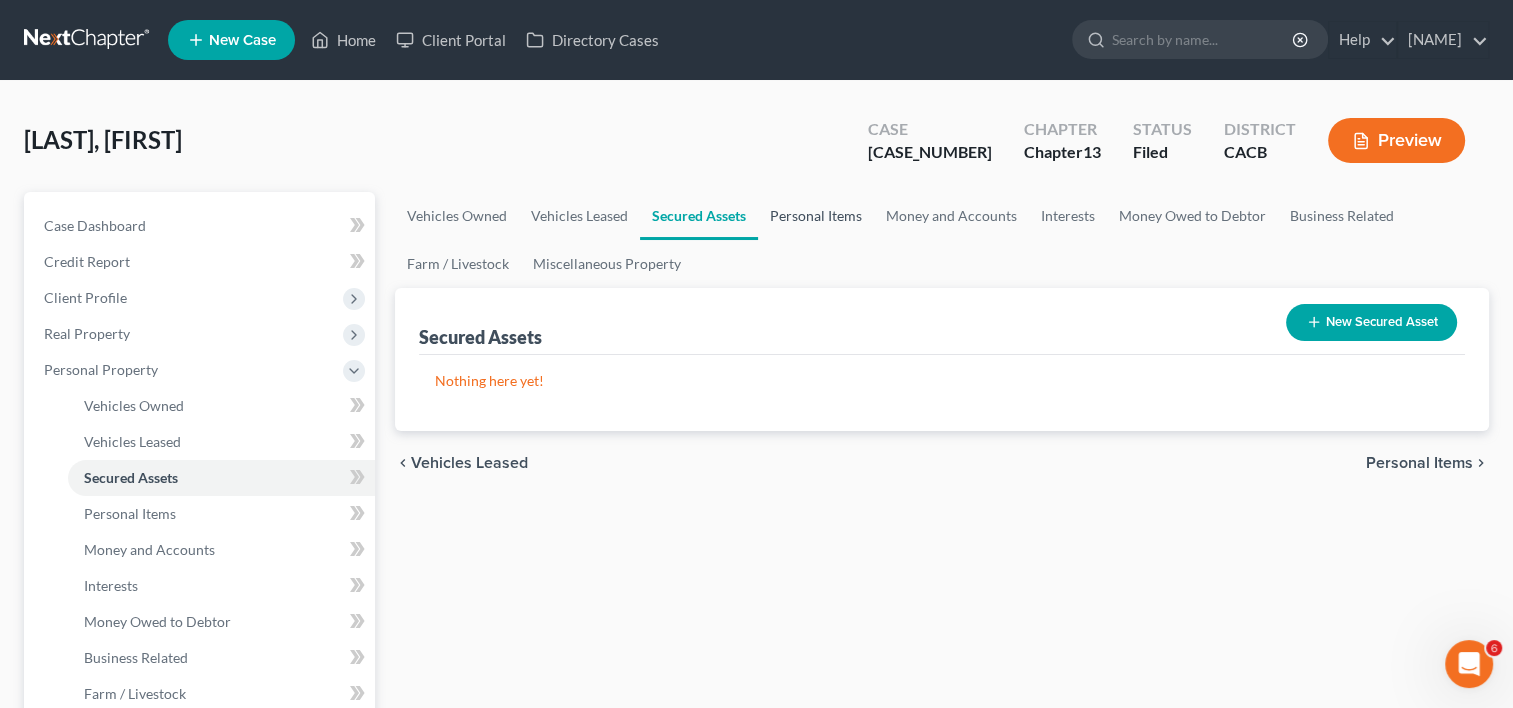 click on "Personal Items" at bounding box center [816, 216] 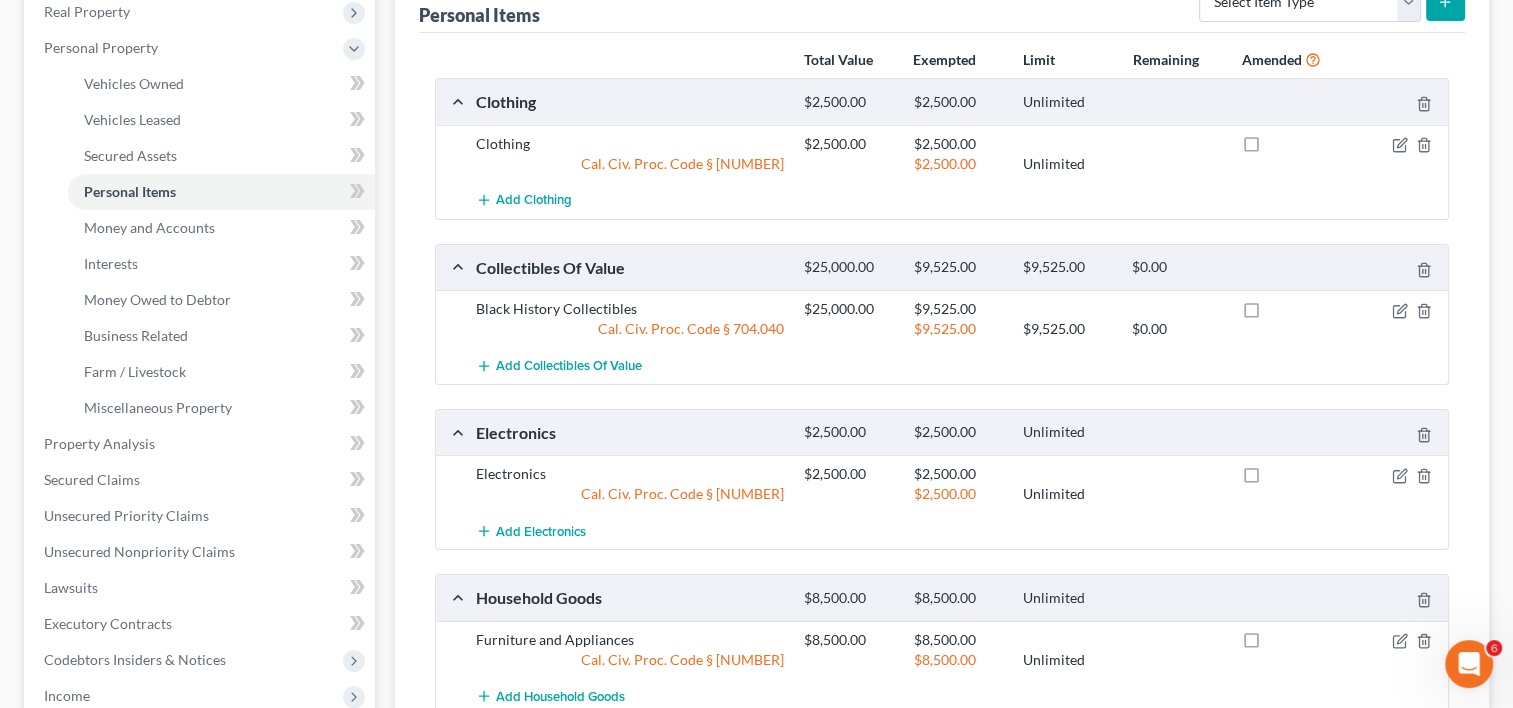 scroll, scrollTop: 331, scrollLeft: 0, axis: vertical 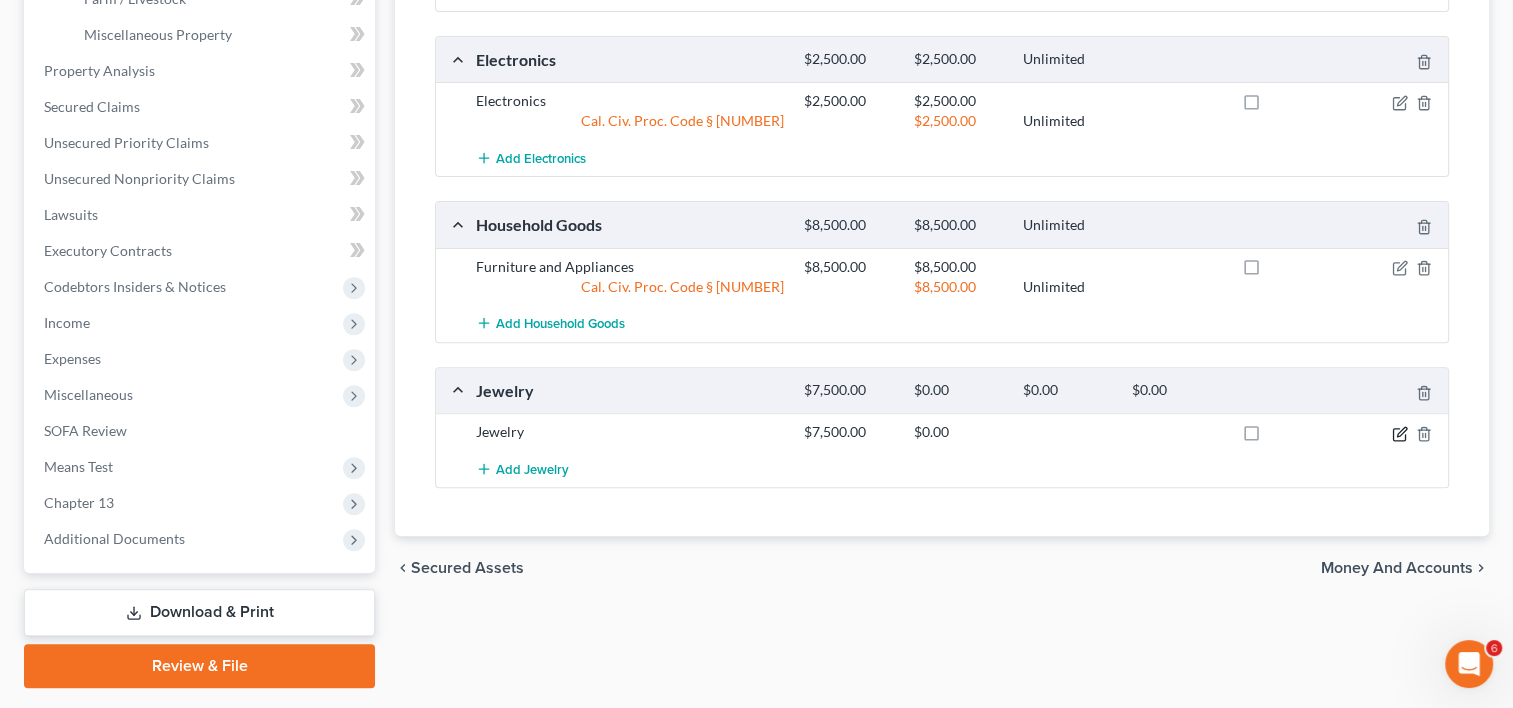 click 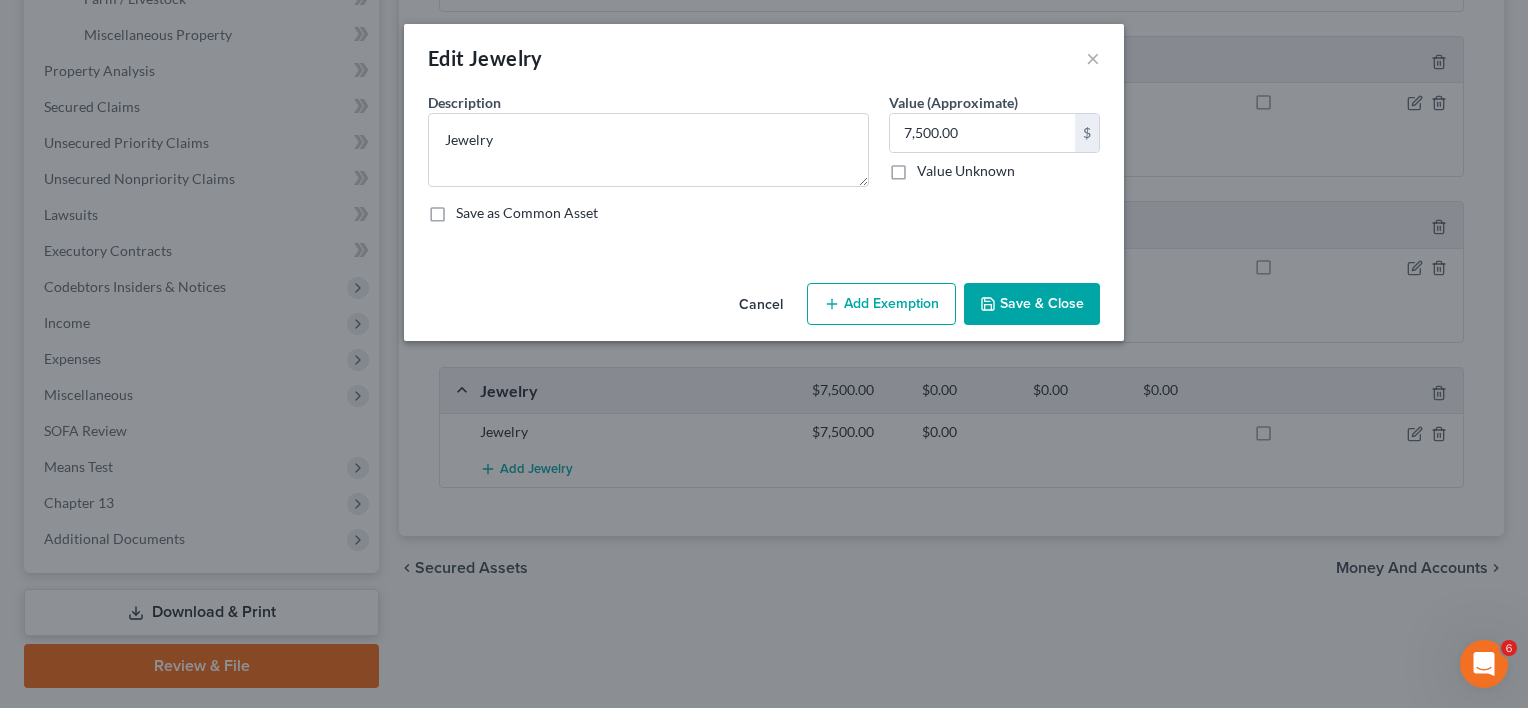 click 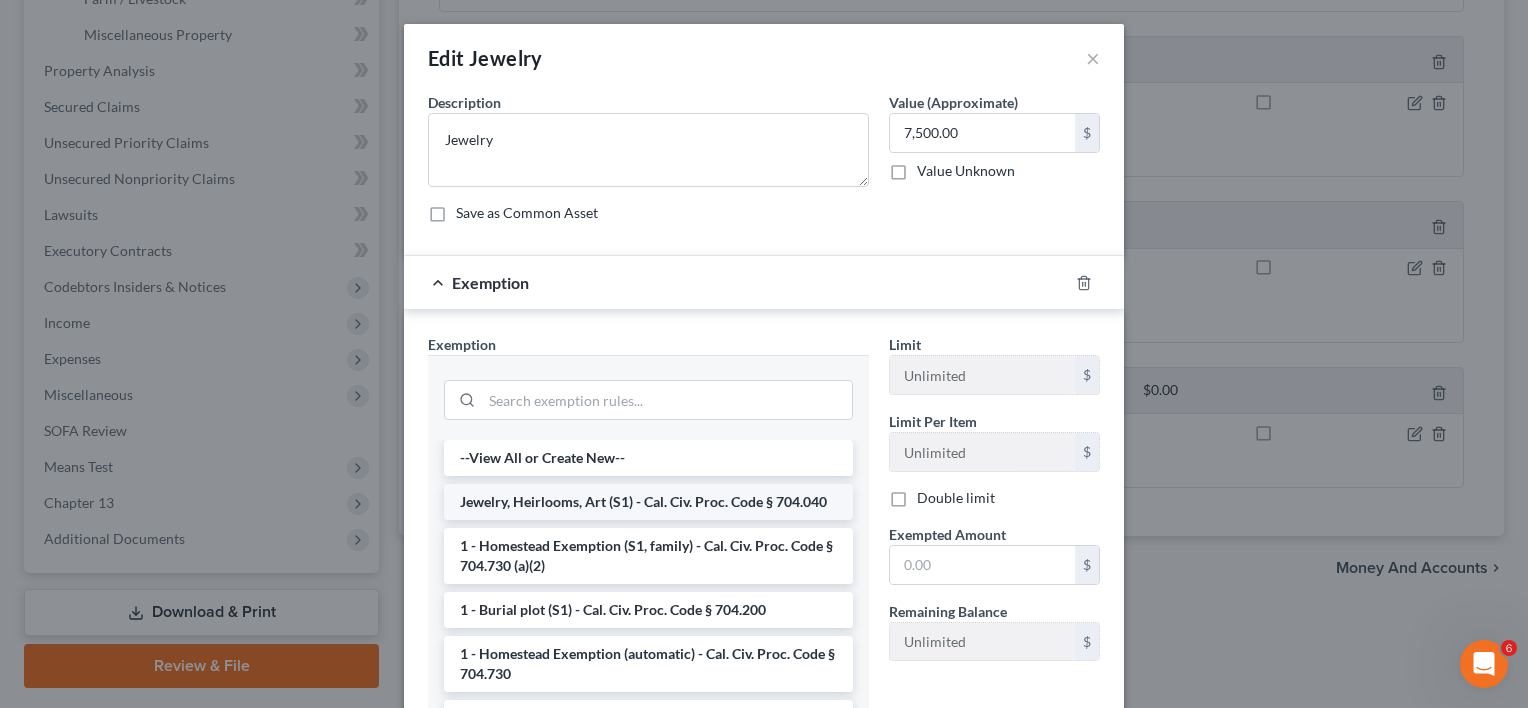 click on "Jewelry, Heirlooms, Art (S1) - Cal. Civ. Proc. Code § 704.040" at bounding box center (648, 502) 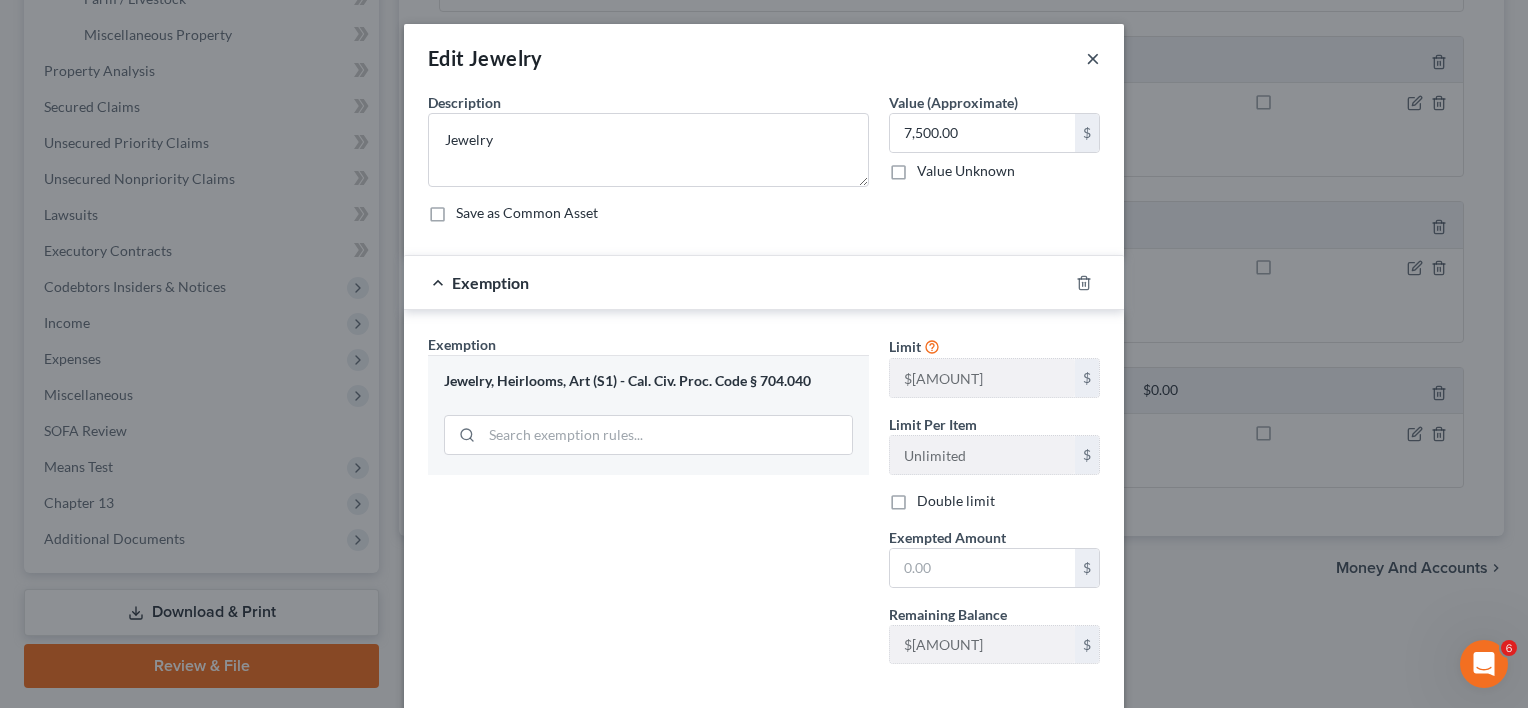 click on "×" at bounding box center [1093, 58] 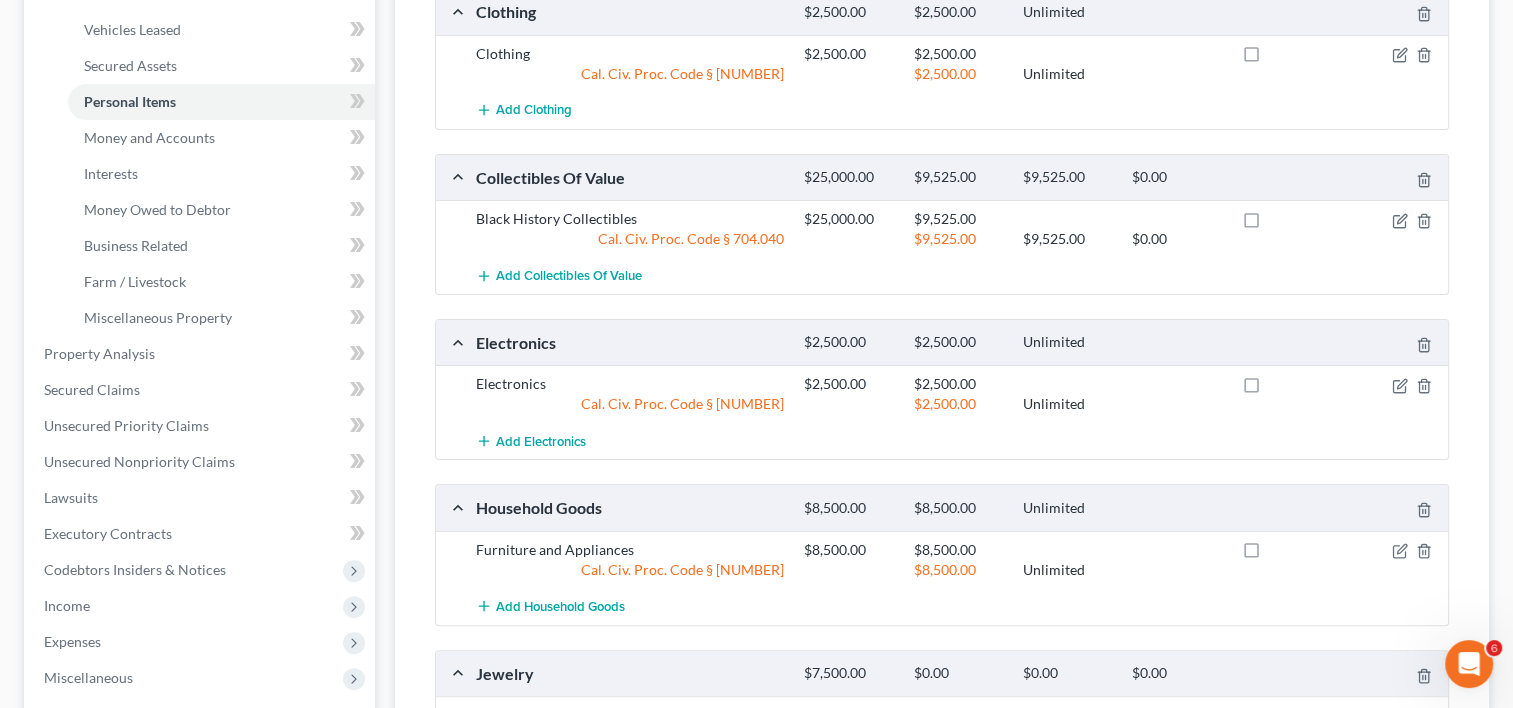 scroll, scrollTop: 411, scrollLeft: 0, axis: vertical 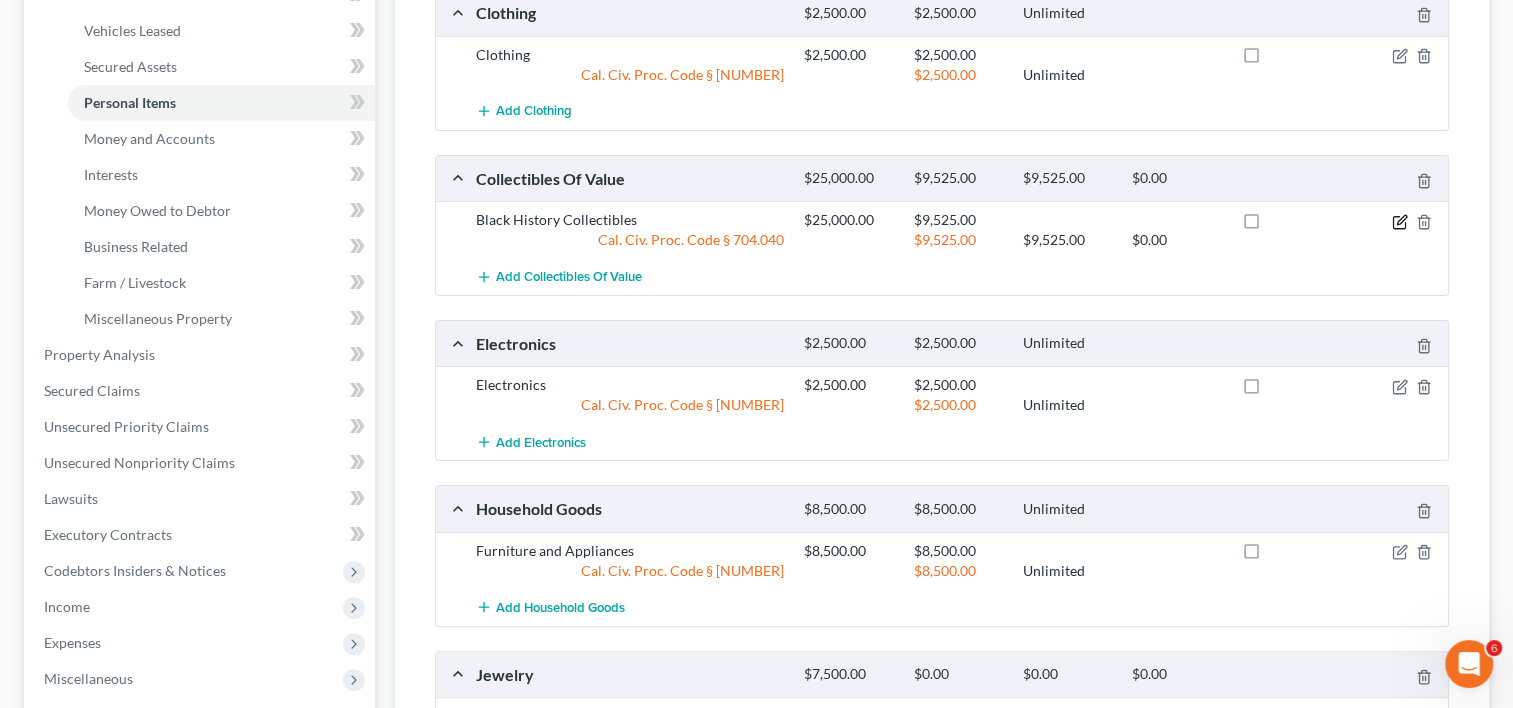 click 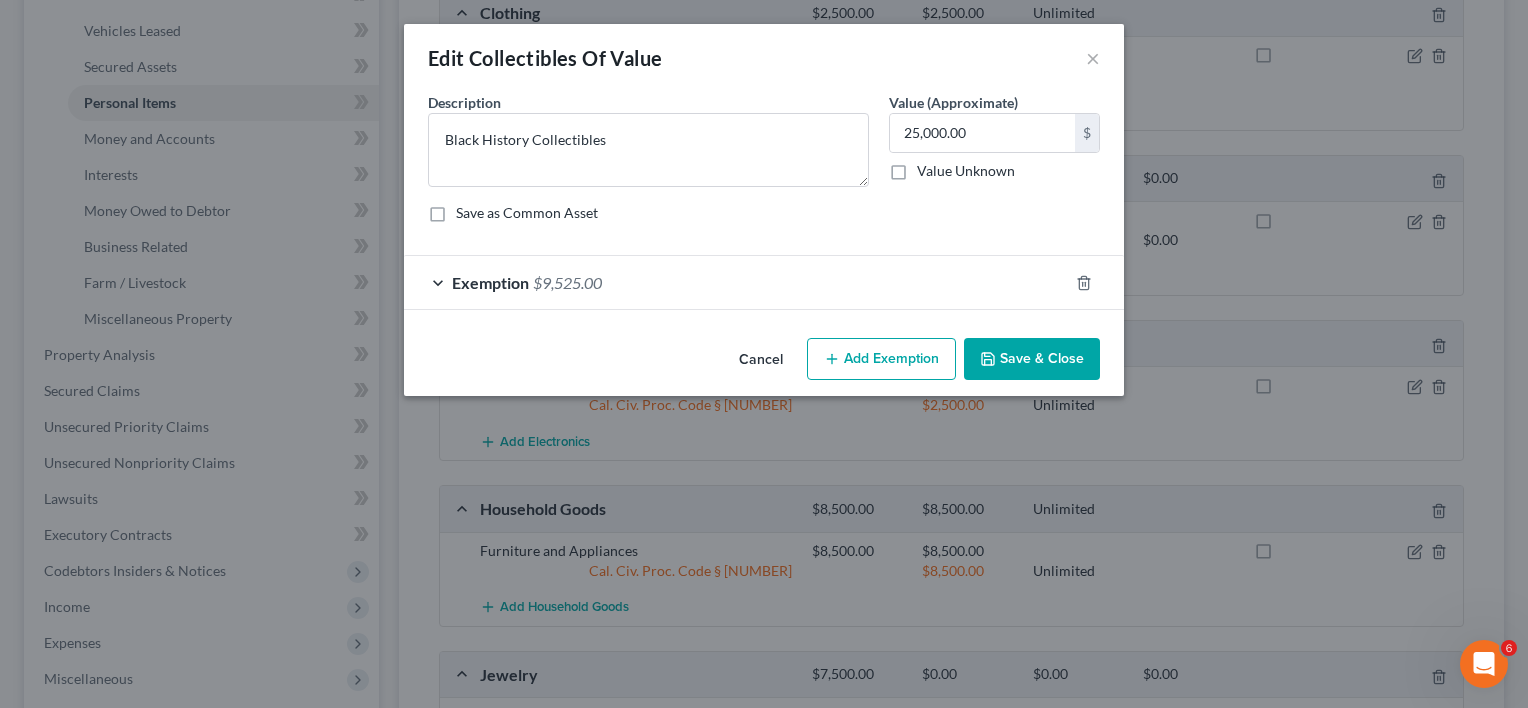 click on "$9,525.00" at bounding box center [567, 282] 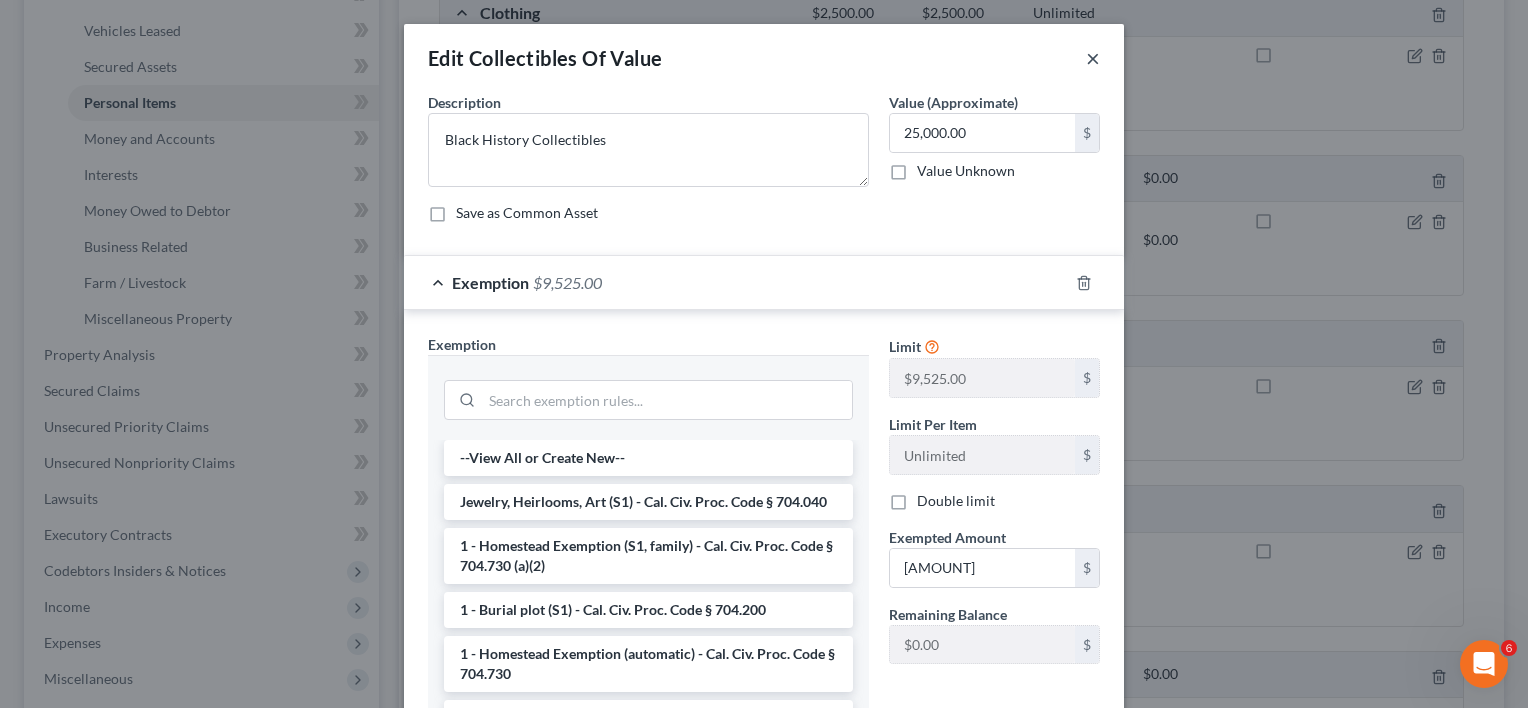 click on "×" at bounding box center [1093, 58] 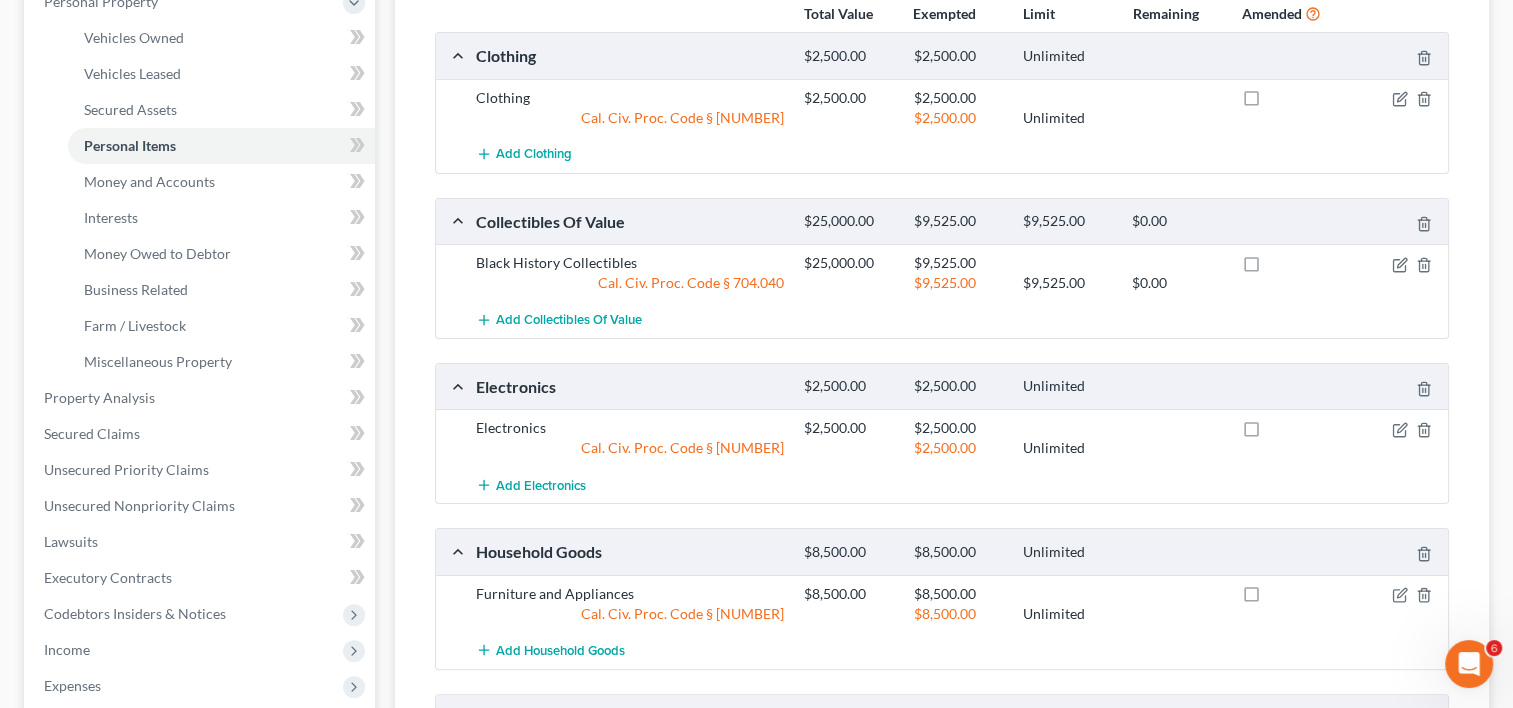 scroll, scrollTop: 370, scrollLeft: 0, axis: vertical 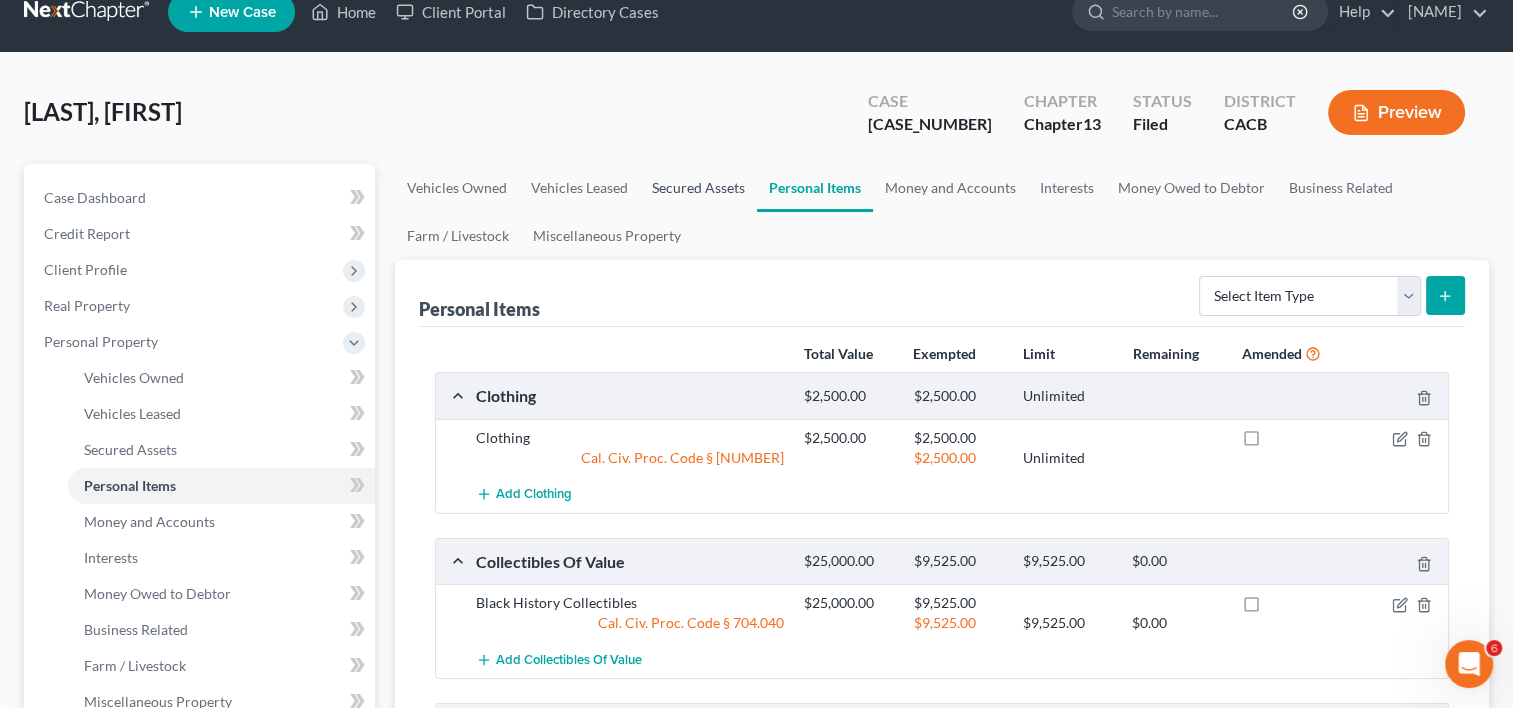 click on "Secured Assets" at bounding box center (698, 188) 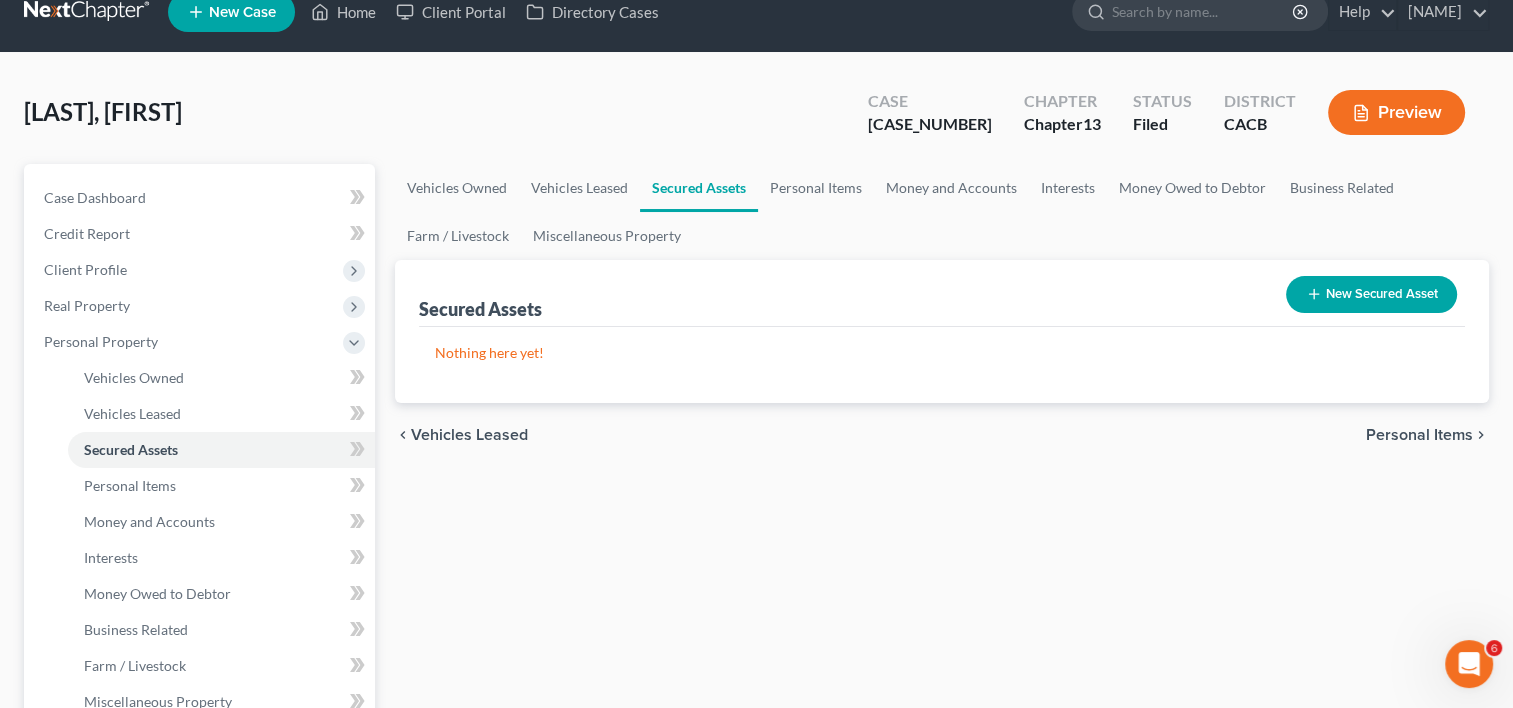 scroll, scrollTop: 0, scrollLeft: 0, axis: both 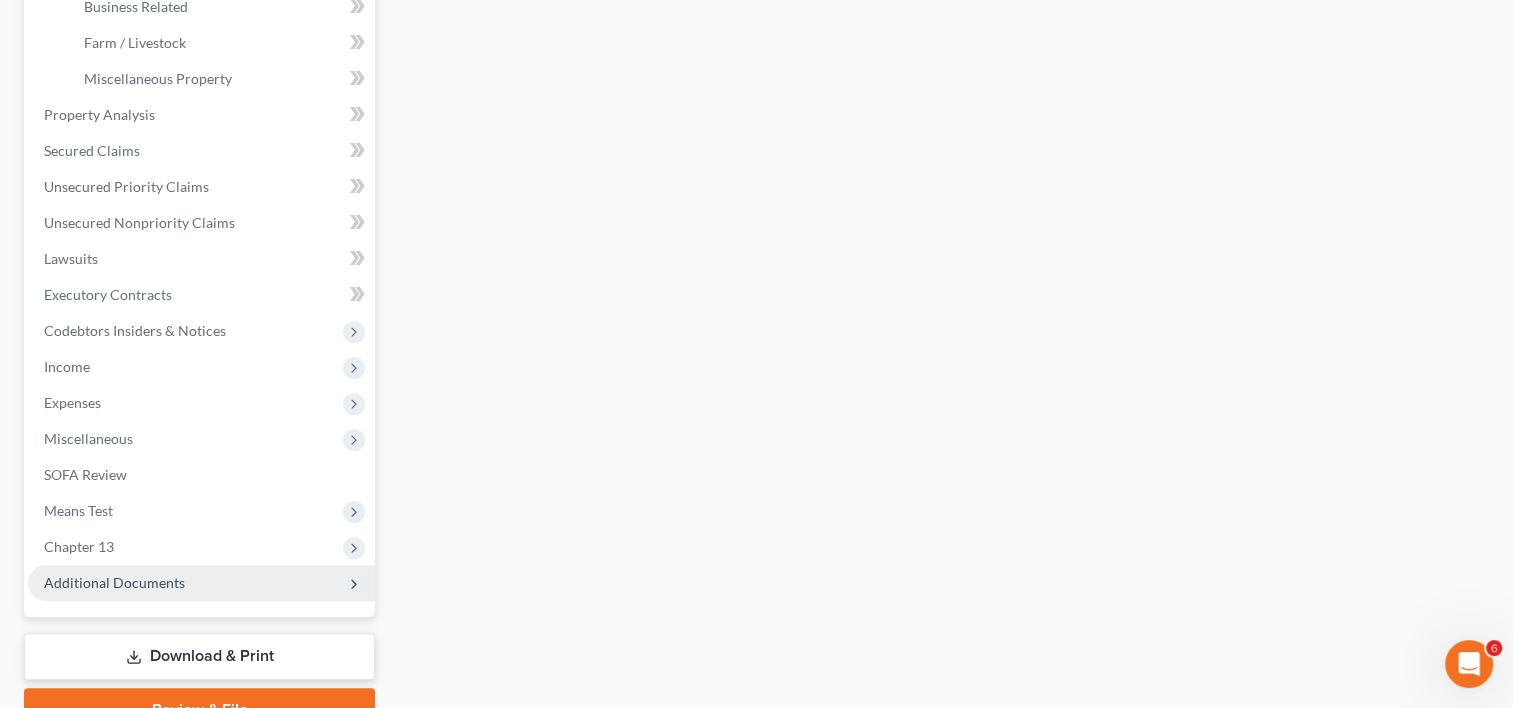 click on "Additional Documents" at bounding box center [201, 583] 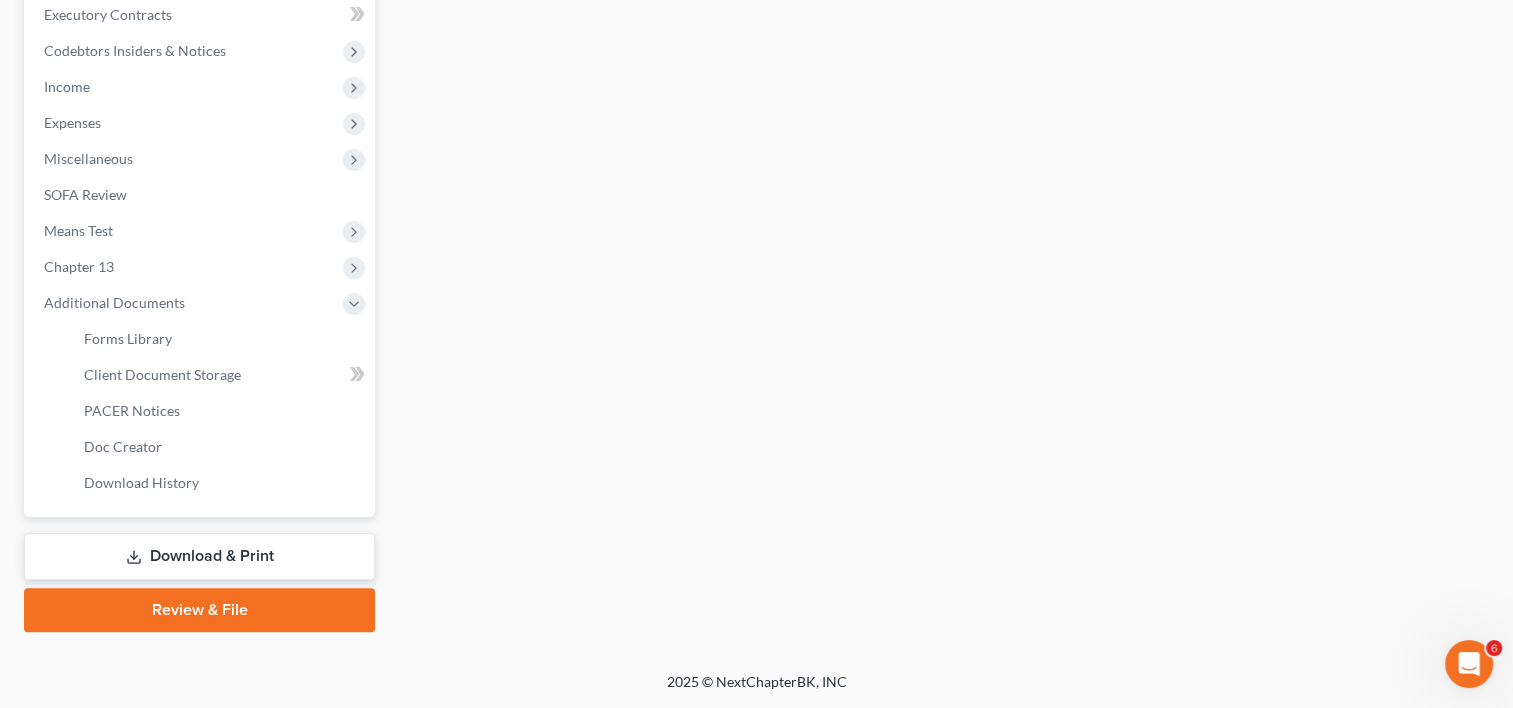 scroll, scrollTop: 569, scrollLeft: 0, axis: vertical 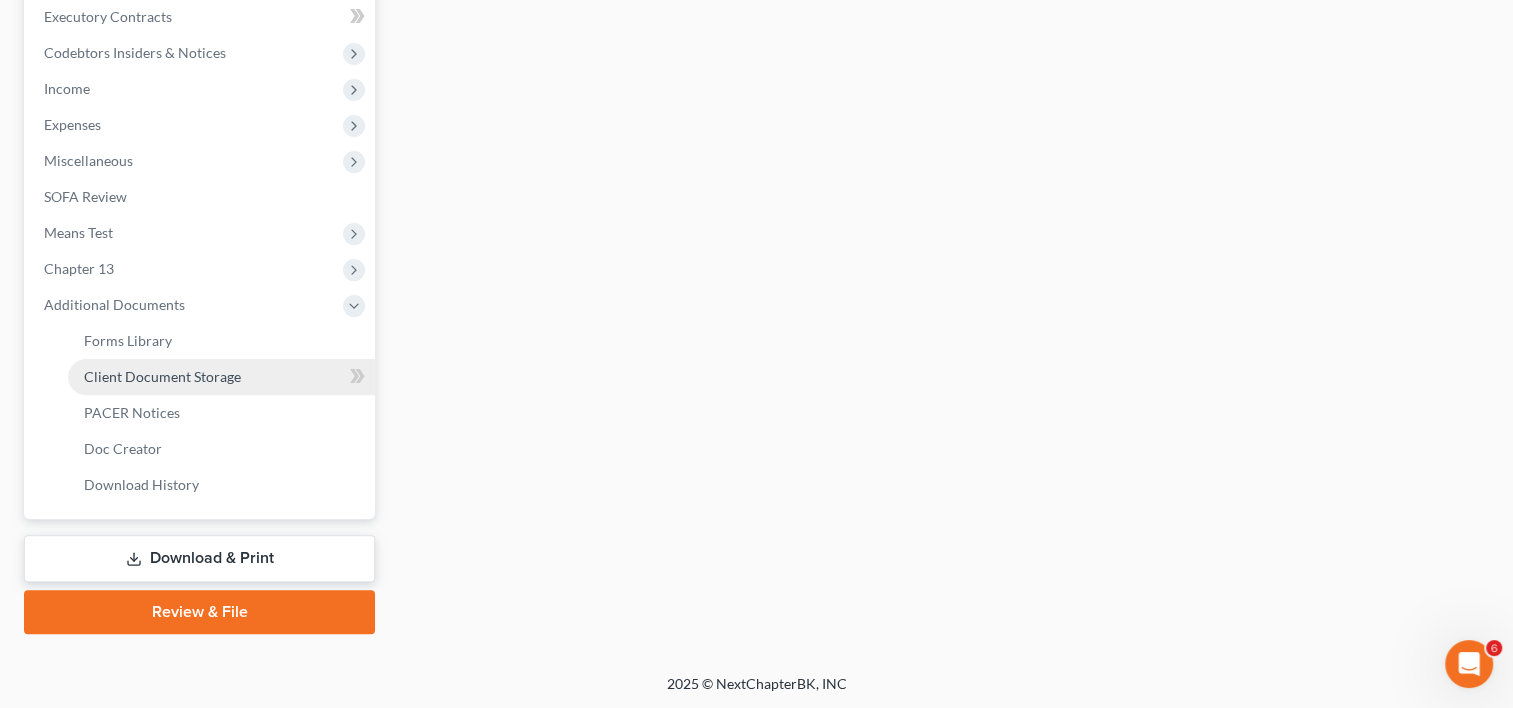 click on "Client Document Storage" at bounding box center [162, 376] 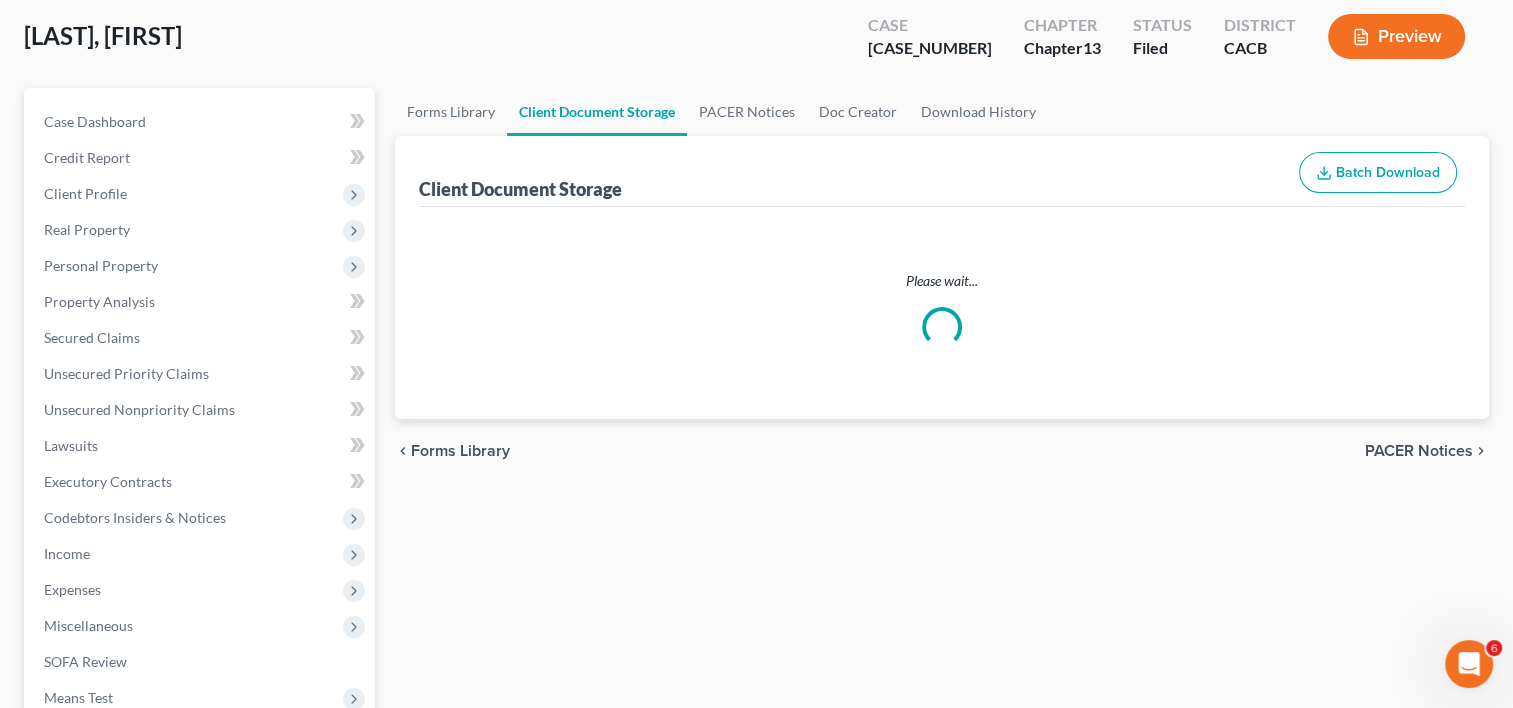 scroll, scrollTop: 0, scrollLeft: 0, axis: both 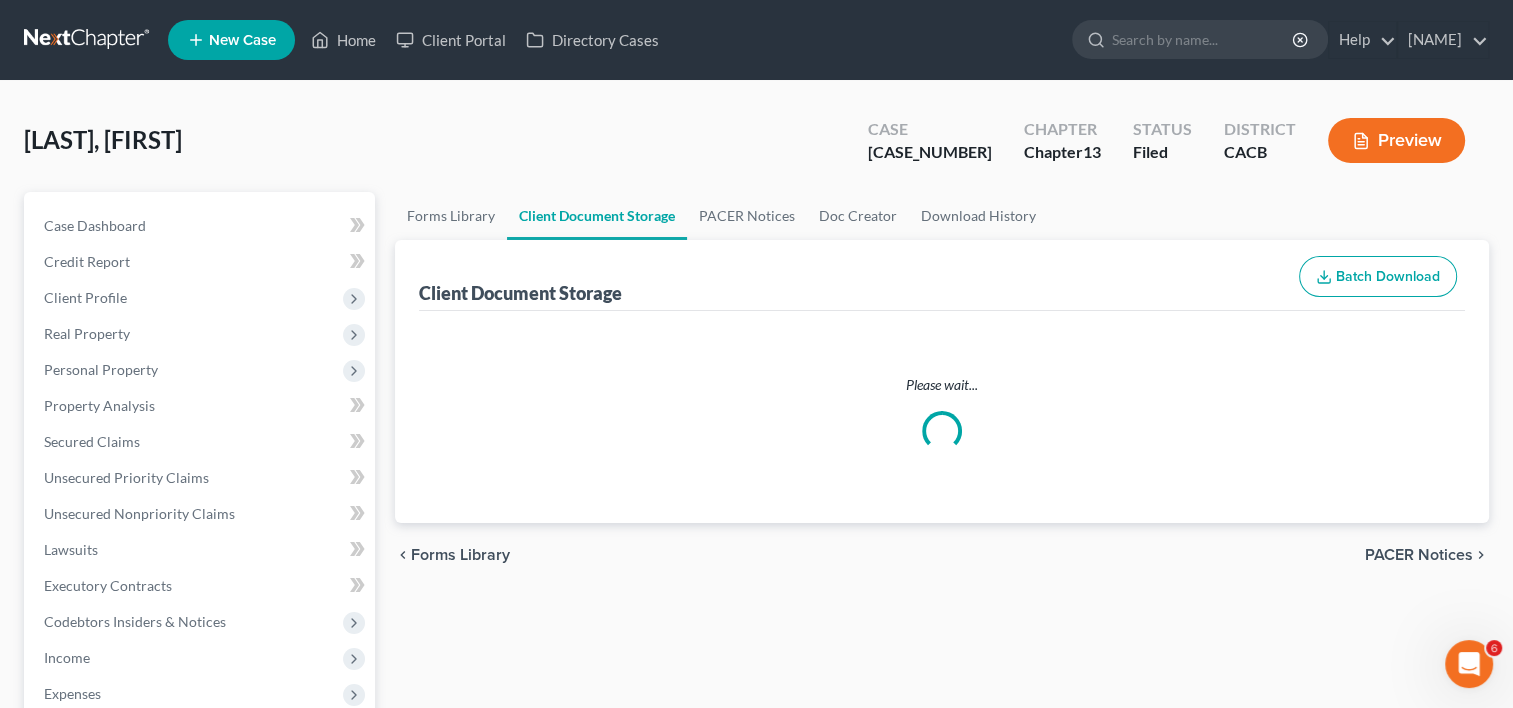 select on "10" 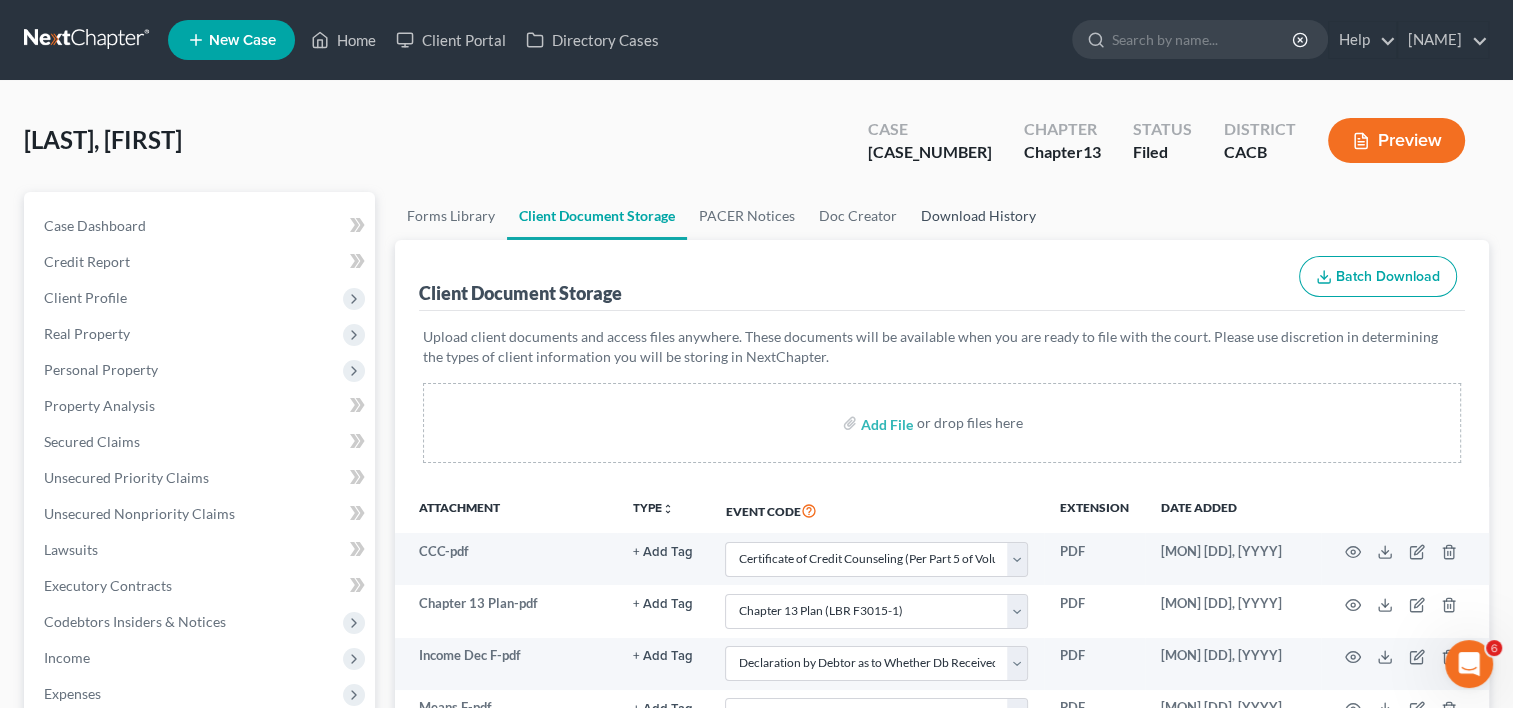 click on "Download History" at bounding box center [978, 216] 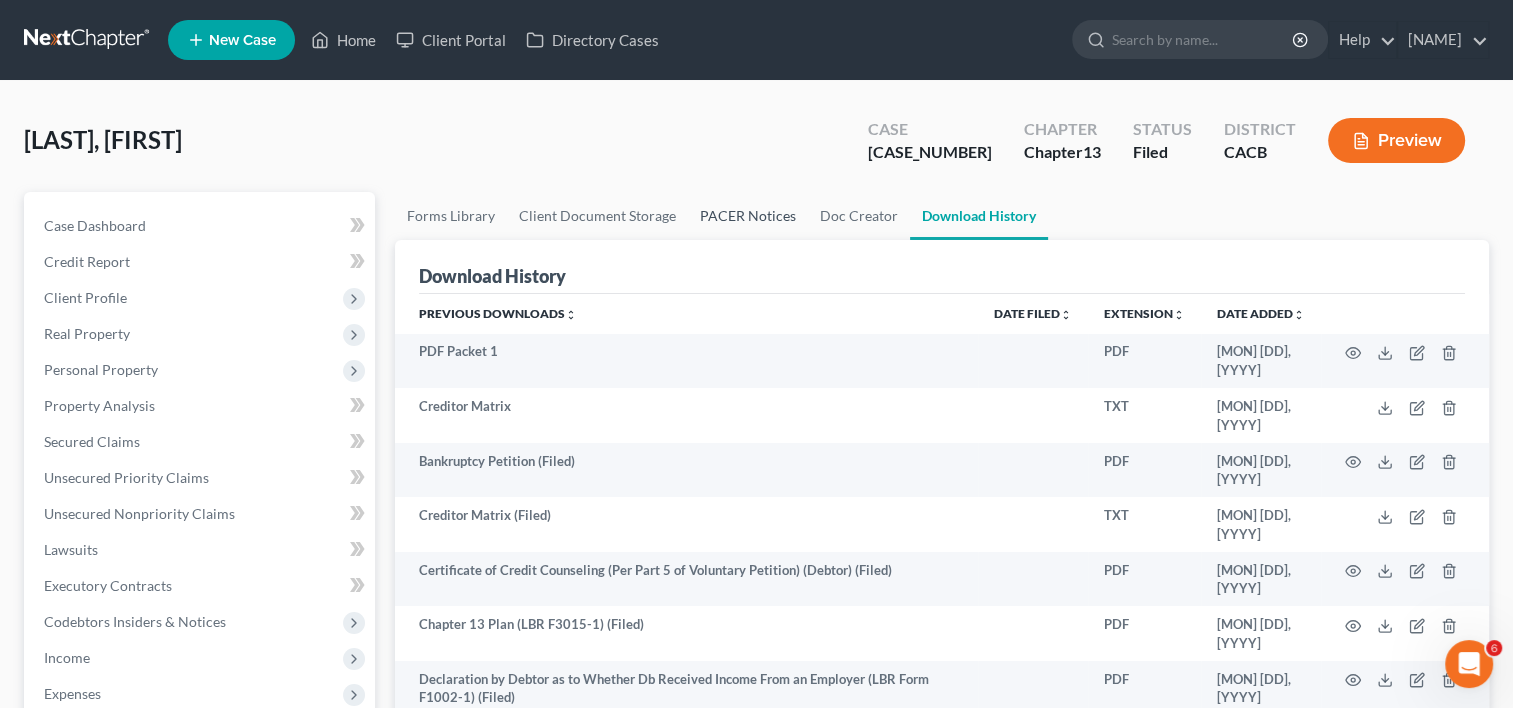 click on "PACER Notices" at bounding box center (748, 216) 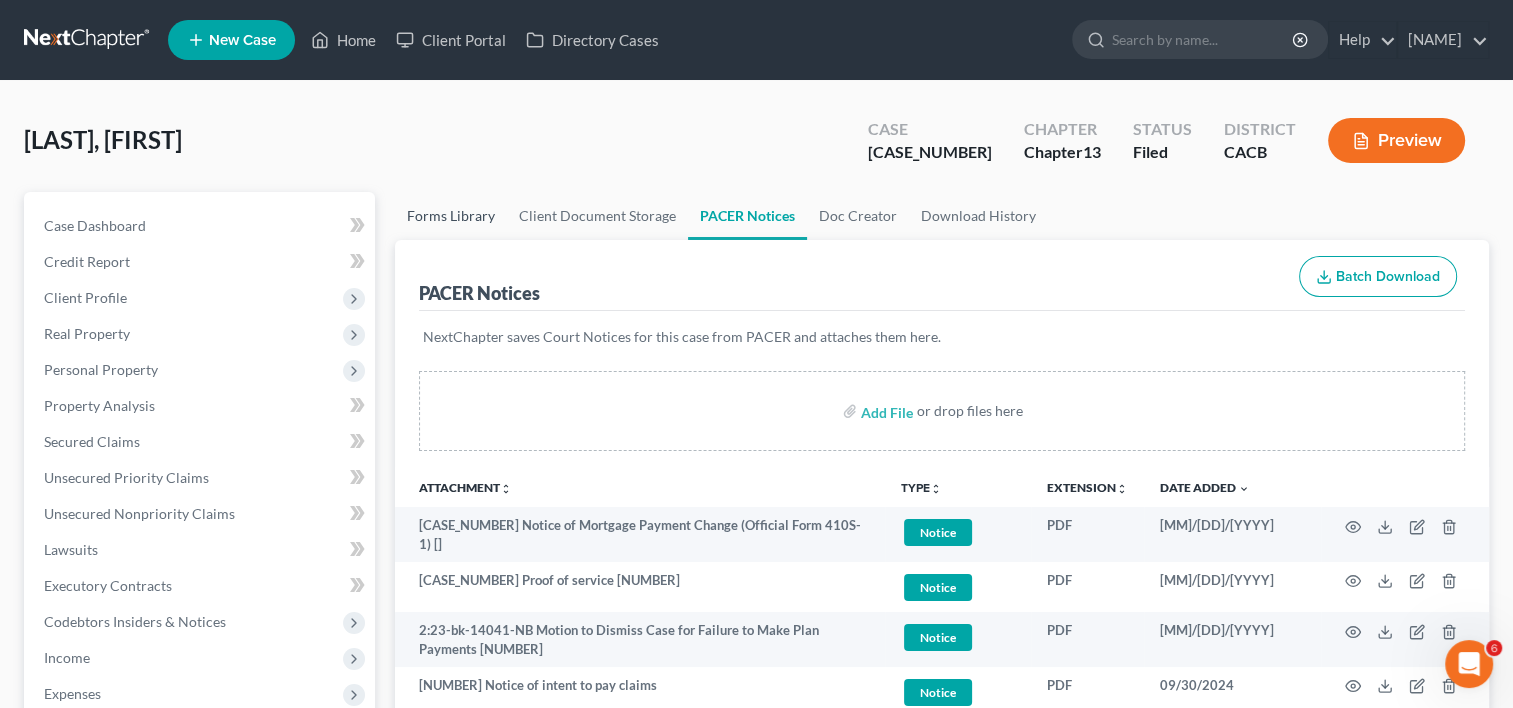 click on "Forms Library" at bounding box center (451, 216) 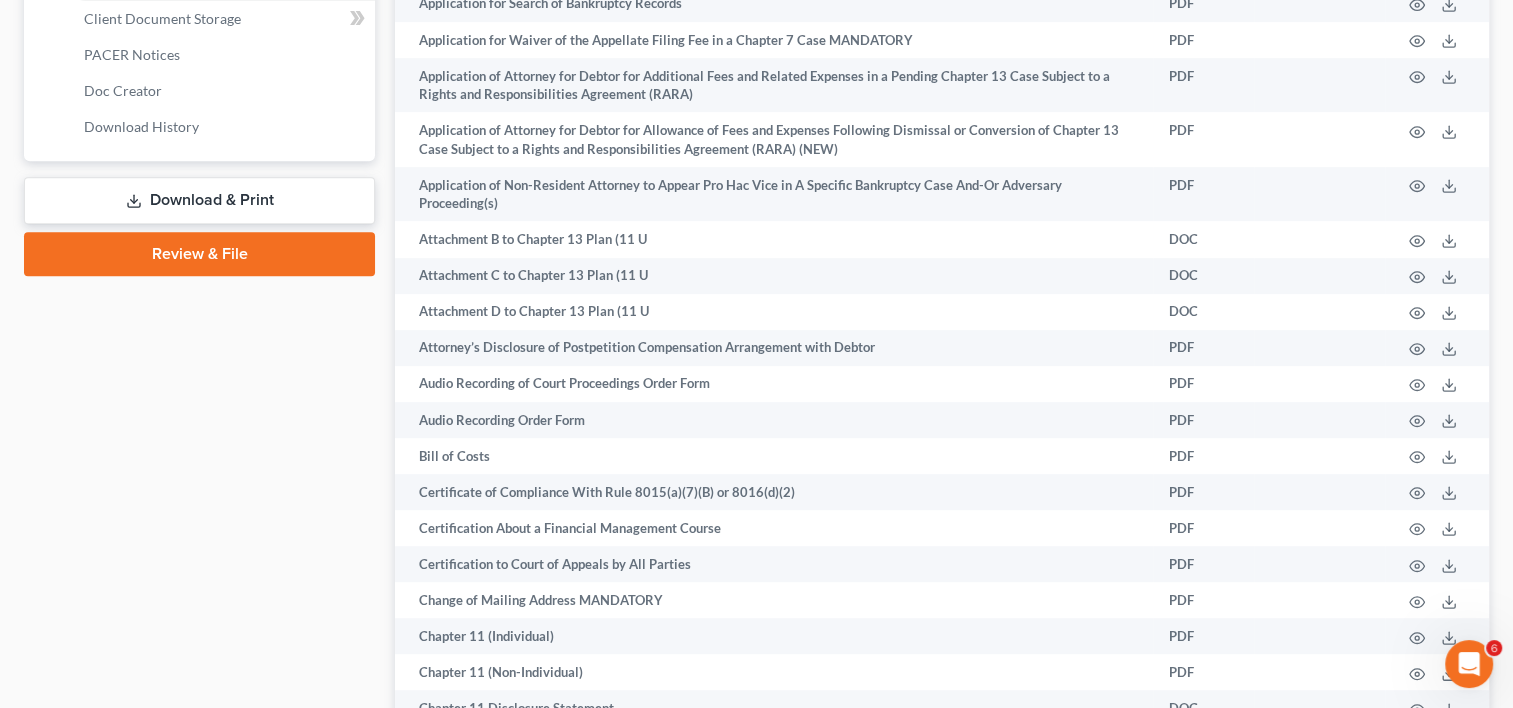 scroll, scrollTop: 0, scrollLeft: 0, axis: both 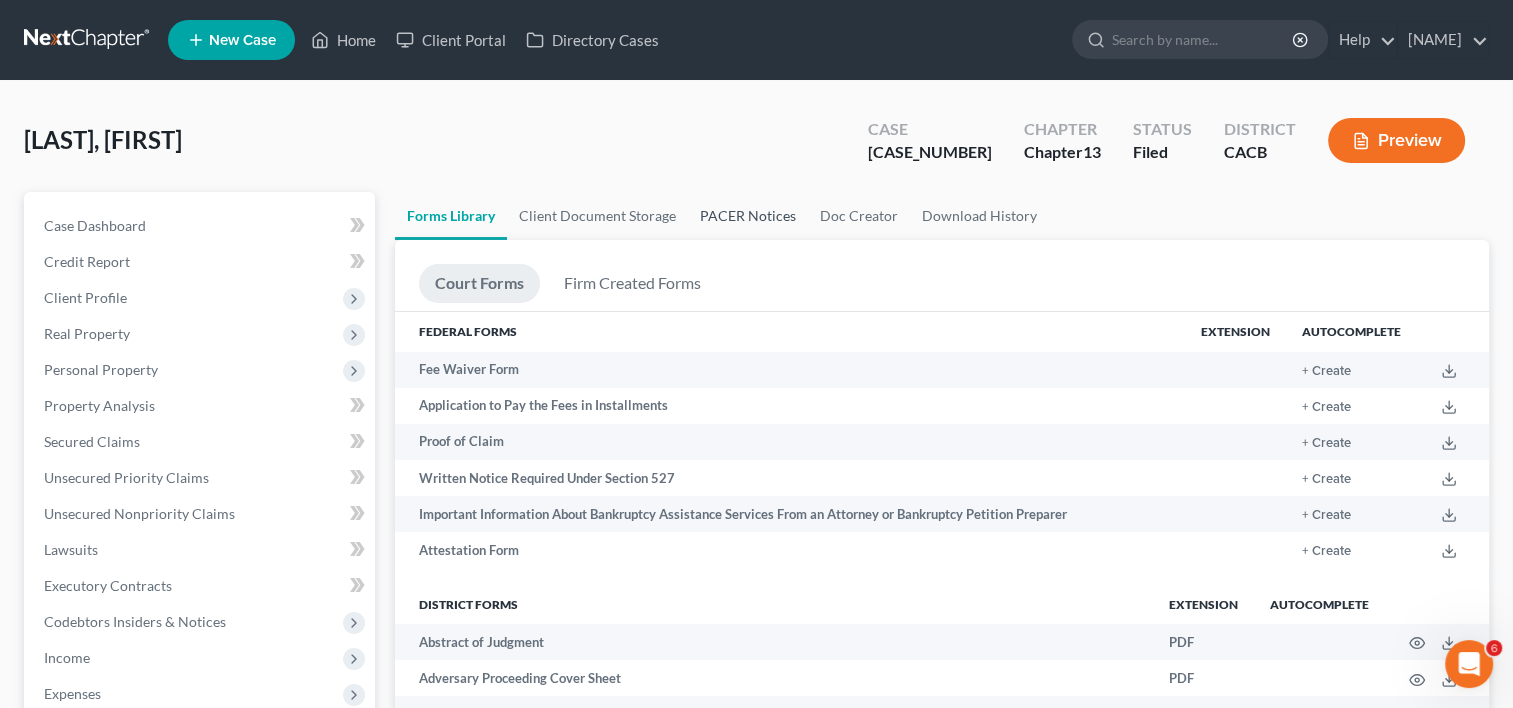 click on "PACER Notices" at bounding box center [748, 216] 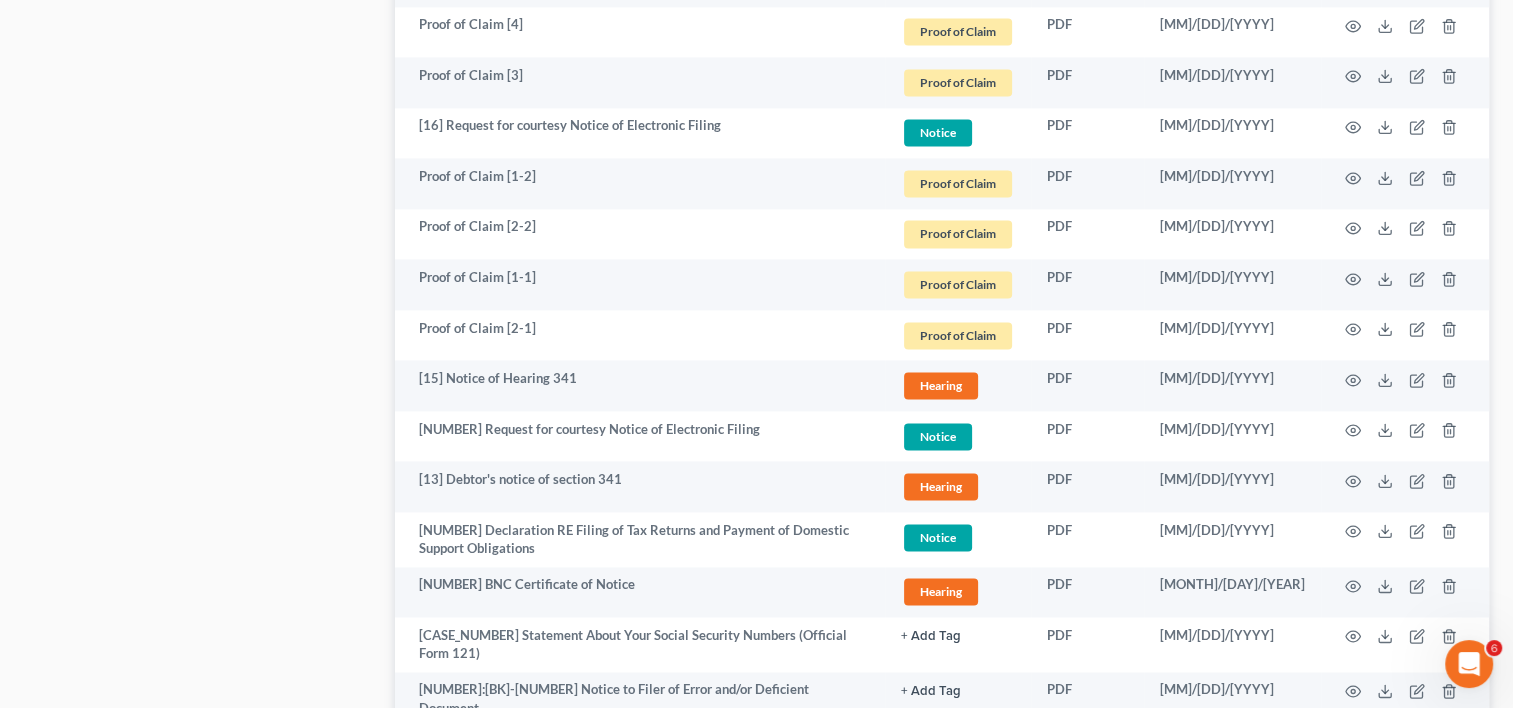 scroll, scrollTop: 3394, scrollLeft: 0, axis: vertical 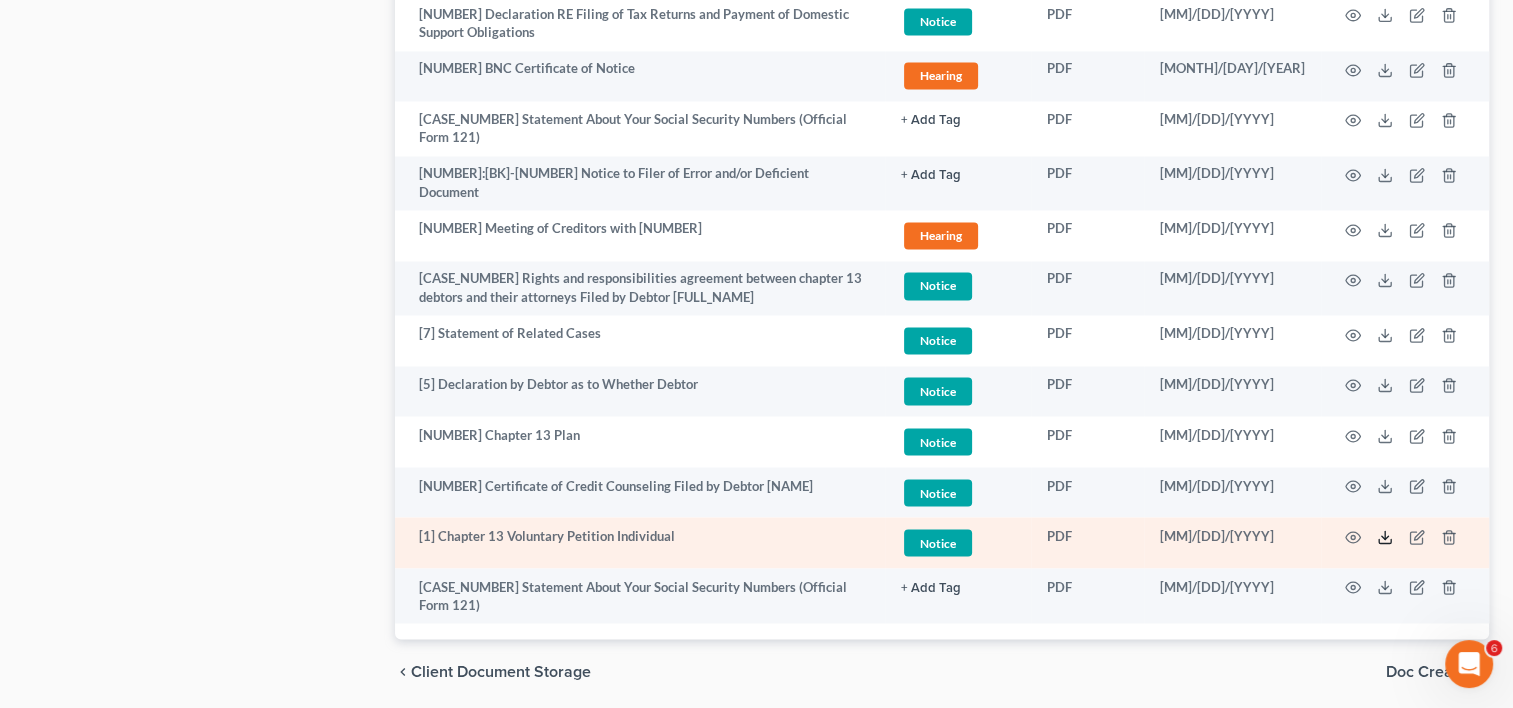 click 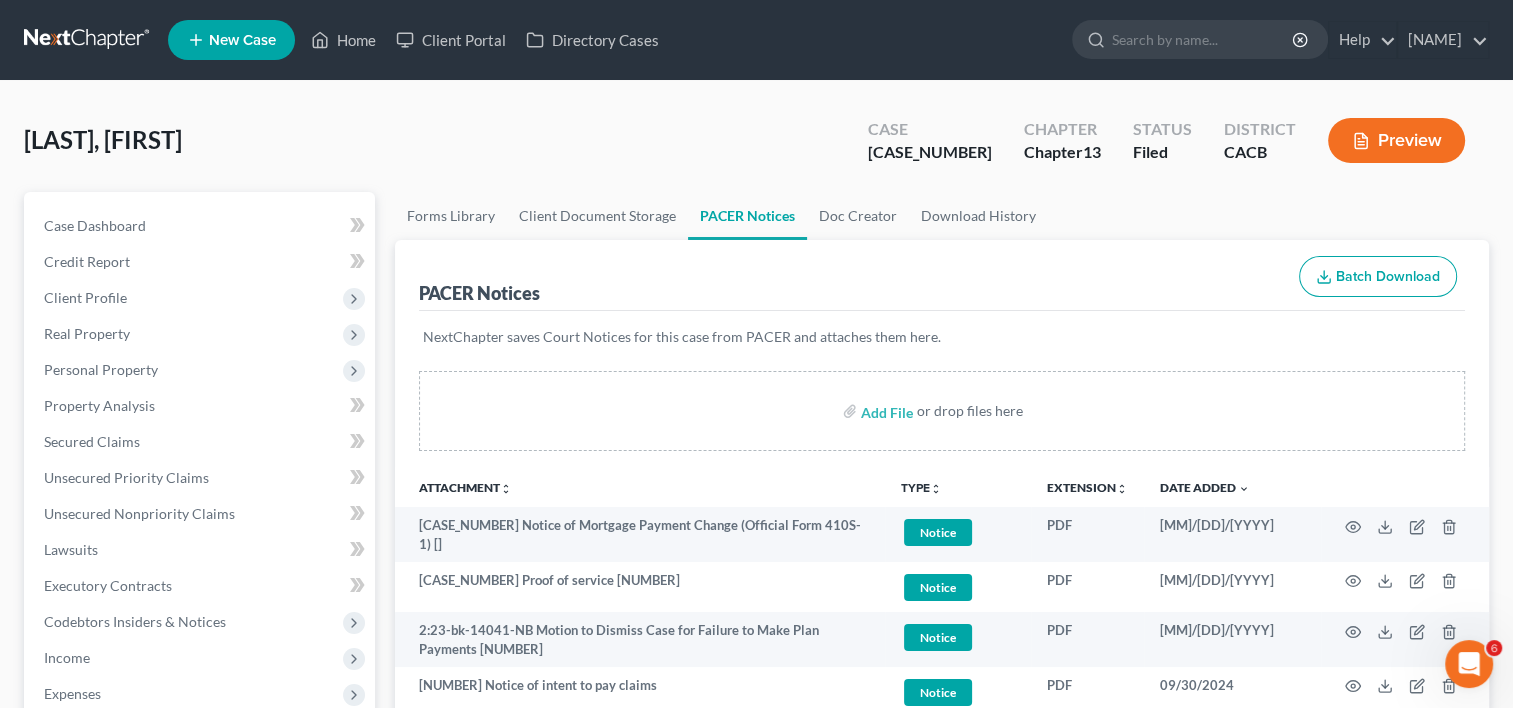 scroll, scrollTop: 64, scrollLeft: 0, axis: vertical 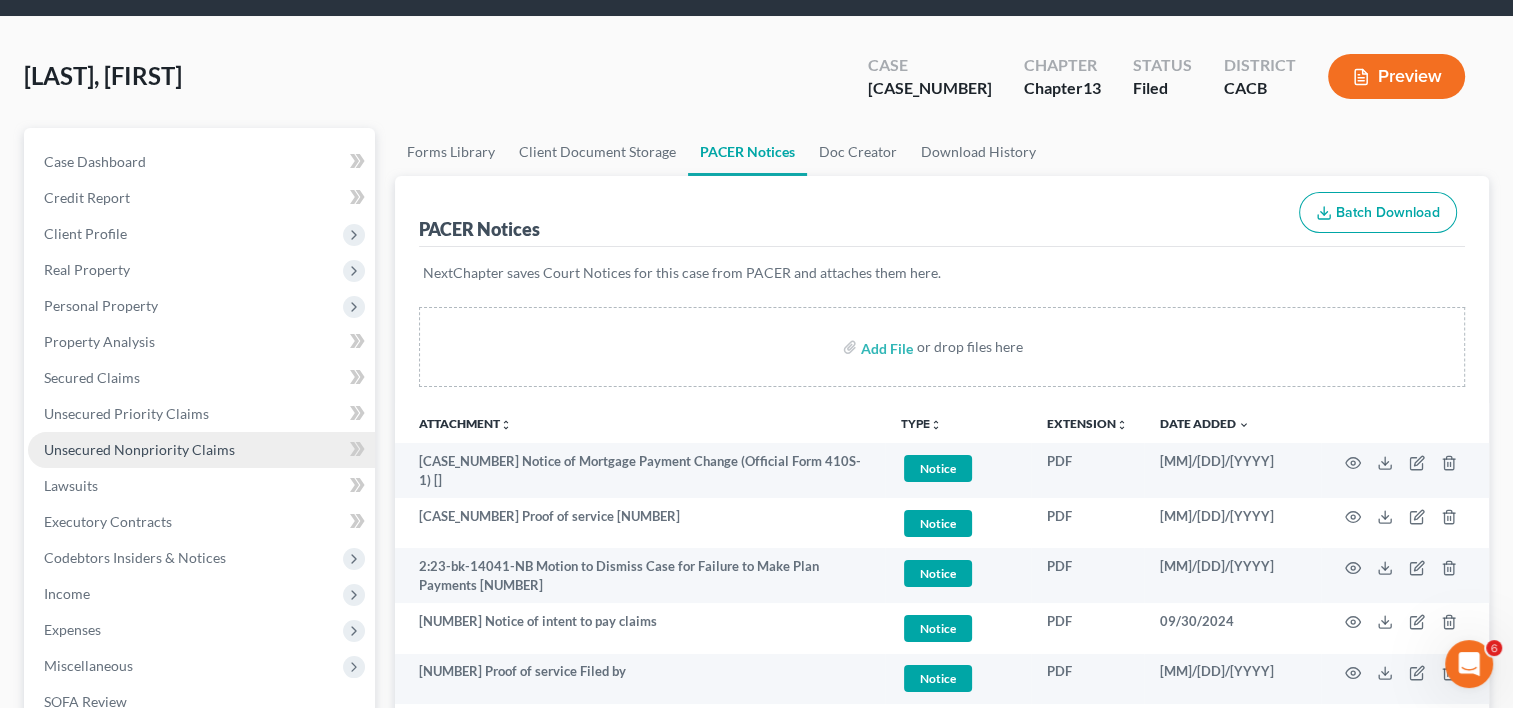 click on "Unsecured Nonpriority Claims" at bounding box center [139, 449] 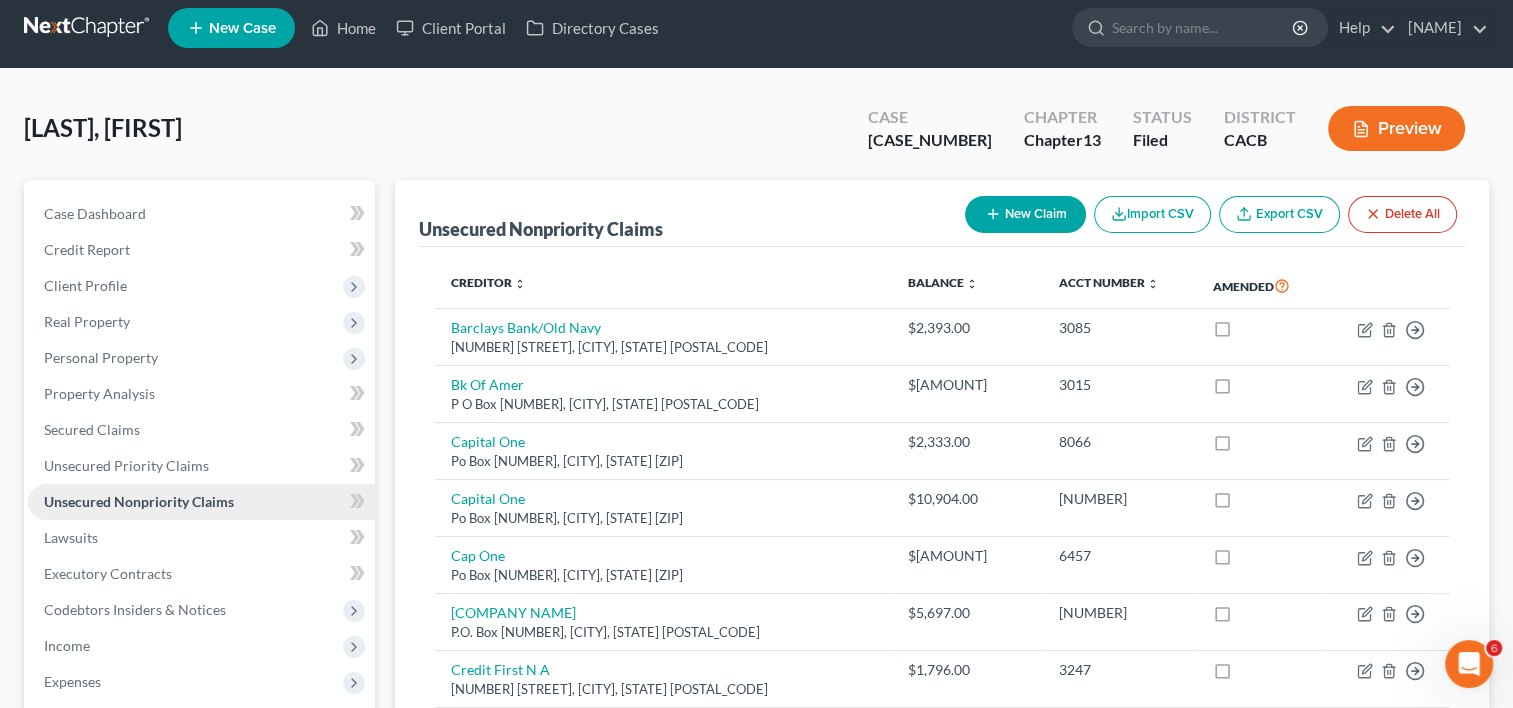 scroll, scrollTop: 0, scrollLeft: 0, axis: both 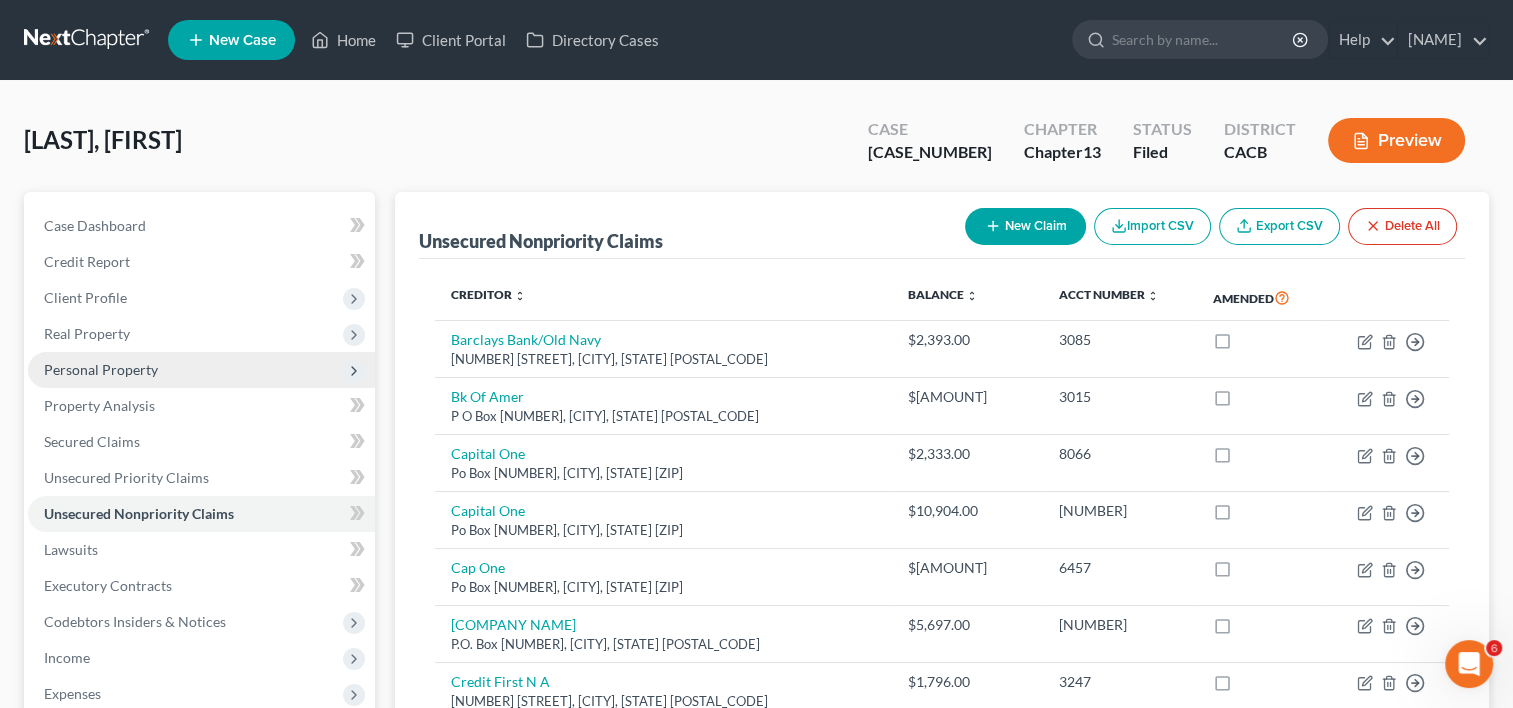 click on "Personal Property" at bounding box center (101, 369) 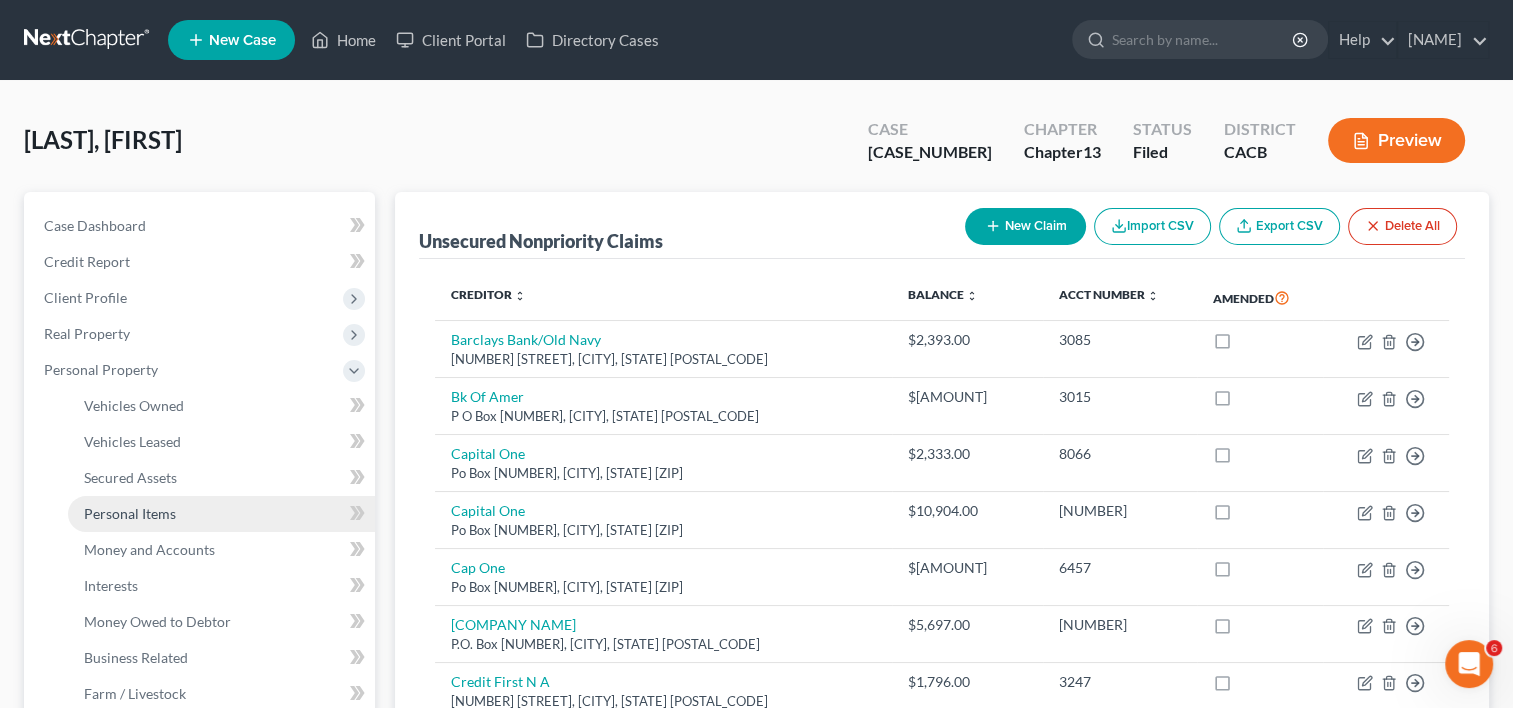 click on "Personal Items" at bounding box center [130, 513] 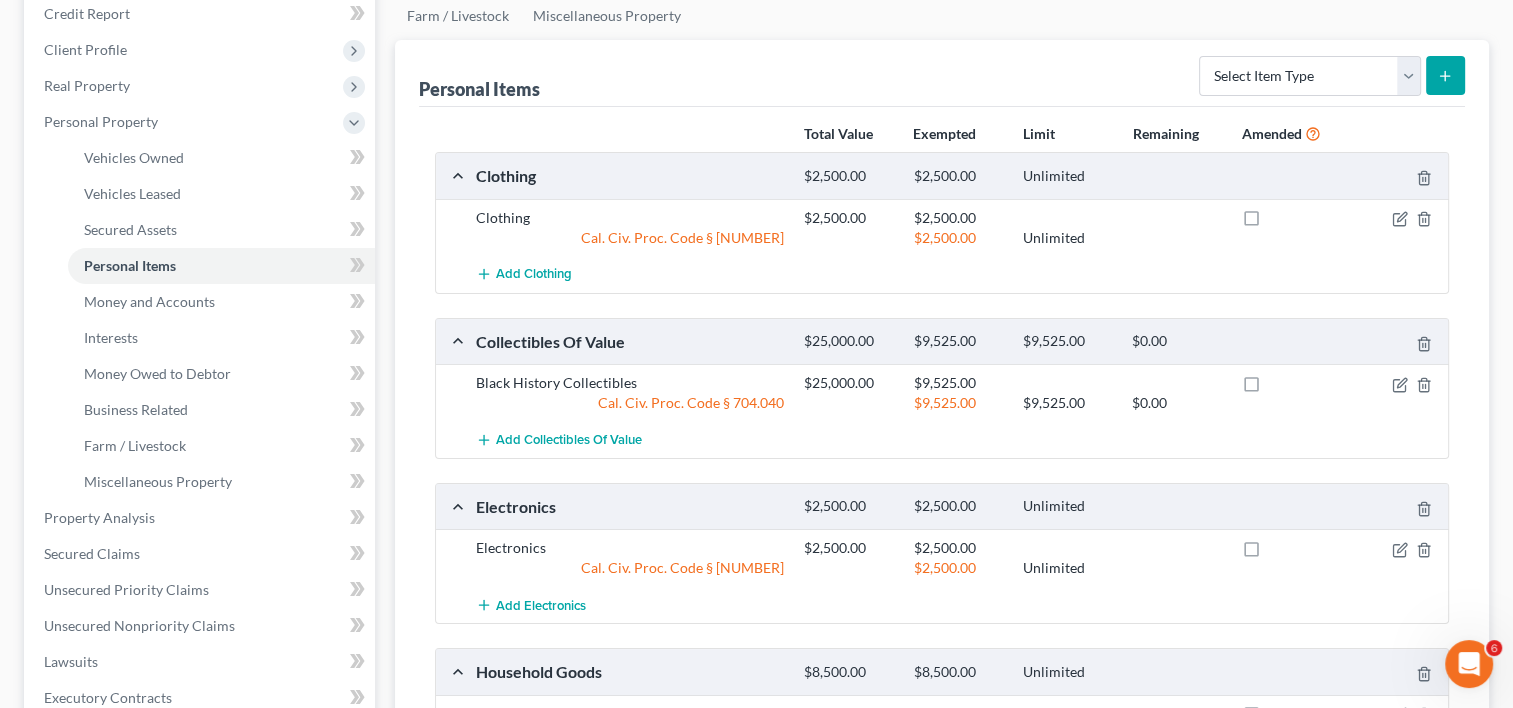 scroll, scrollTop: 252, scrollLeft: 0, axis: vertical 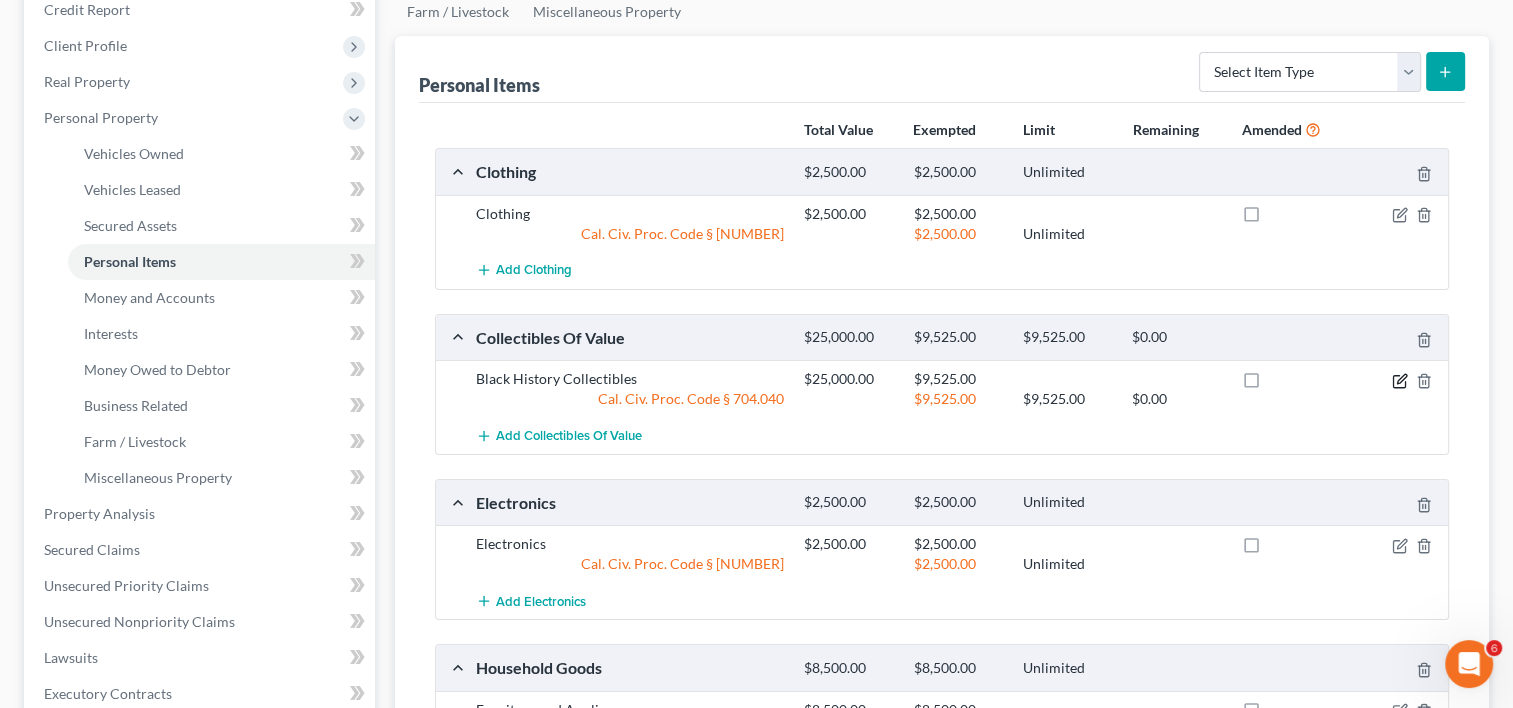 click 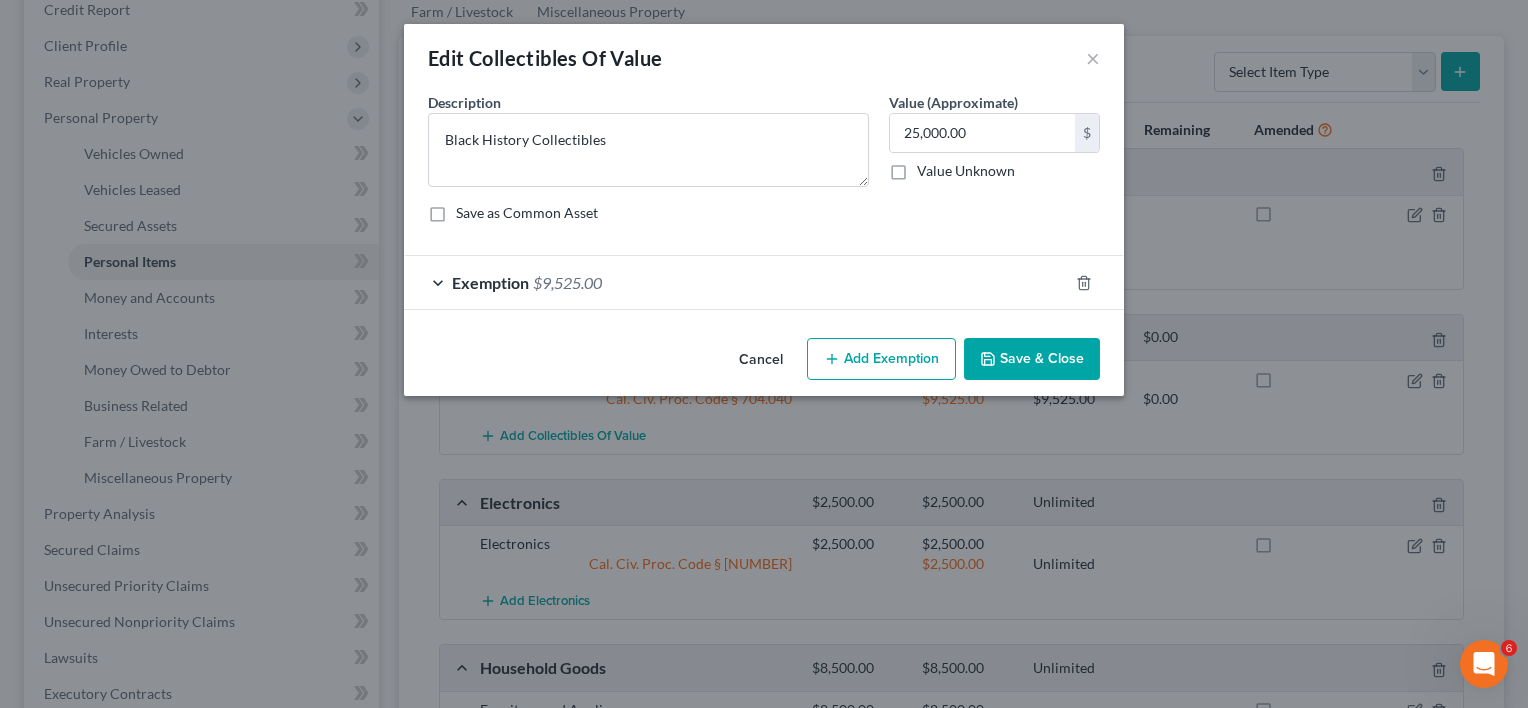 click on "Exemption $9,525.00" at bounding box center (736, 282) 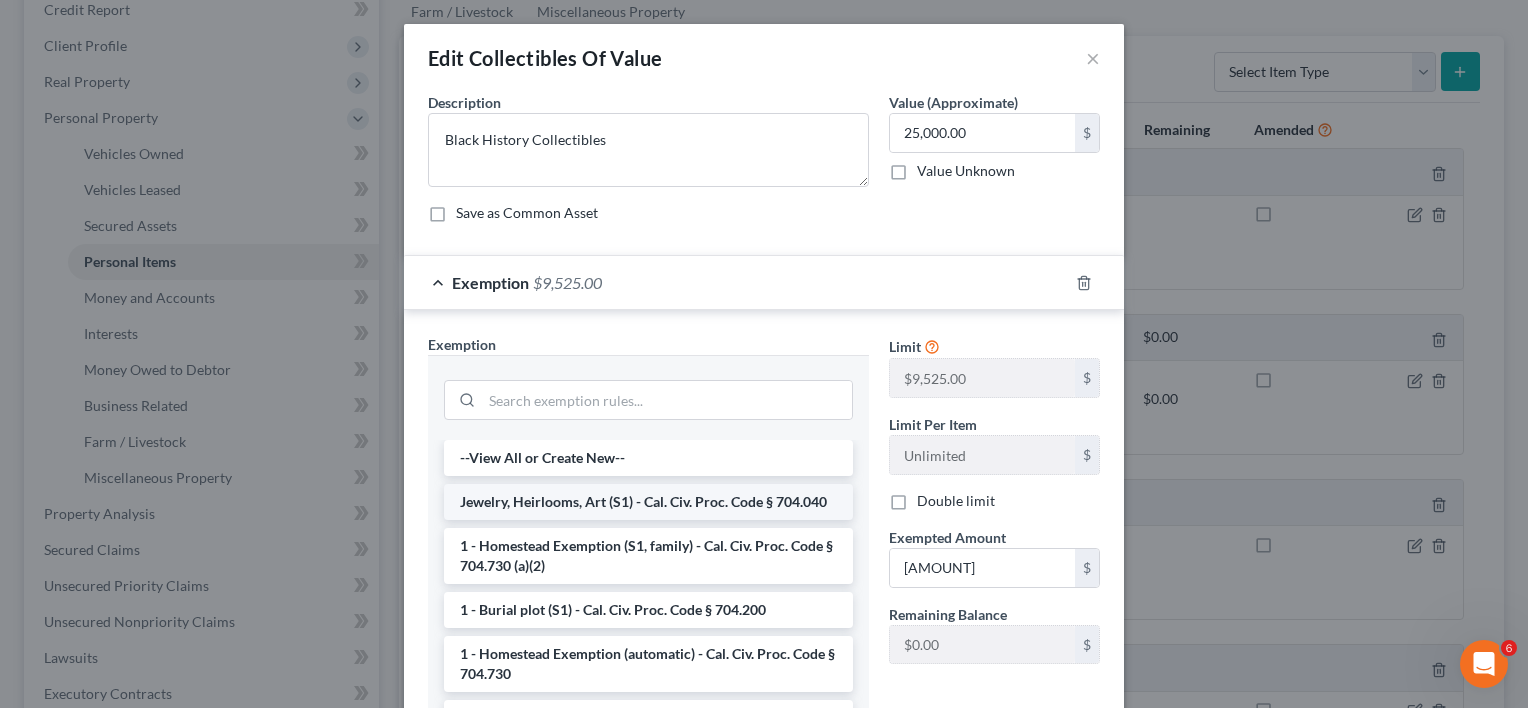 click on "Jewelry, Heirlooms, Art (S1) - Cal. Civ. Proc. Code § 704.040" at bounding box center (648, 502) 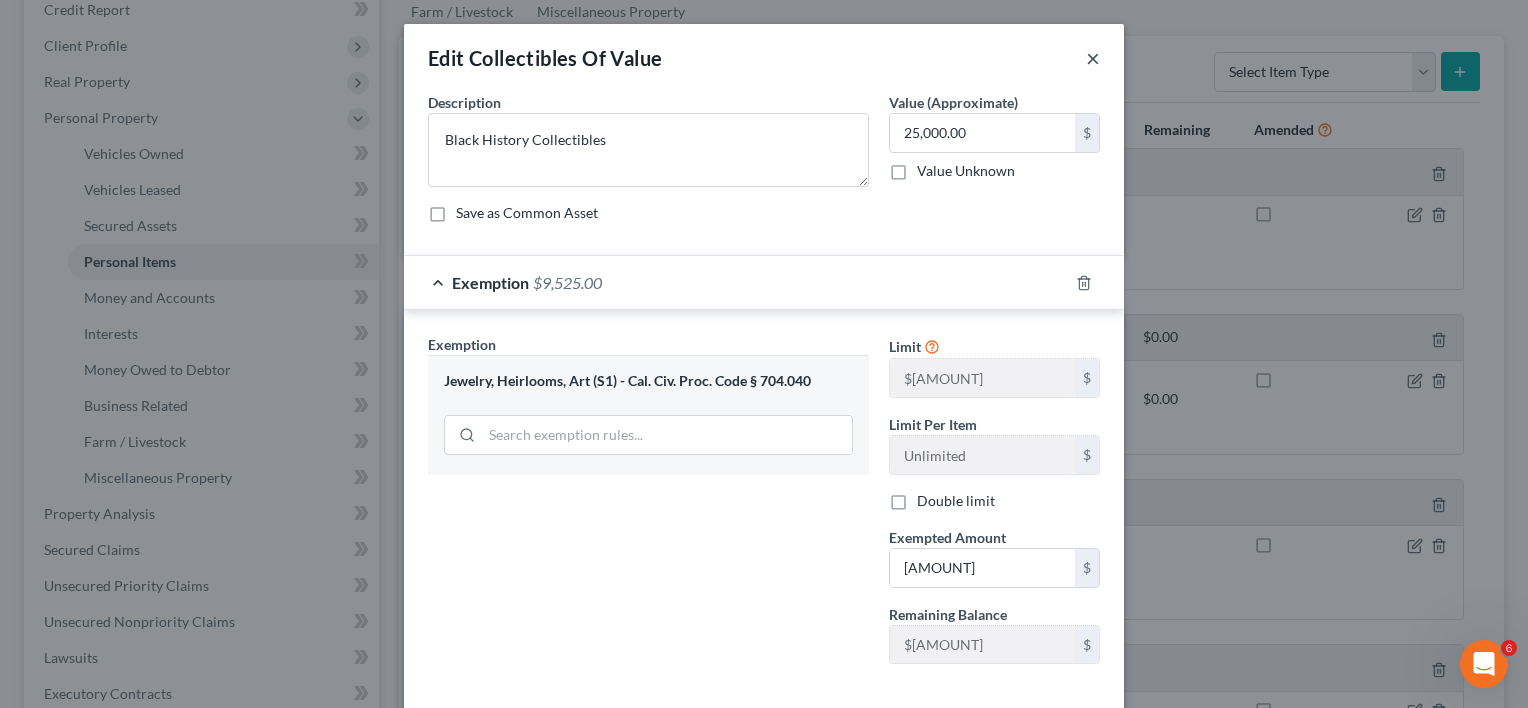 click on "×" at bounding box center (1093, 58) 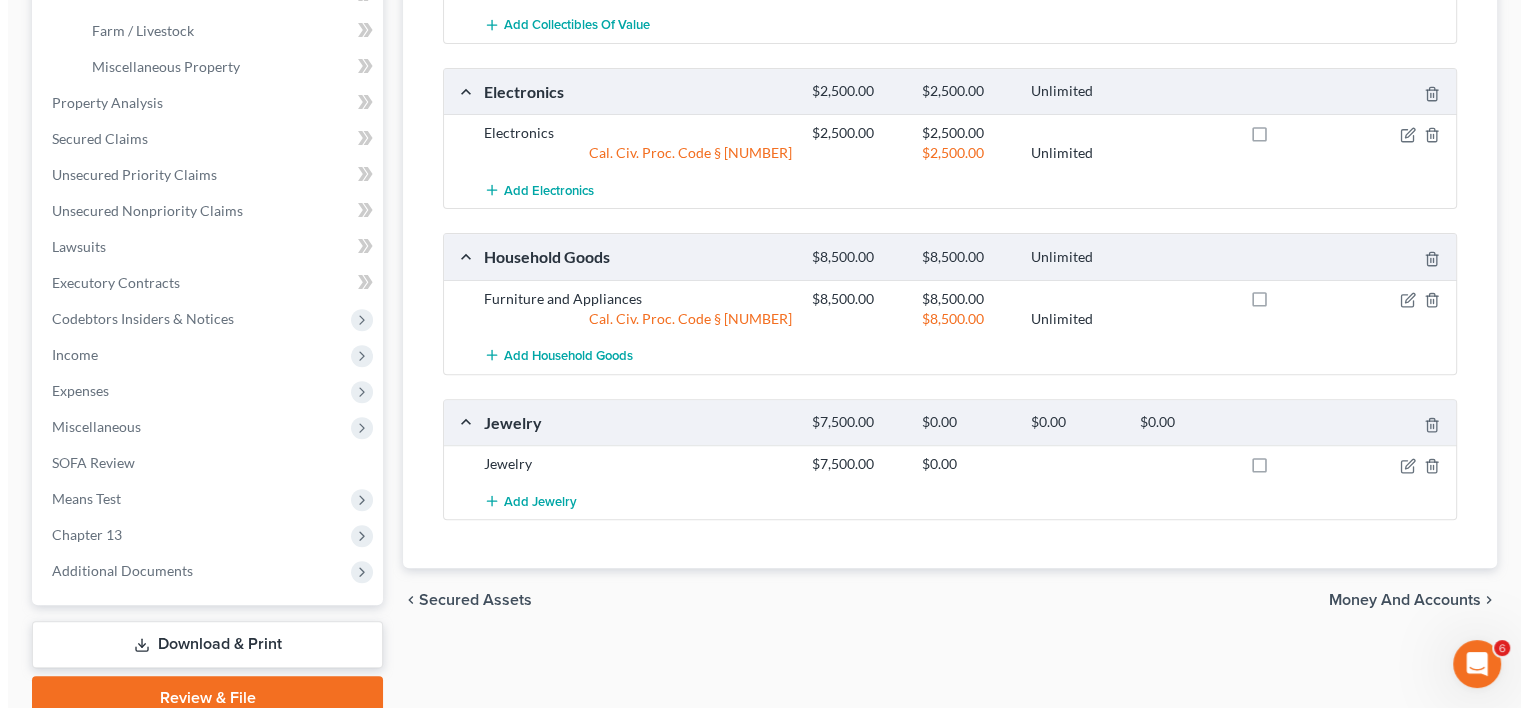 scroll, scrollTop: 724, scrollLeft: 0, axis: vertical 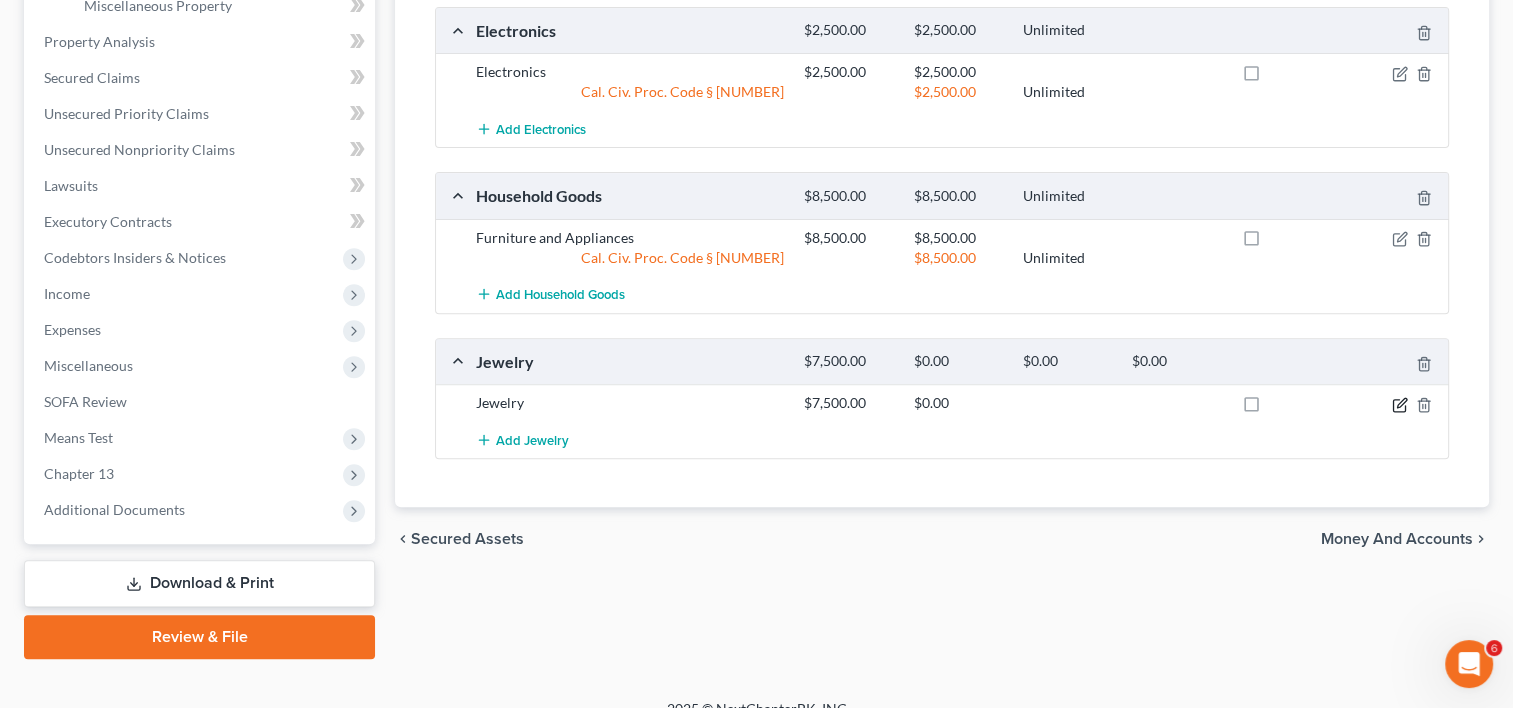 click 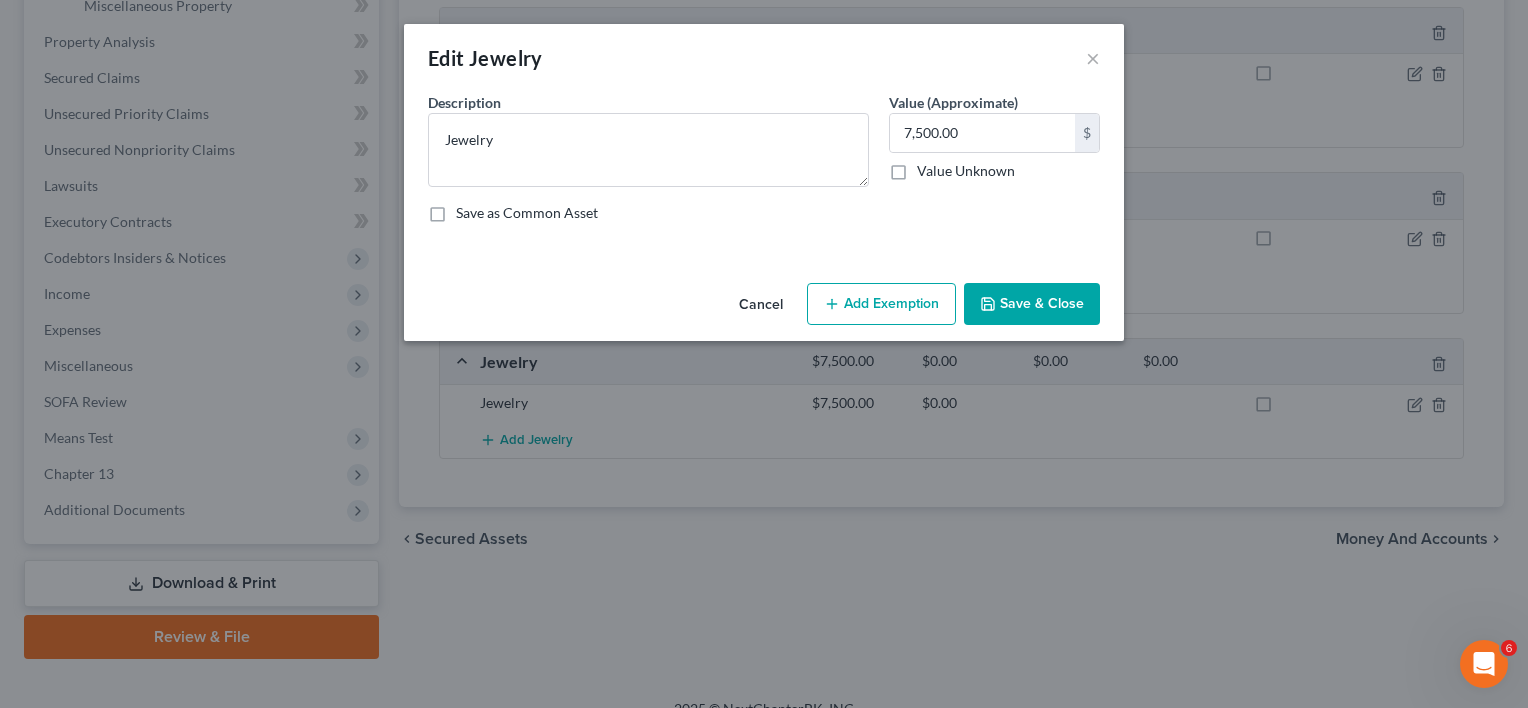 click on "Add Exemption" at bounding box center (881, 304) 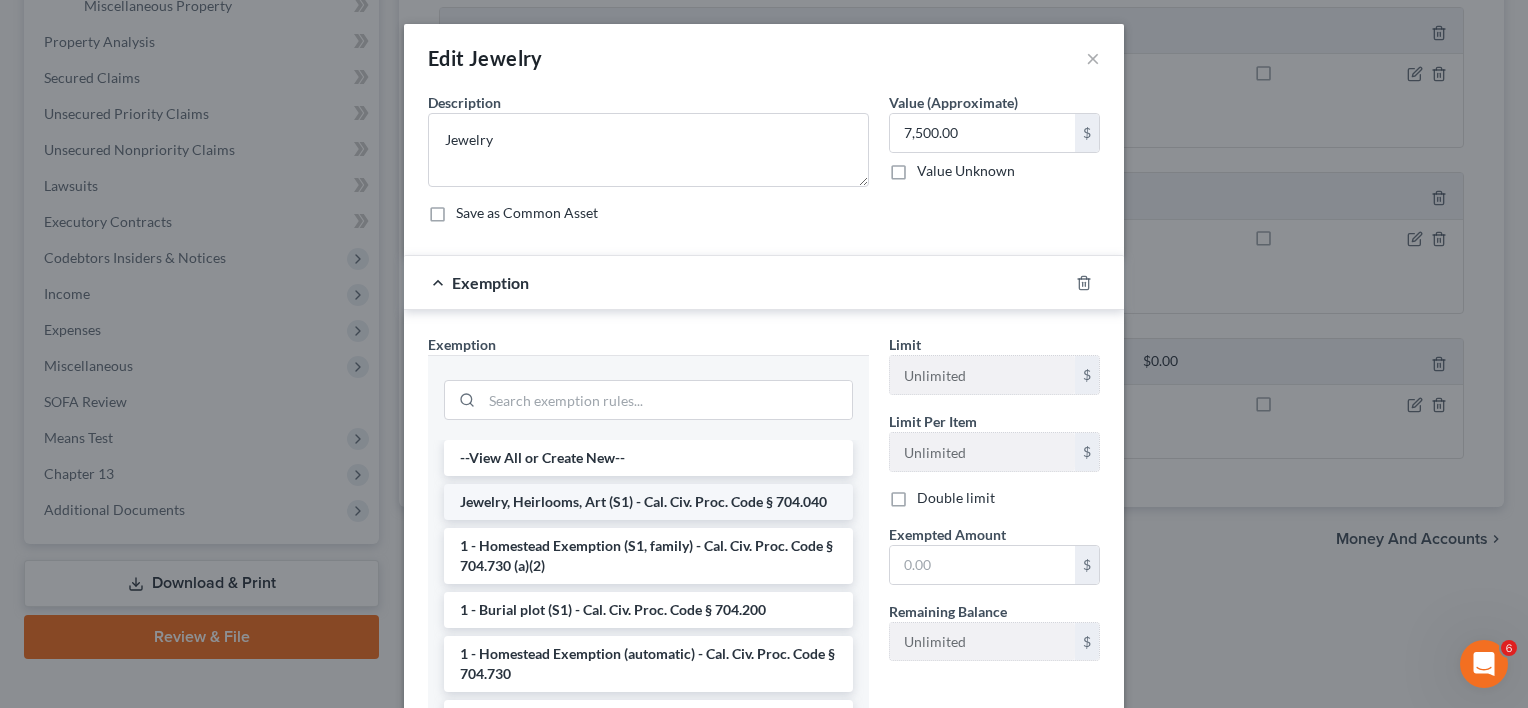 click on "Jewelry, Heirlooms, Art (S1) - Cal. Civ. Proc. Code § 704.040" at bounding box center [648, 502] 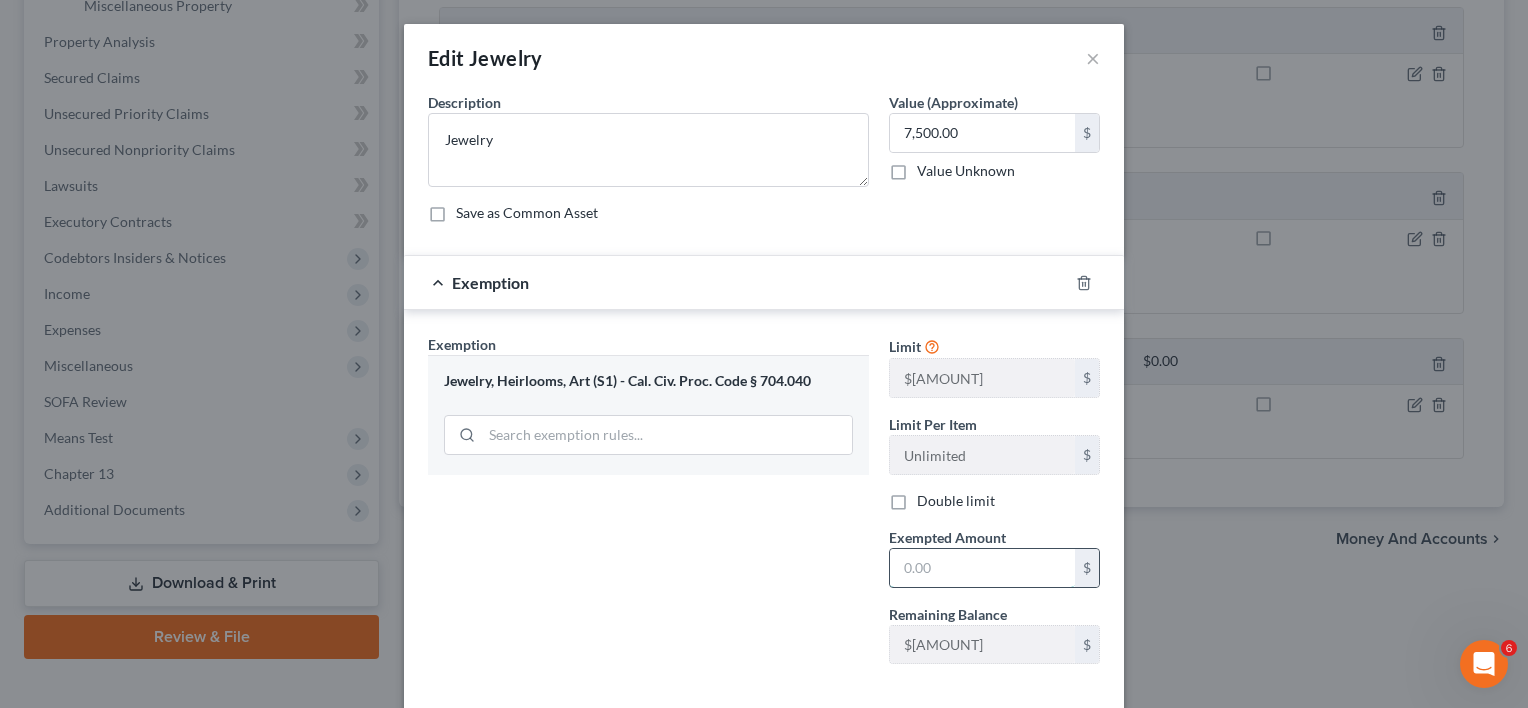 click at bounding box center [982, 568] 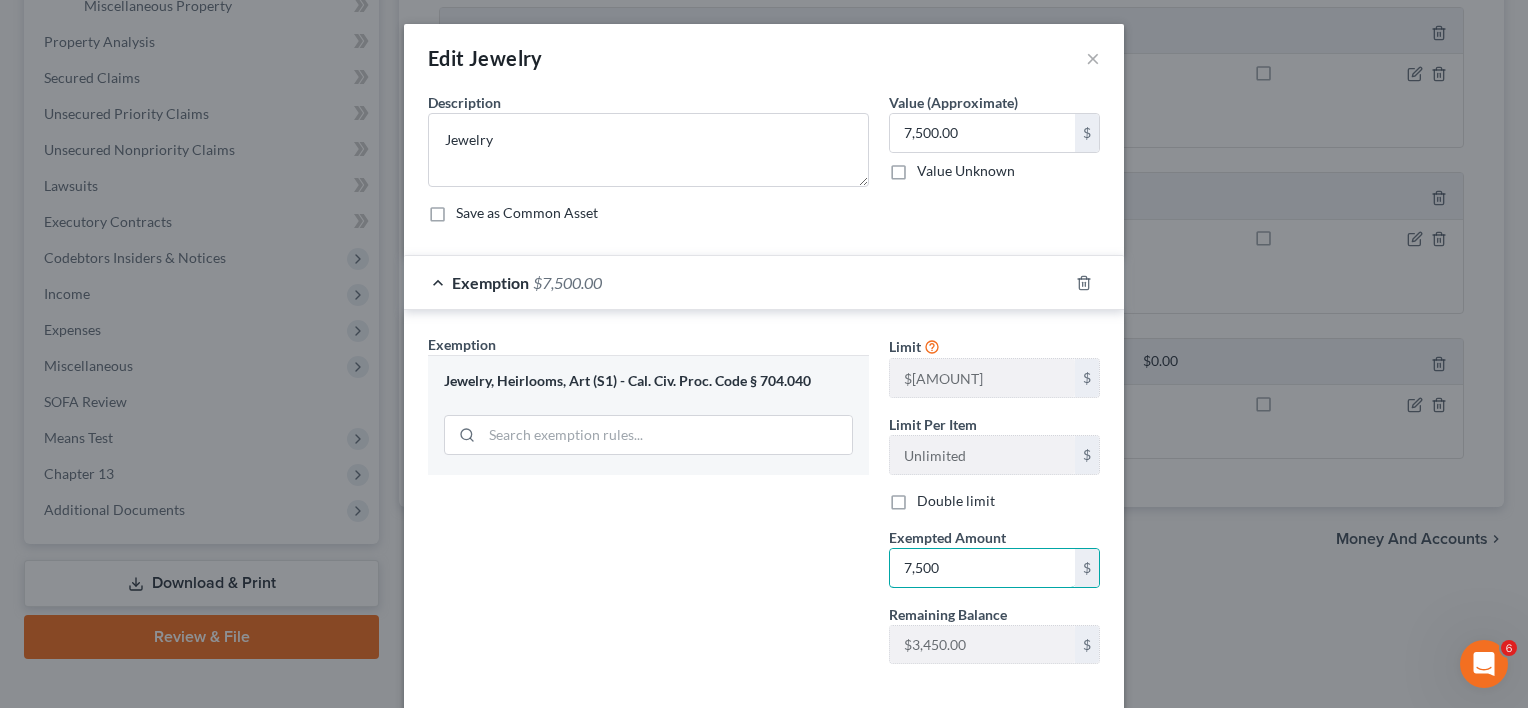 type on "7,500" 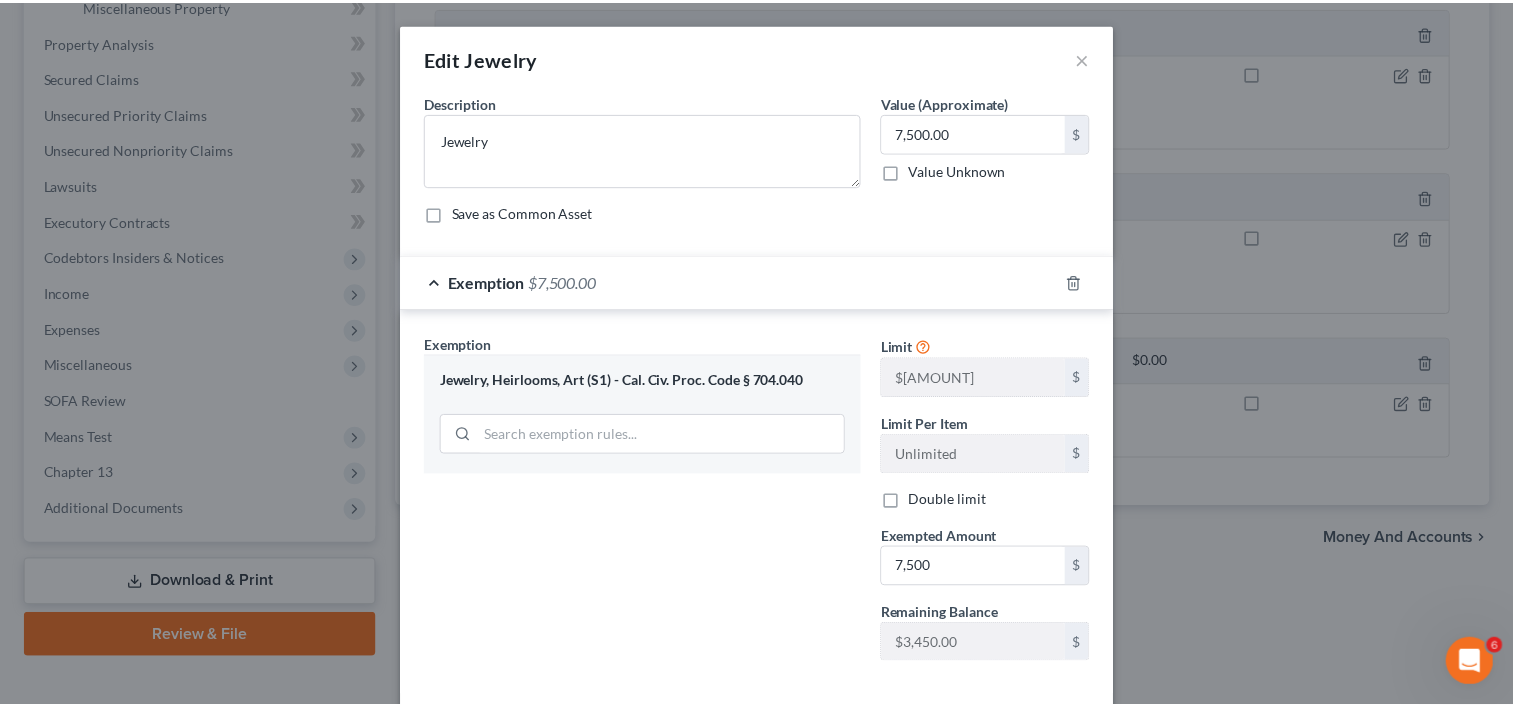 scroll, scrollTop: 96, scrollLeft: 0, axis: vertical 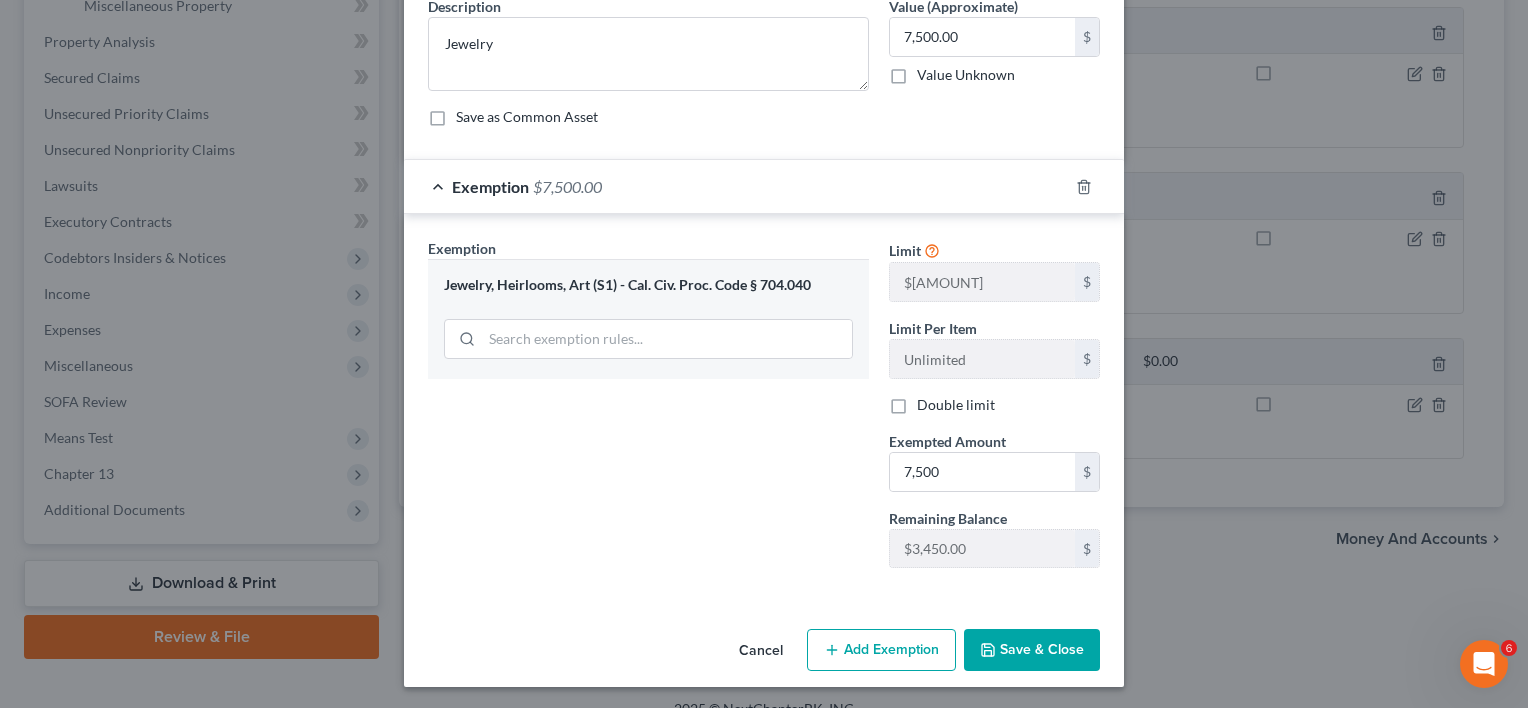 click on "Save & Close" at bounding box center (1032, 650) 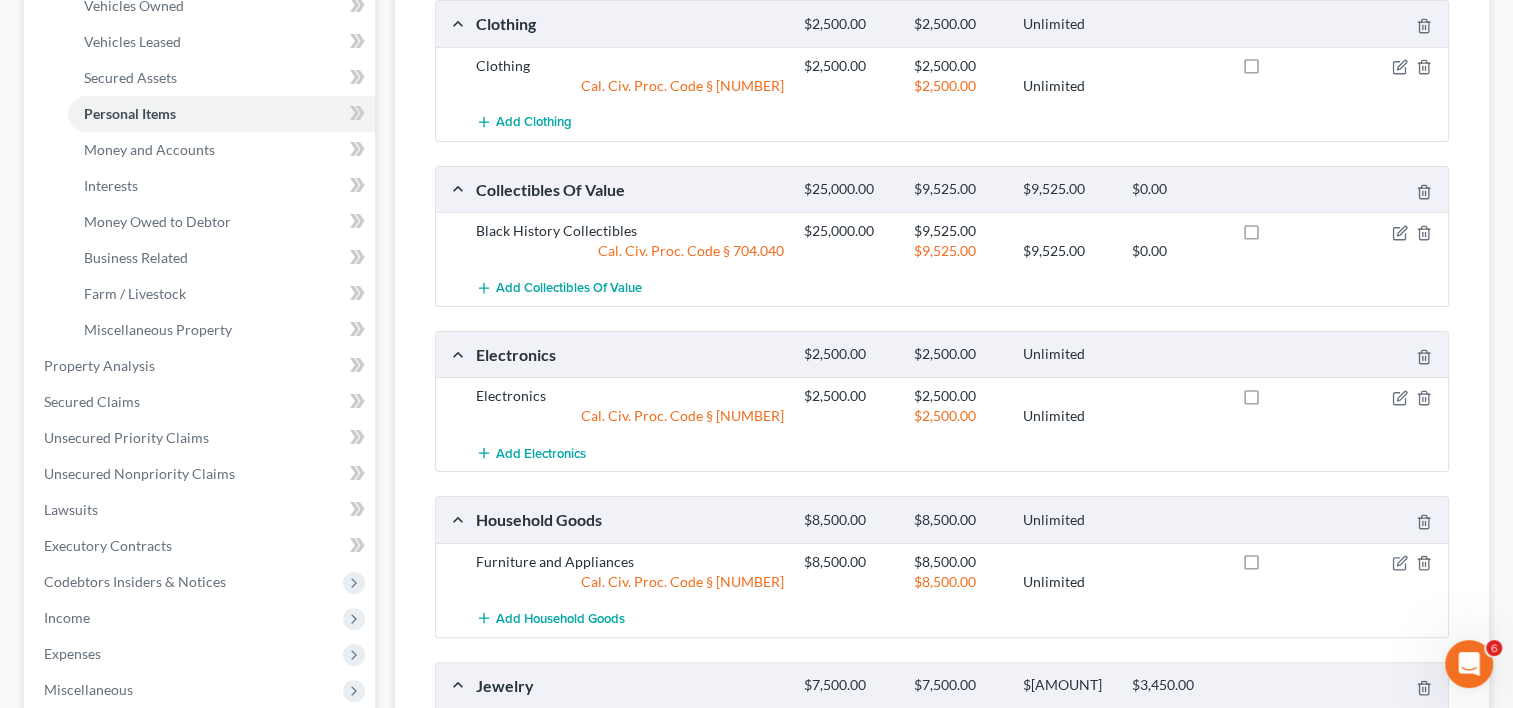 scroll, scrollTop: 402, scrollLeft: 0, axis: vertical 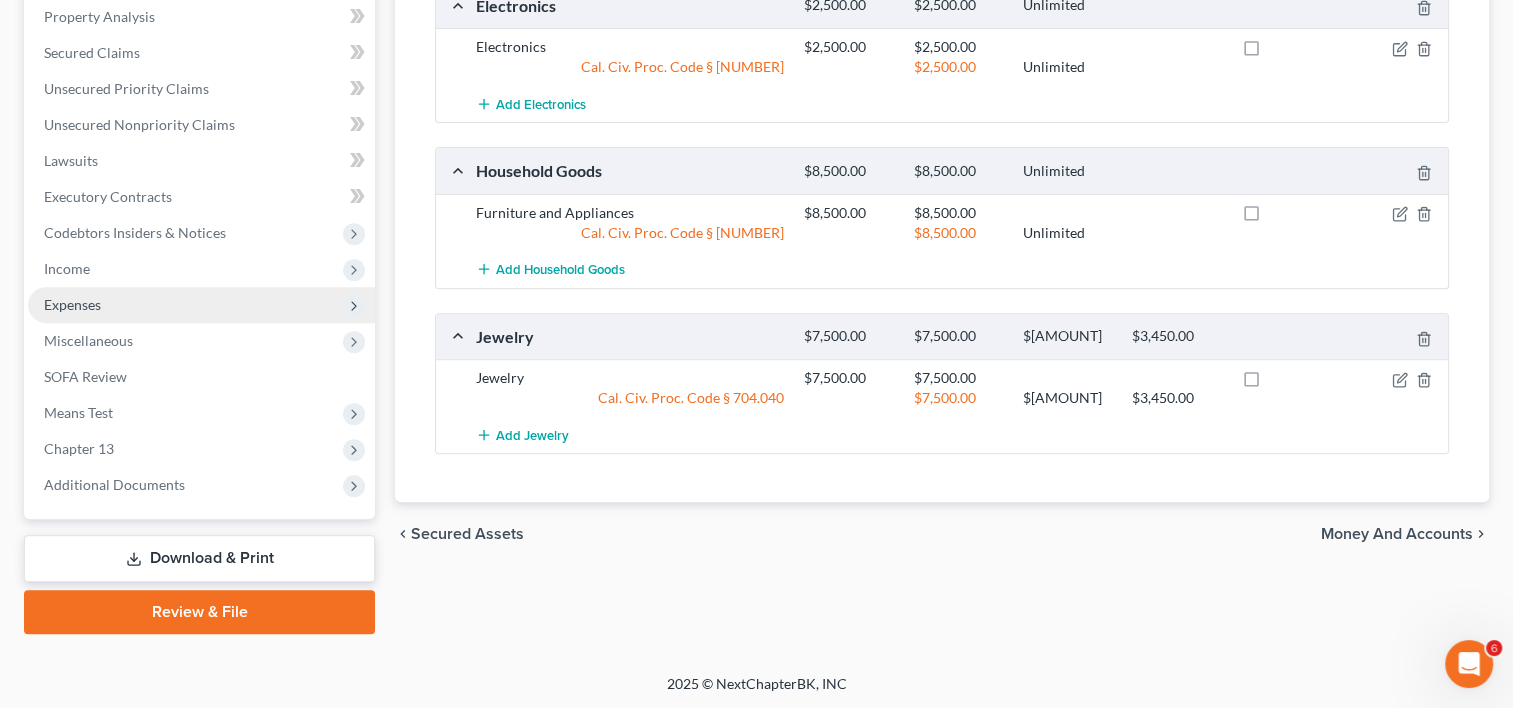 click on "Expenses" at bounding box center (72, 304) 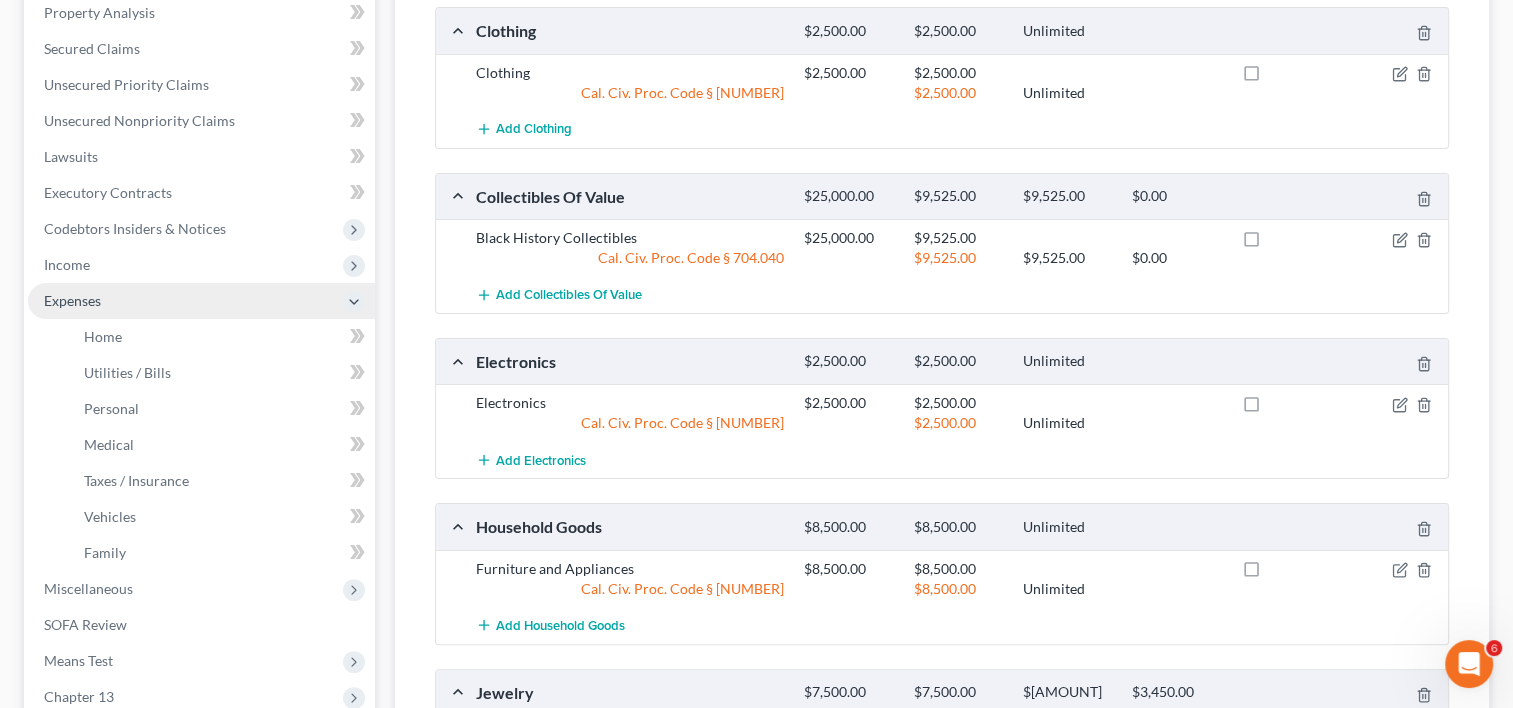 scroll, scrollTop: 389, scrollLeft: 0, axis: vertical 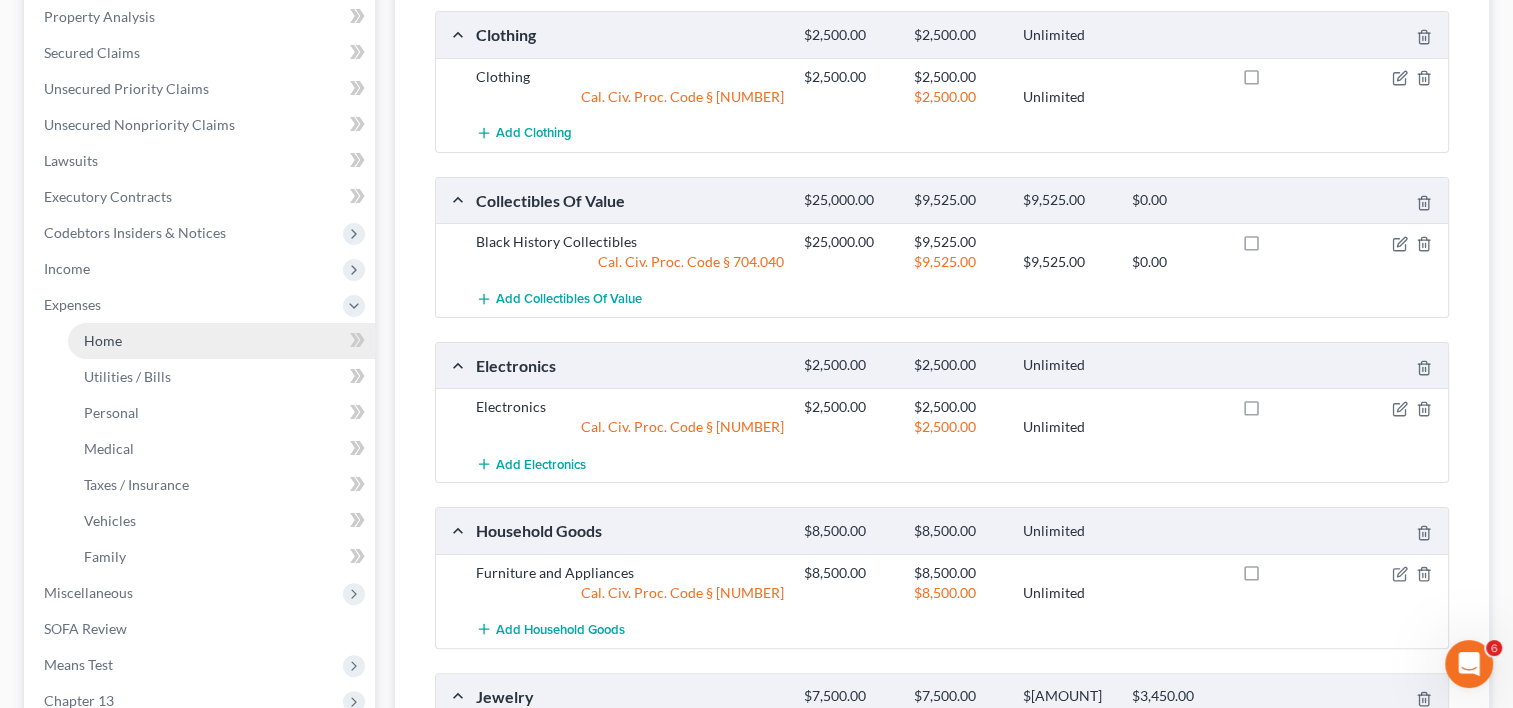 click on "Home" at bounding box center (221, 341) 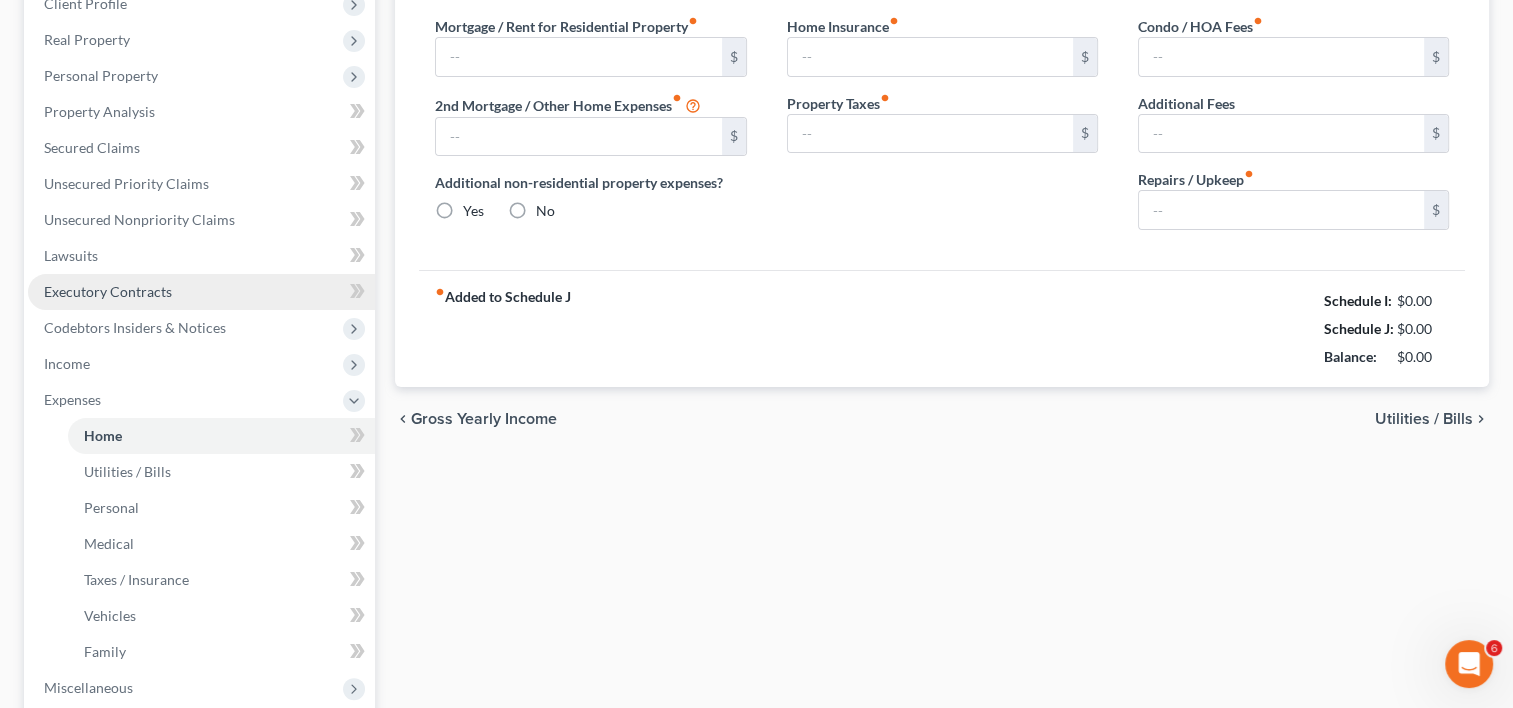 type on "[NUMBER]" 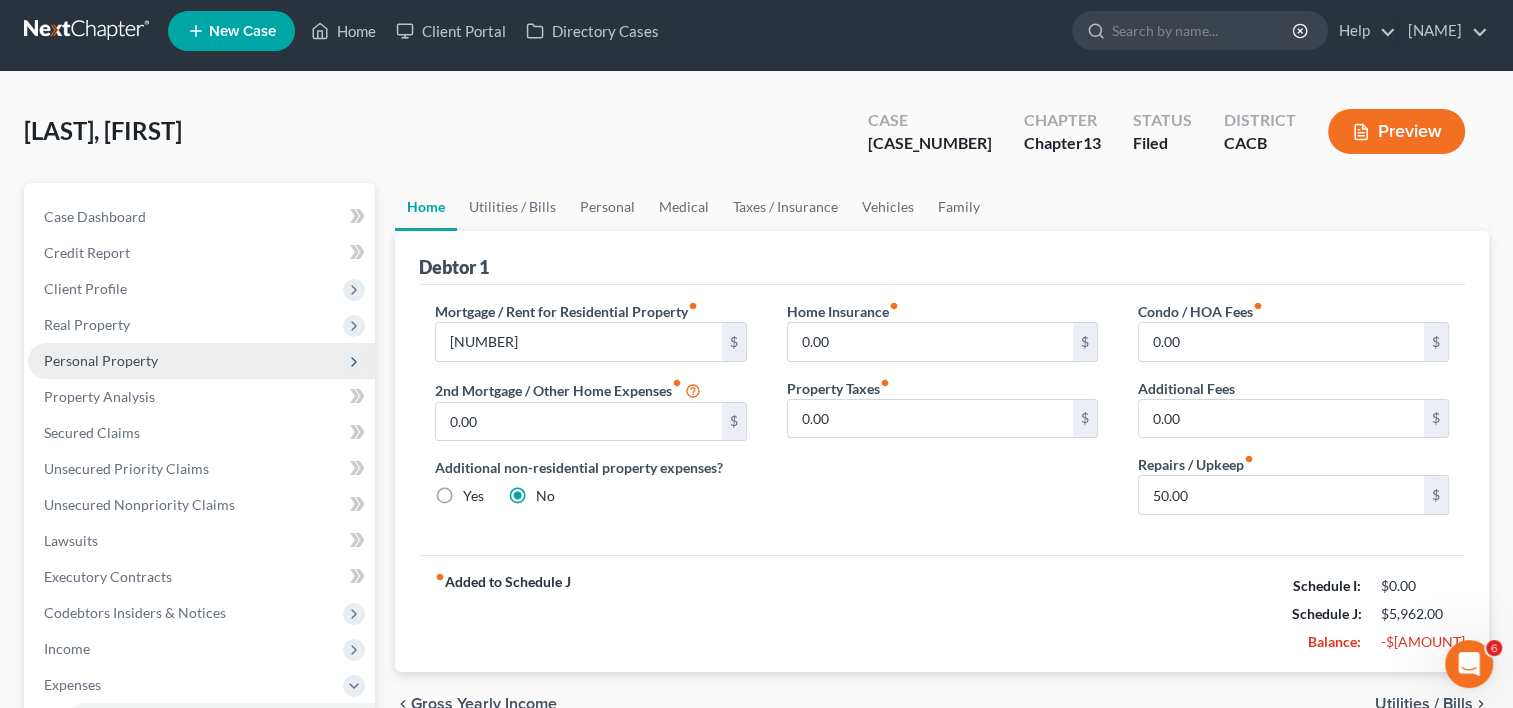 scroll, scrollTop: 0, scrollLeft: 0, axis: both 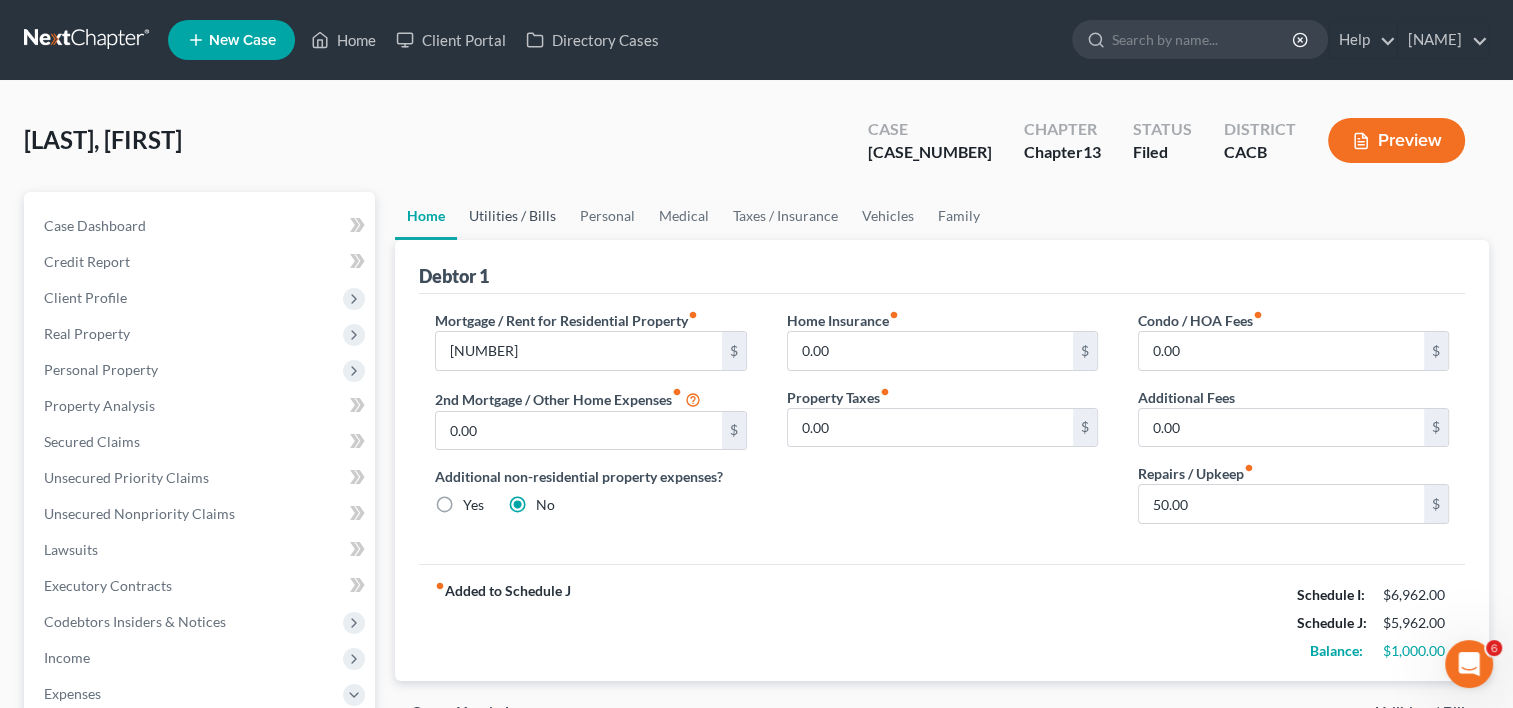 click on "Utilities / Bills" at bounding box center [512, 216] 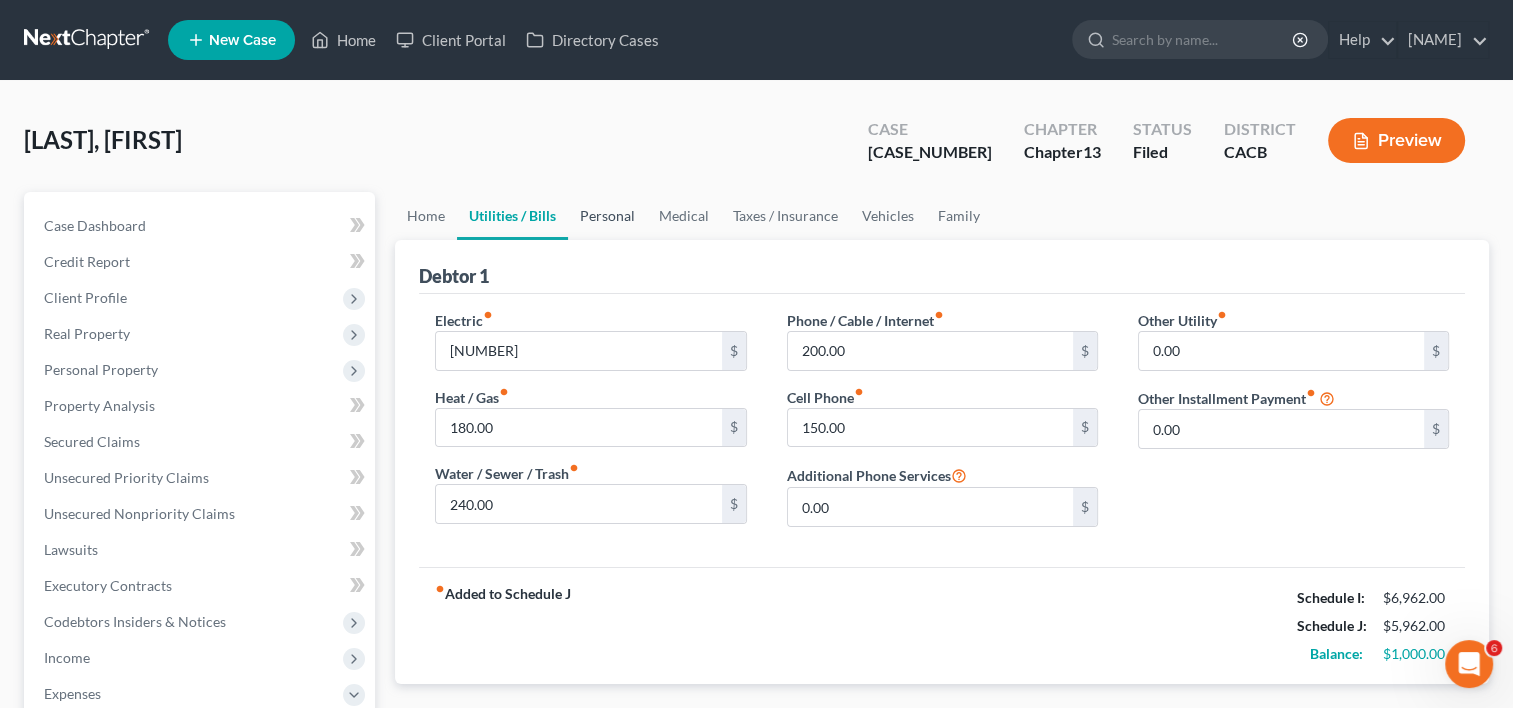 click on "Personal" at bounding box center (607, 216) 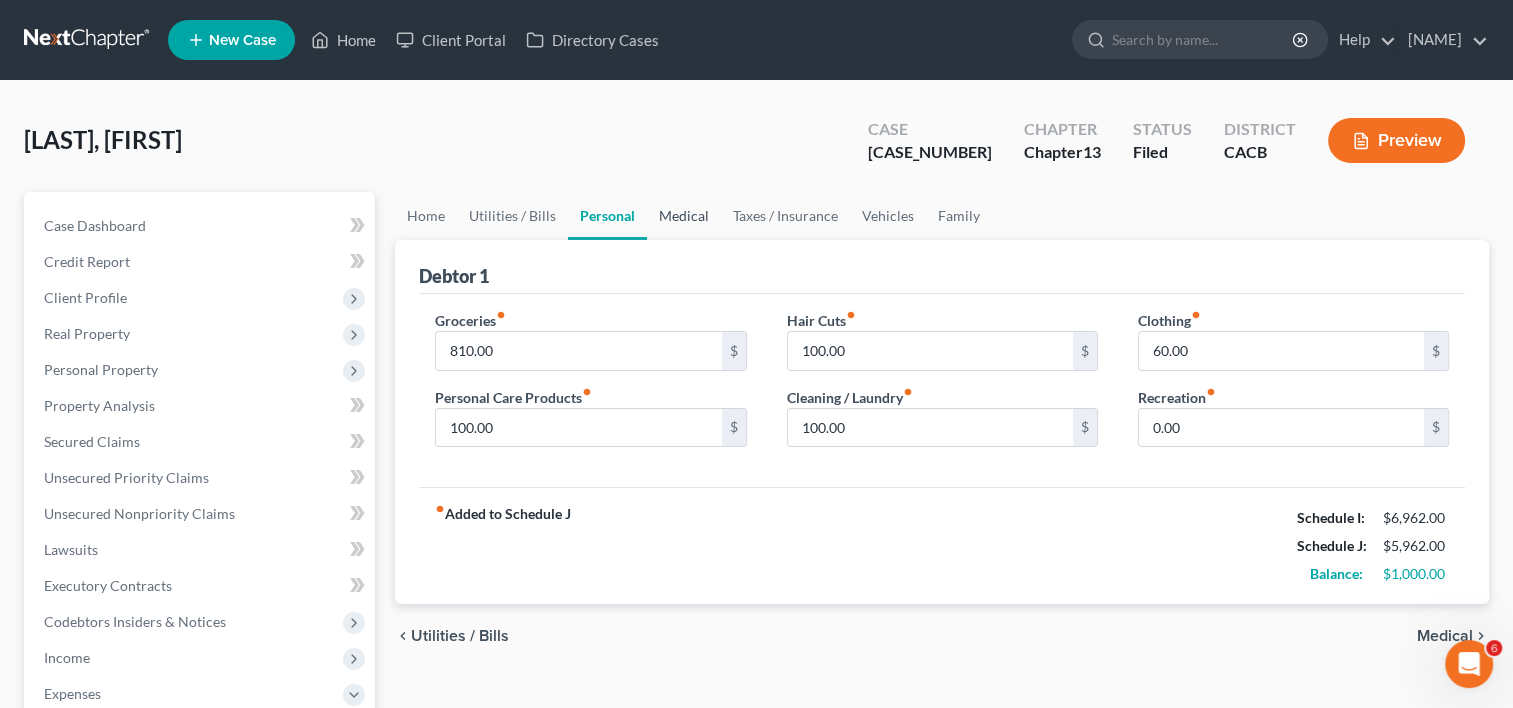 click on "Medical" at bounding box center (684, 216) 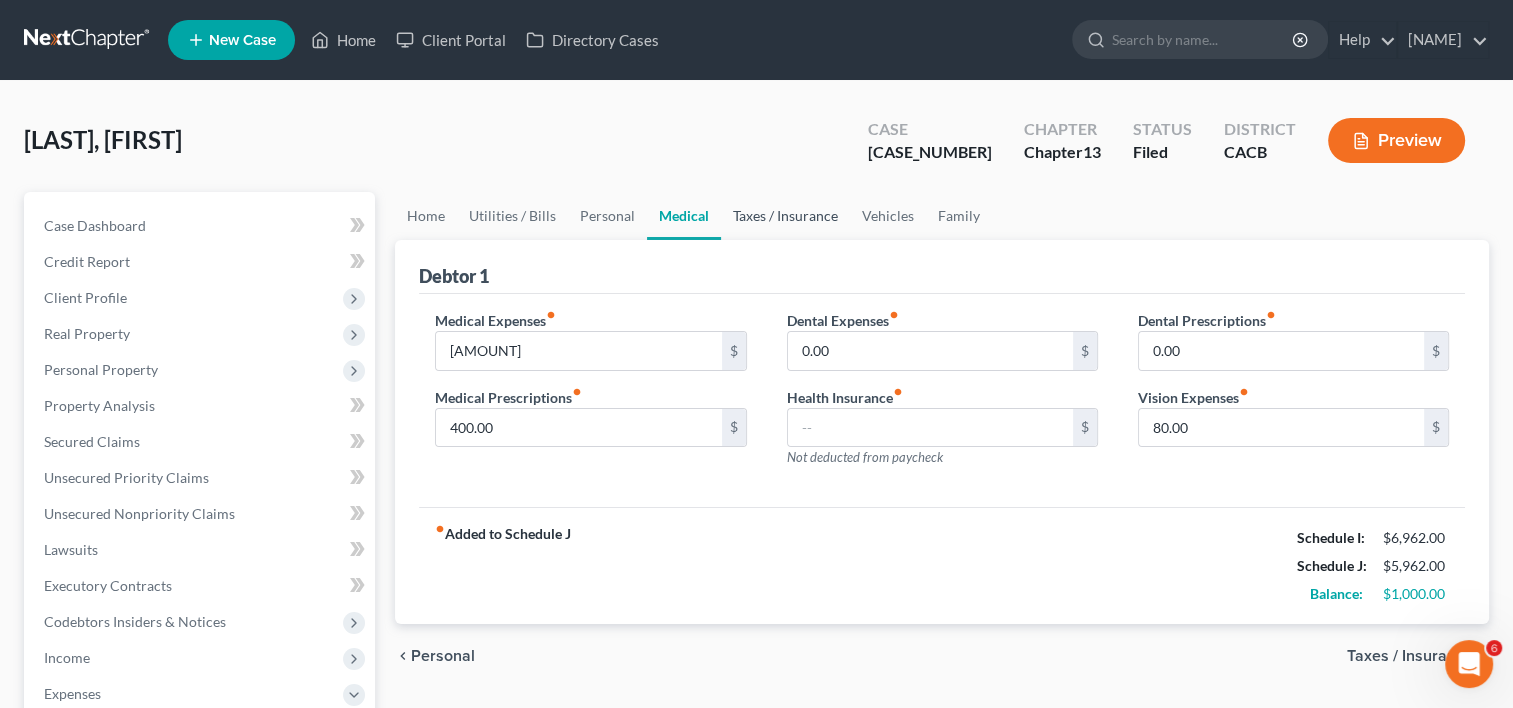 click on "Taxes / Insurance" at bounding box center [785, 216] 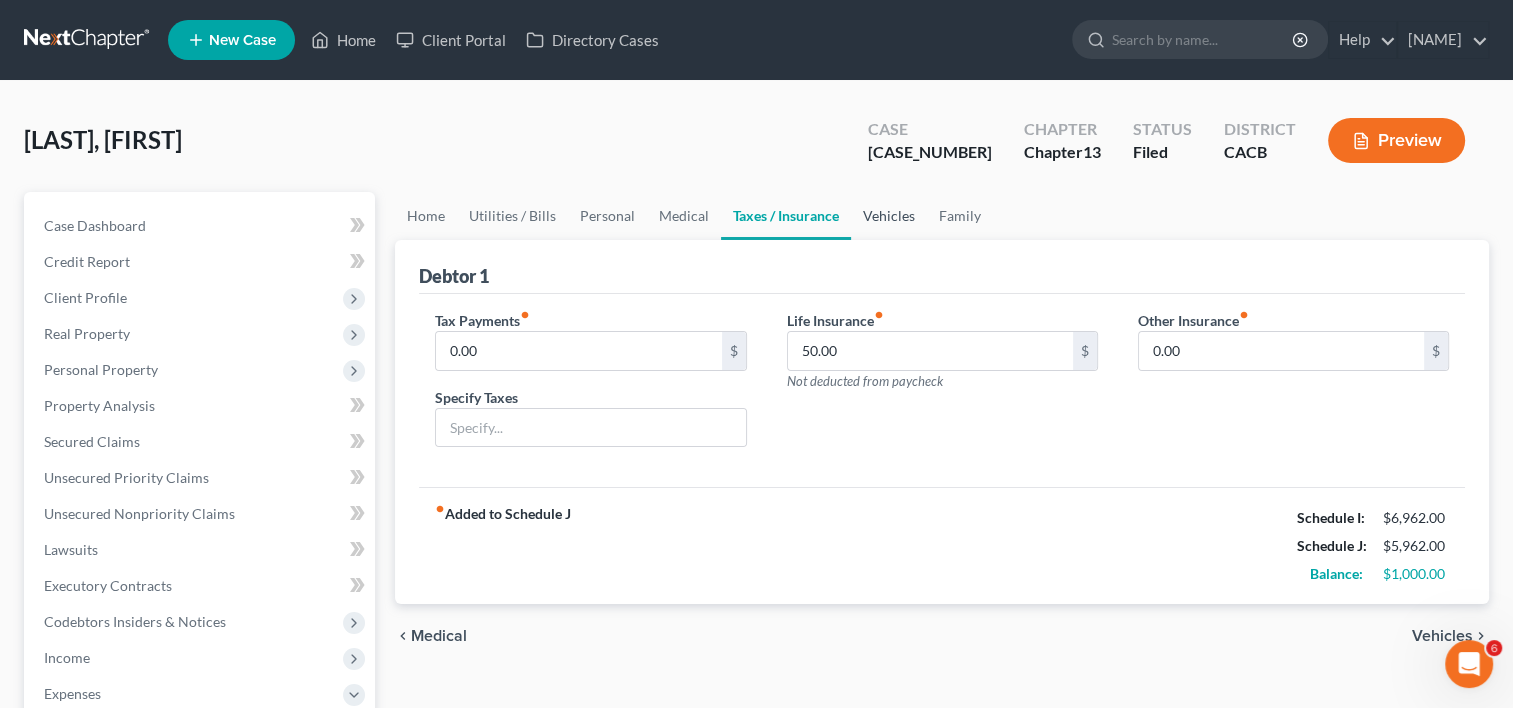 click on "Vehicles" at bounding box center (889, 216) 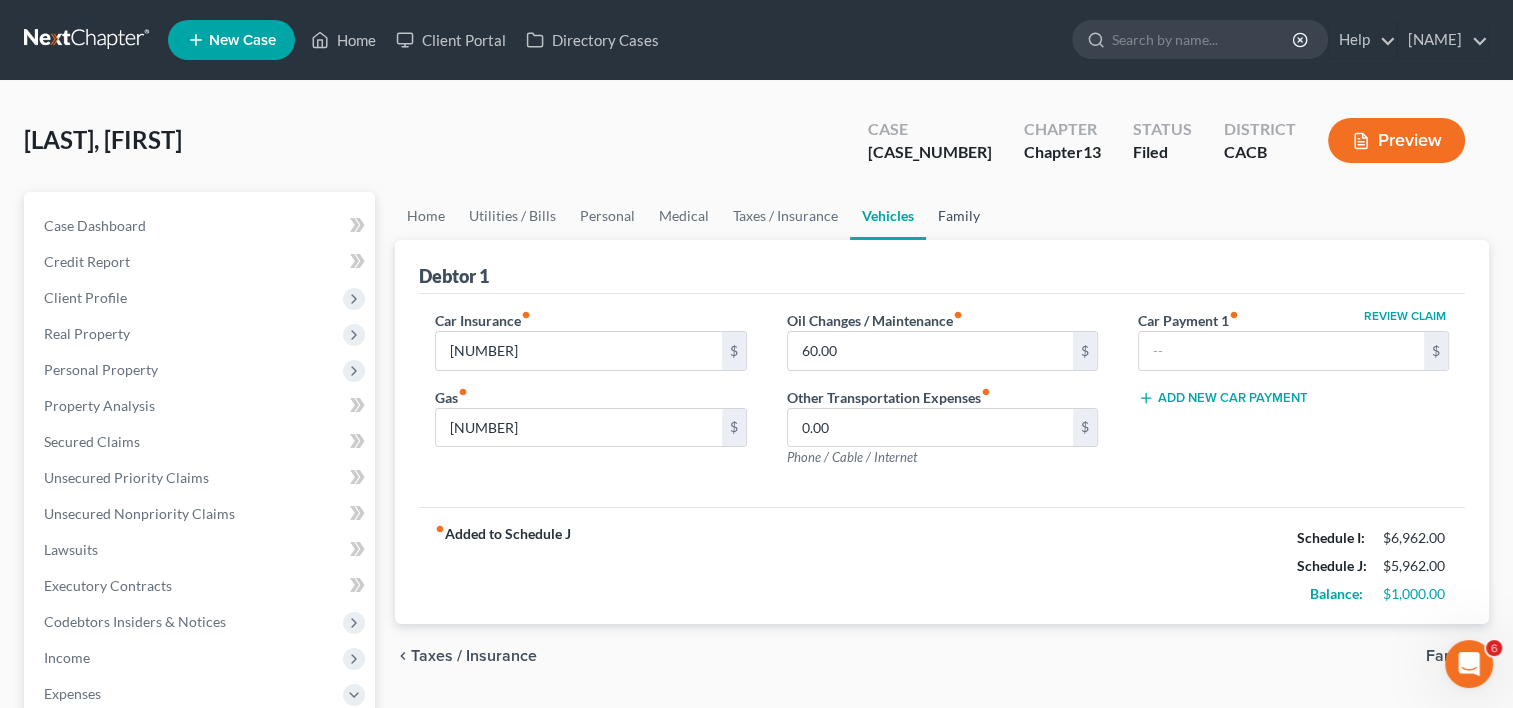 click on "Family" at bounding box center [959, 216] 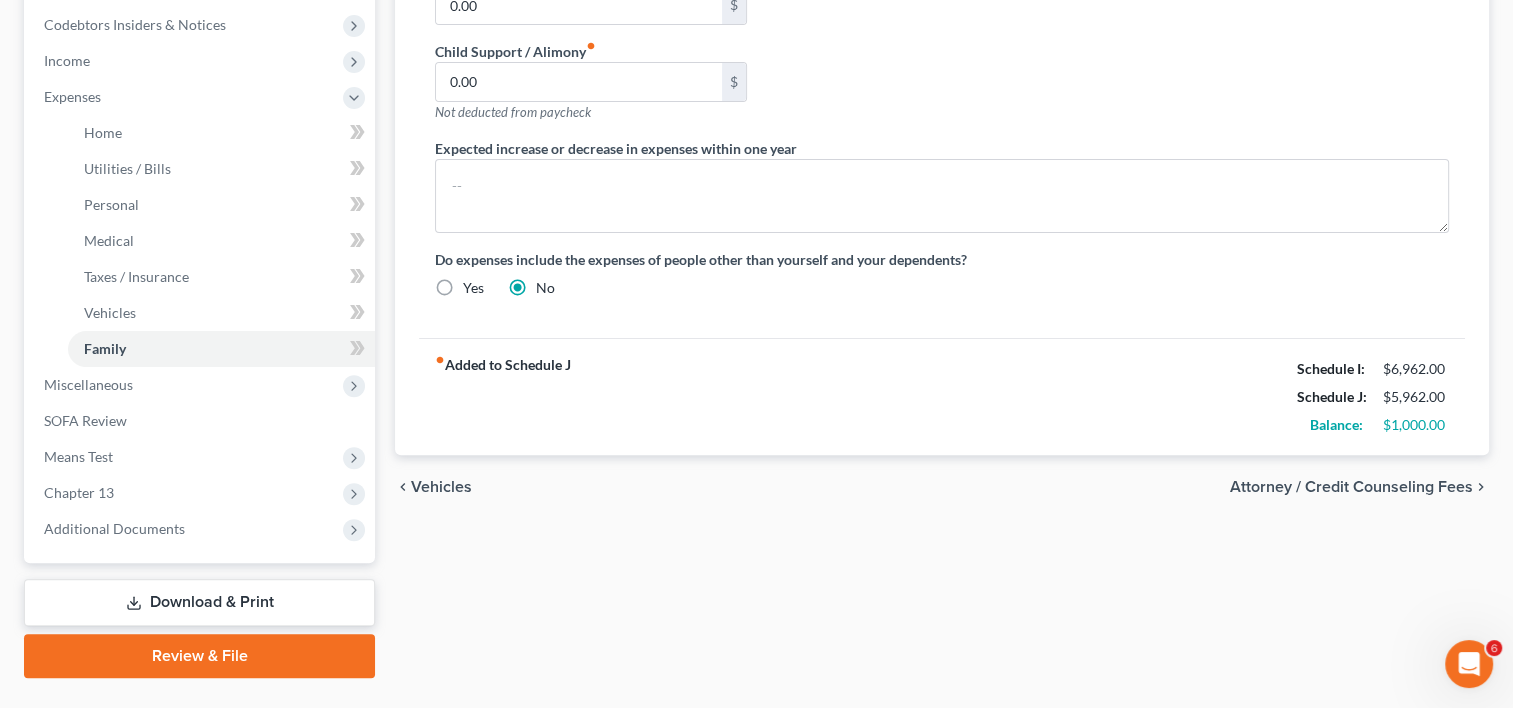 scroll, scrollTop: 599, scrollLeft: 0, axis: vertical 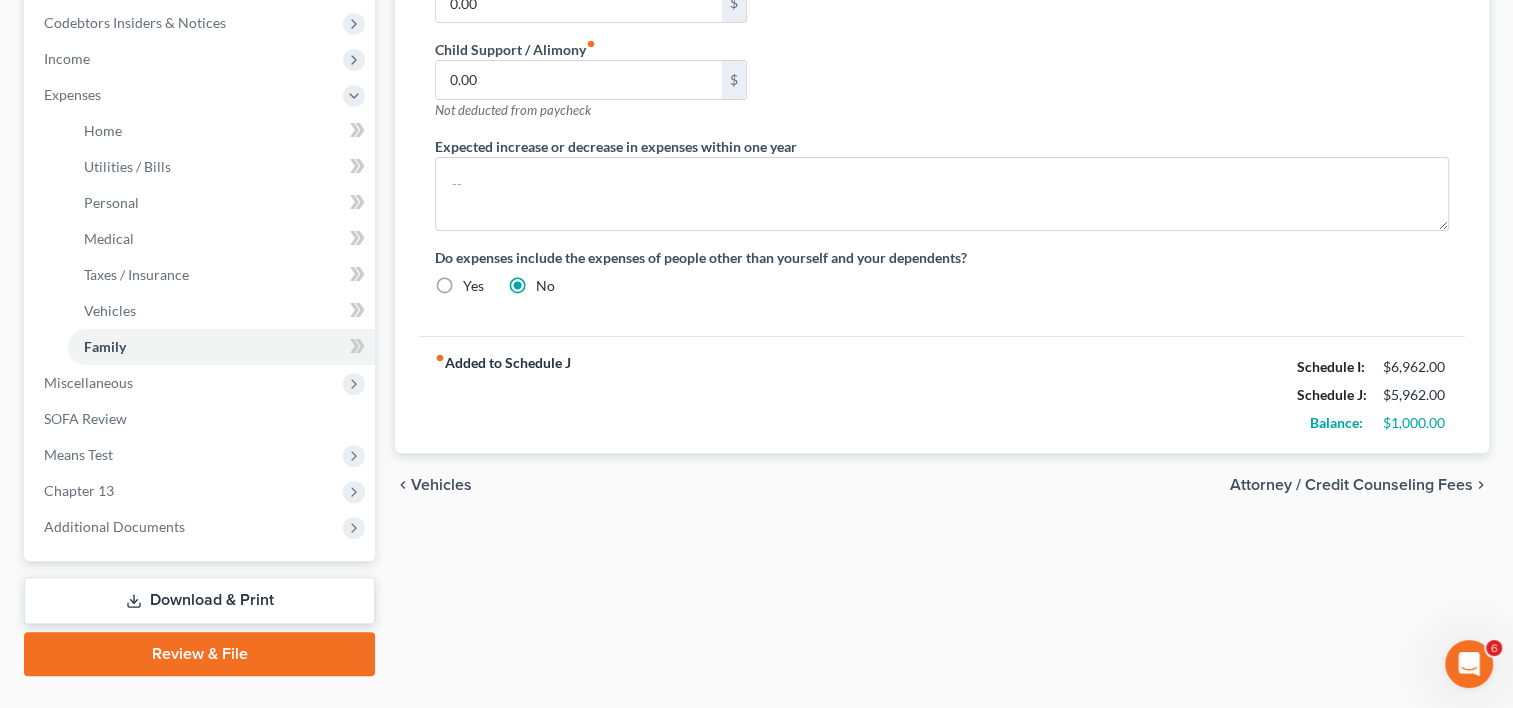 click on "Download & Print" at bounding box center [199, 600] 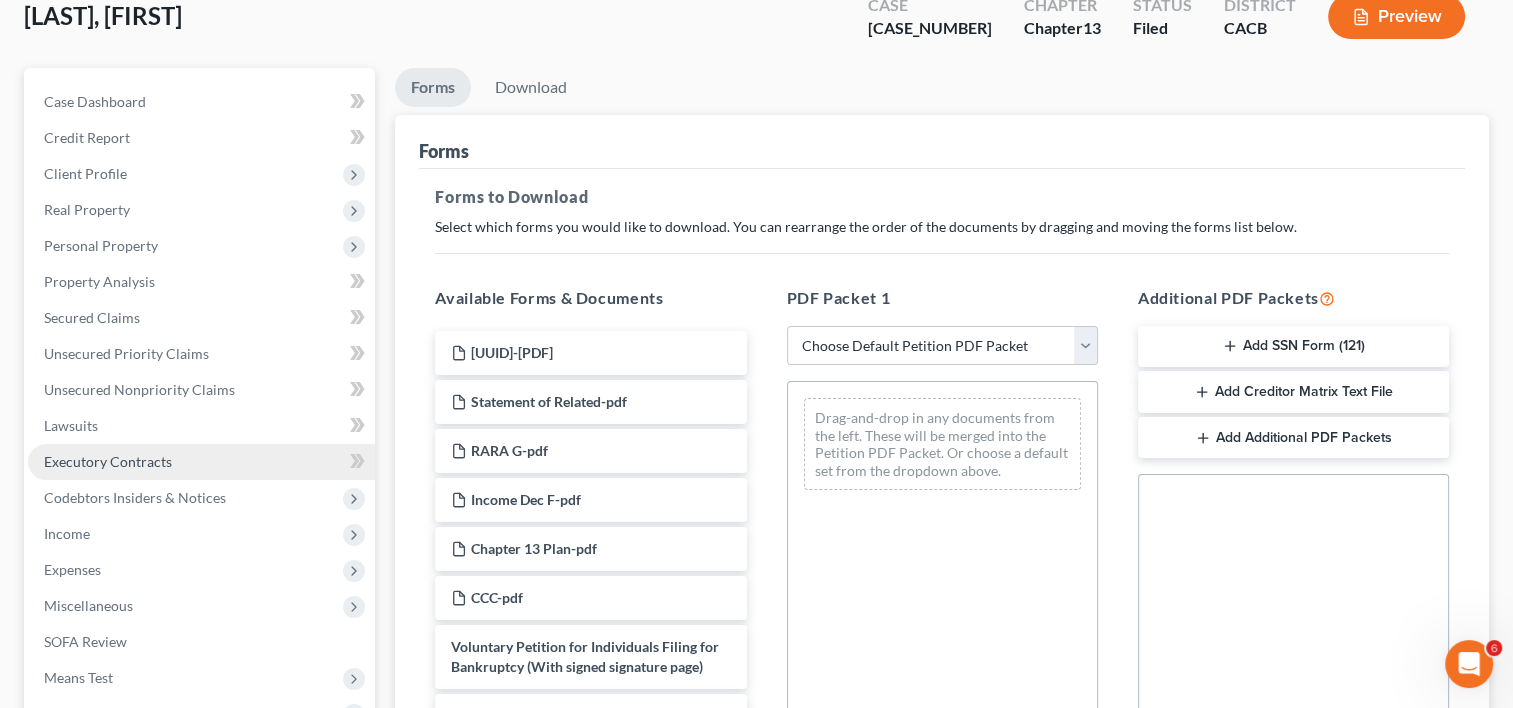 scroll, scrollTop: 0, scrollLeft: 0, axis: both 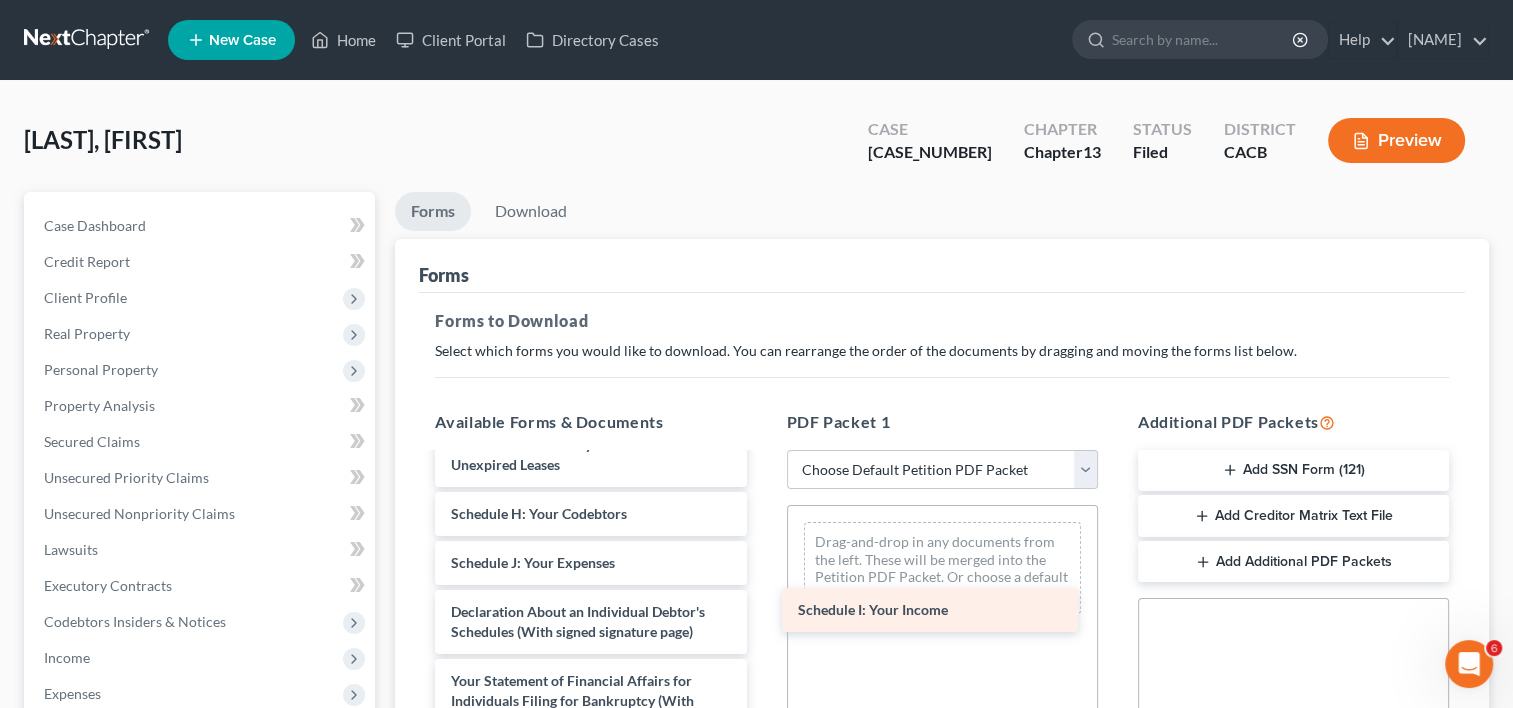drag, startPoint x: 664, startPoint y: 590, endPoint x: 1011, endPoint y: 599, distance: 347.1167 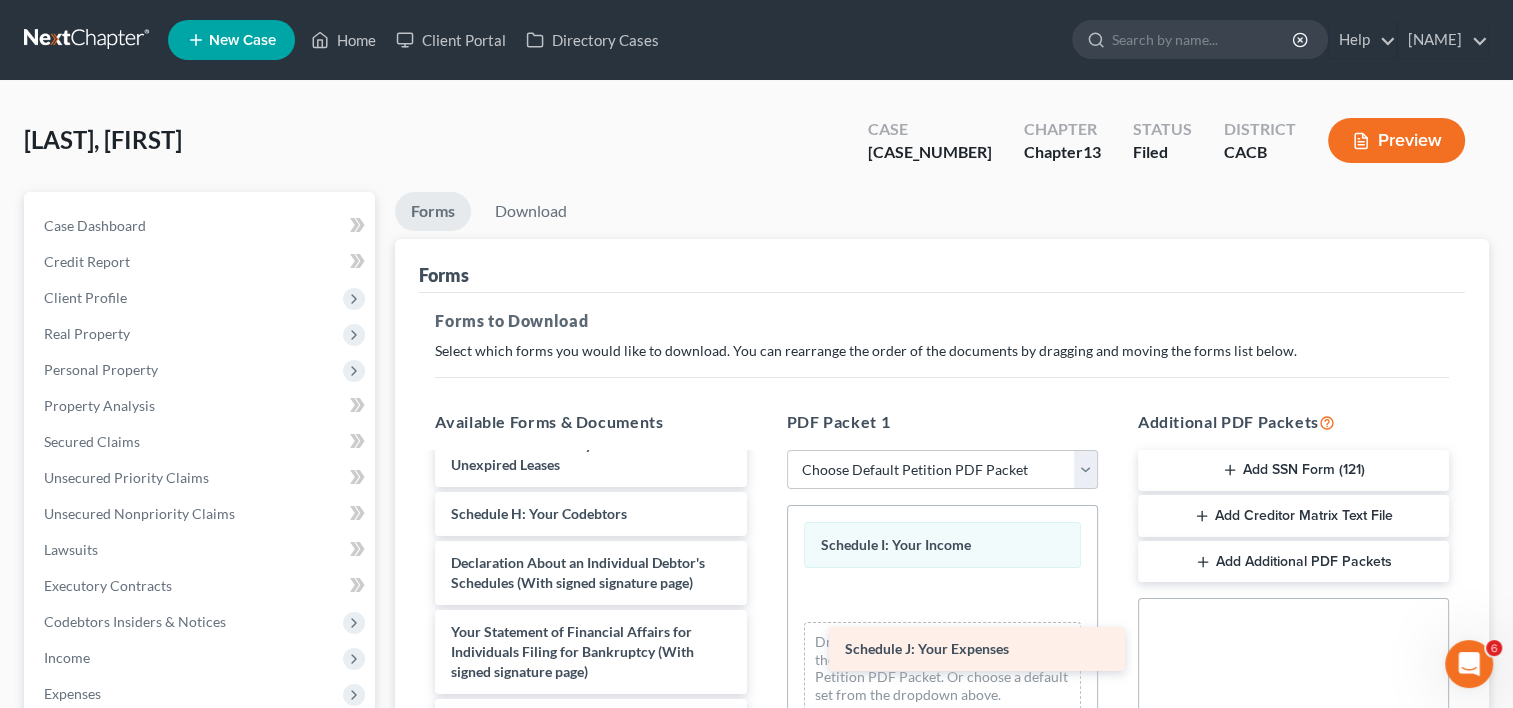drag, startPoint x: 604, startPoint y: 616, endPoint x: 982, endPoint y: 631, distance: 378.29752 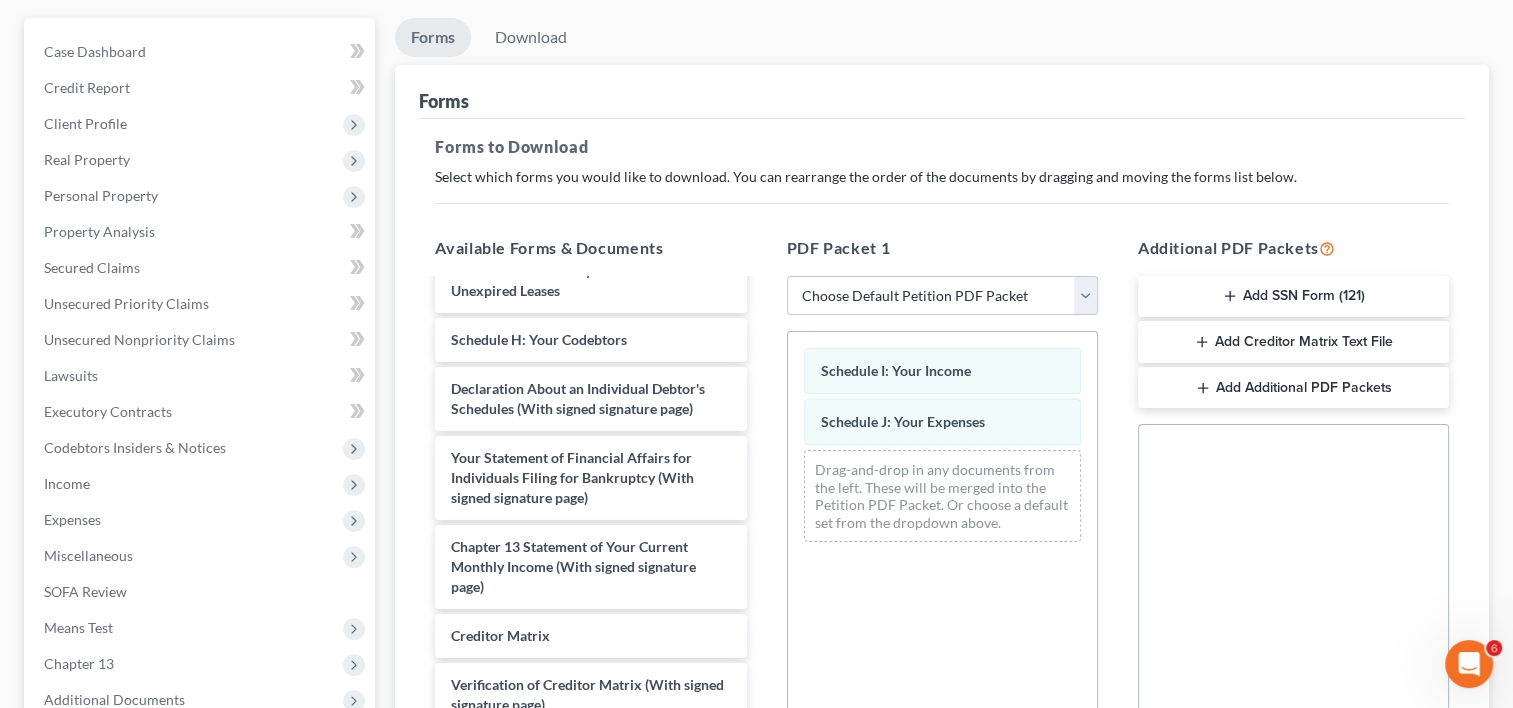scroll, scrollTop: 270, scrollLeft: 0, axis: vertical 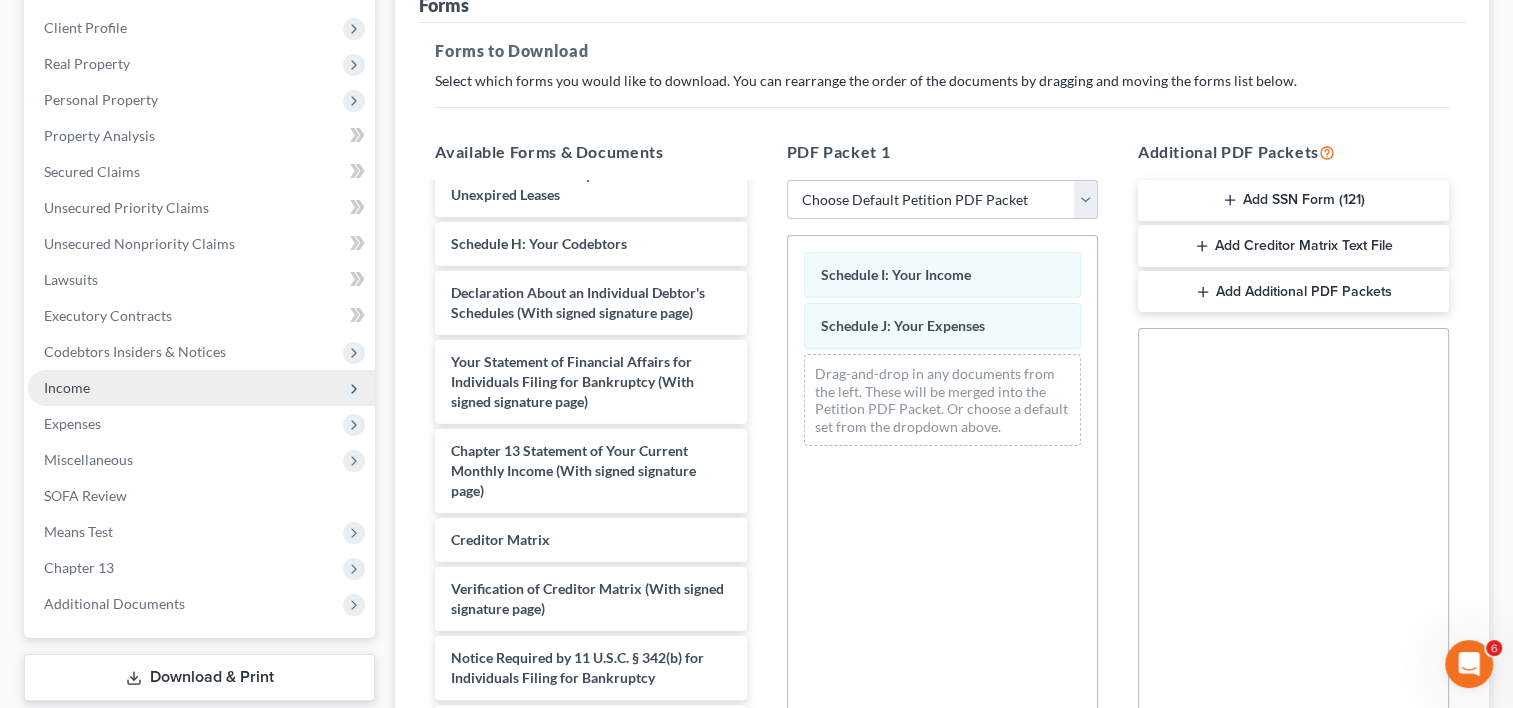 click on "Income" at bounding box center [67, 387] 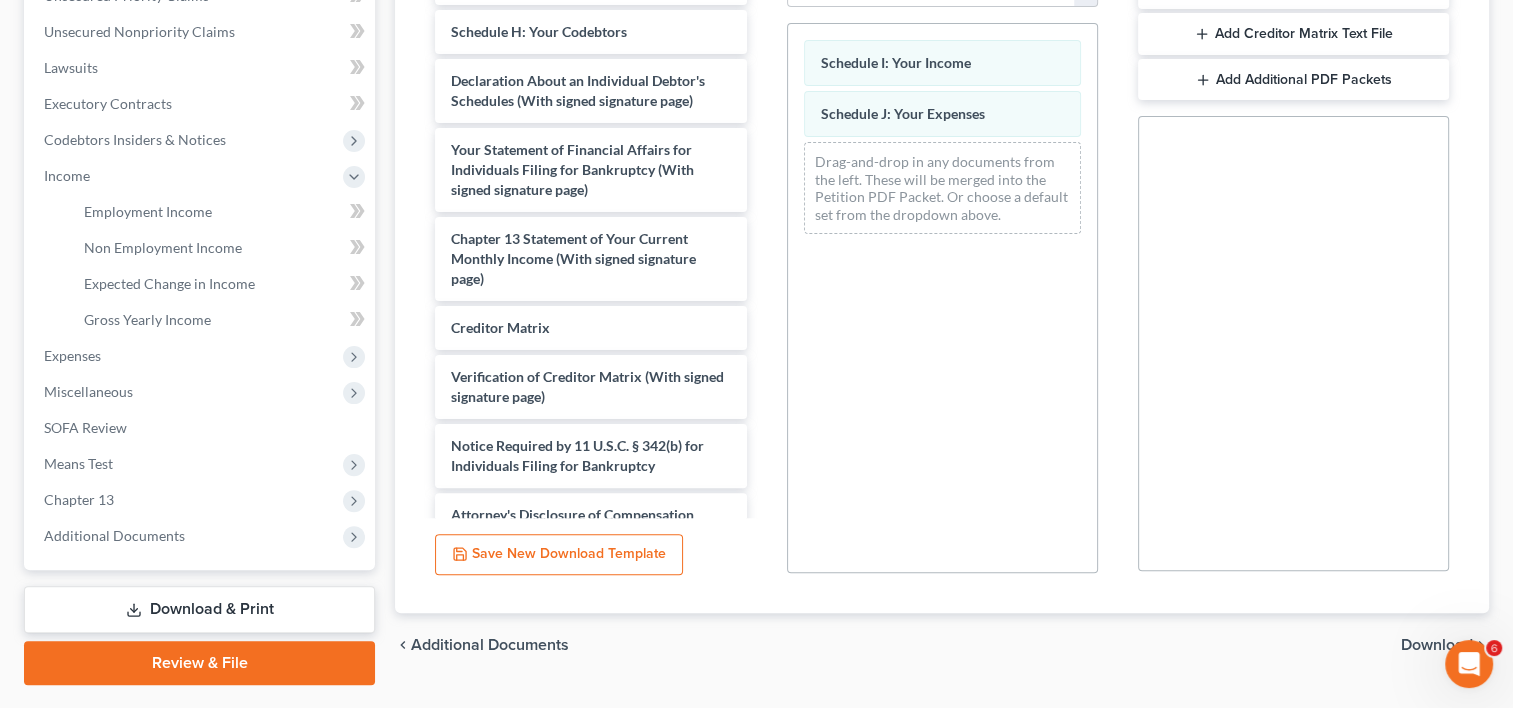 scroll, scrollTop: 533, scrollLeft: 0, axis: vertical 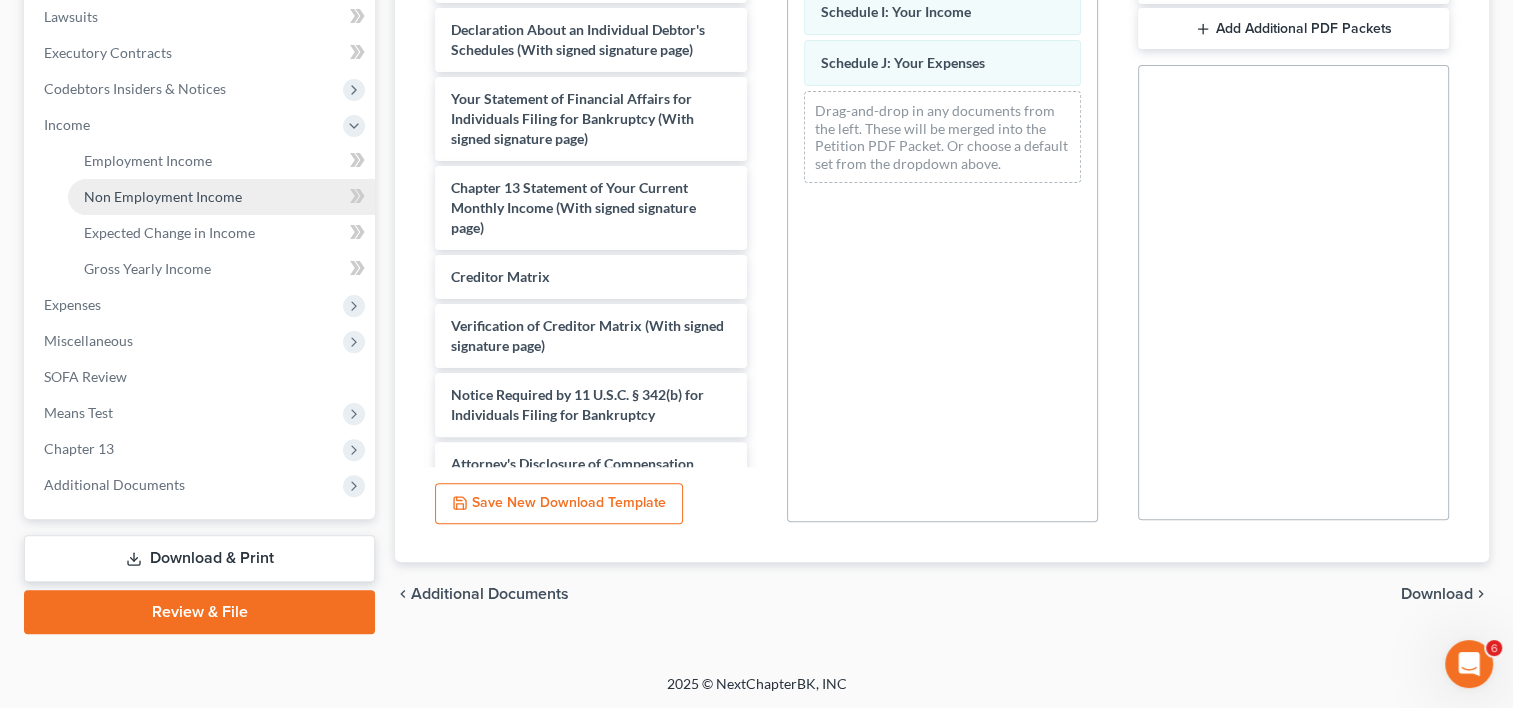 click on "Non Employment Income" at bounding box center (221, 197) 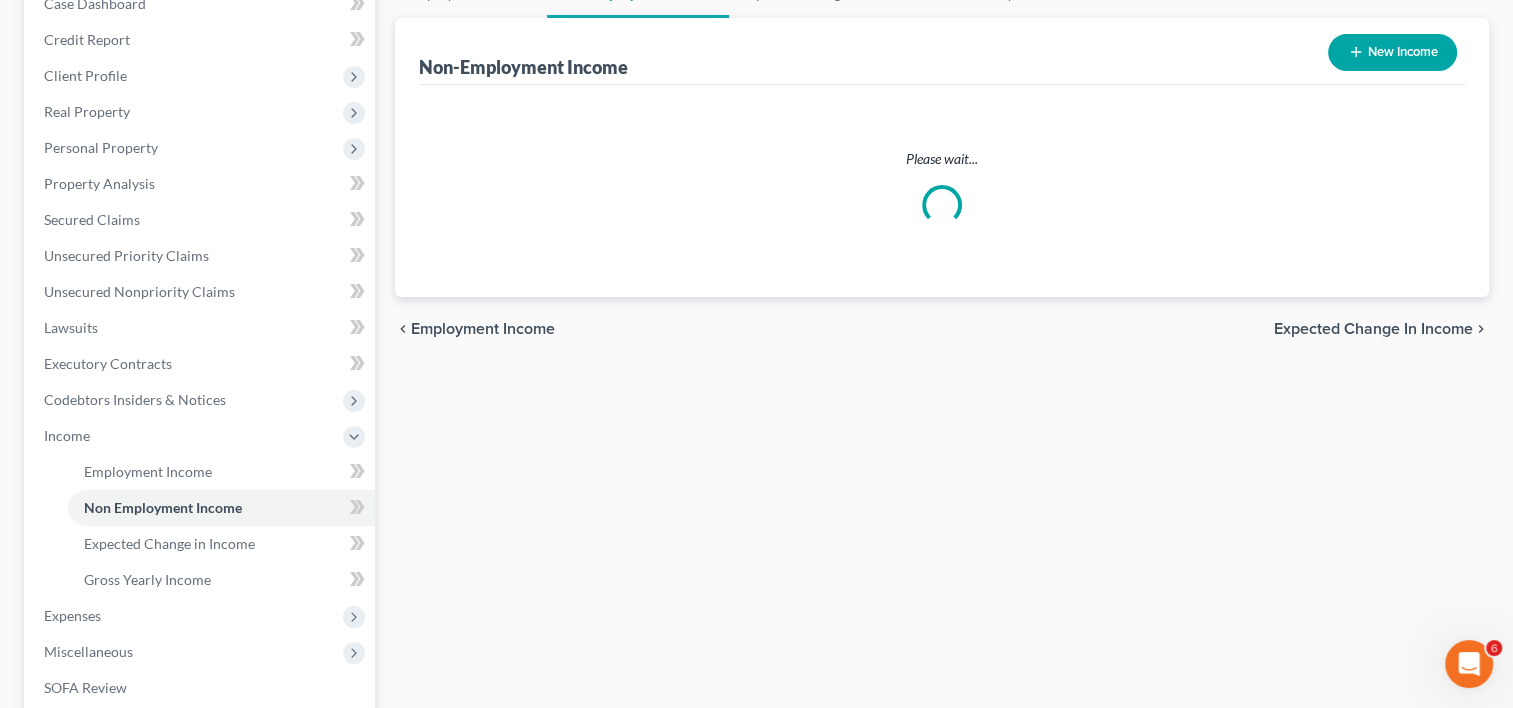 scroll, scrollTop: 0, scrollLeft: 0, axis: both 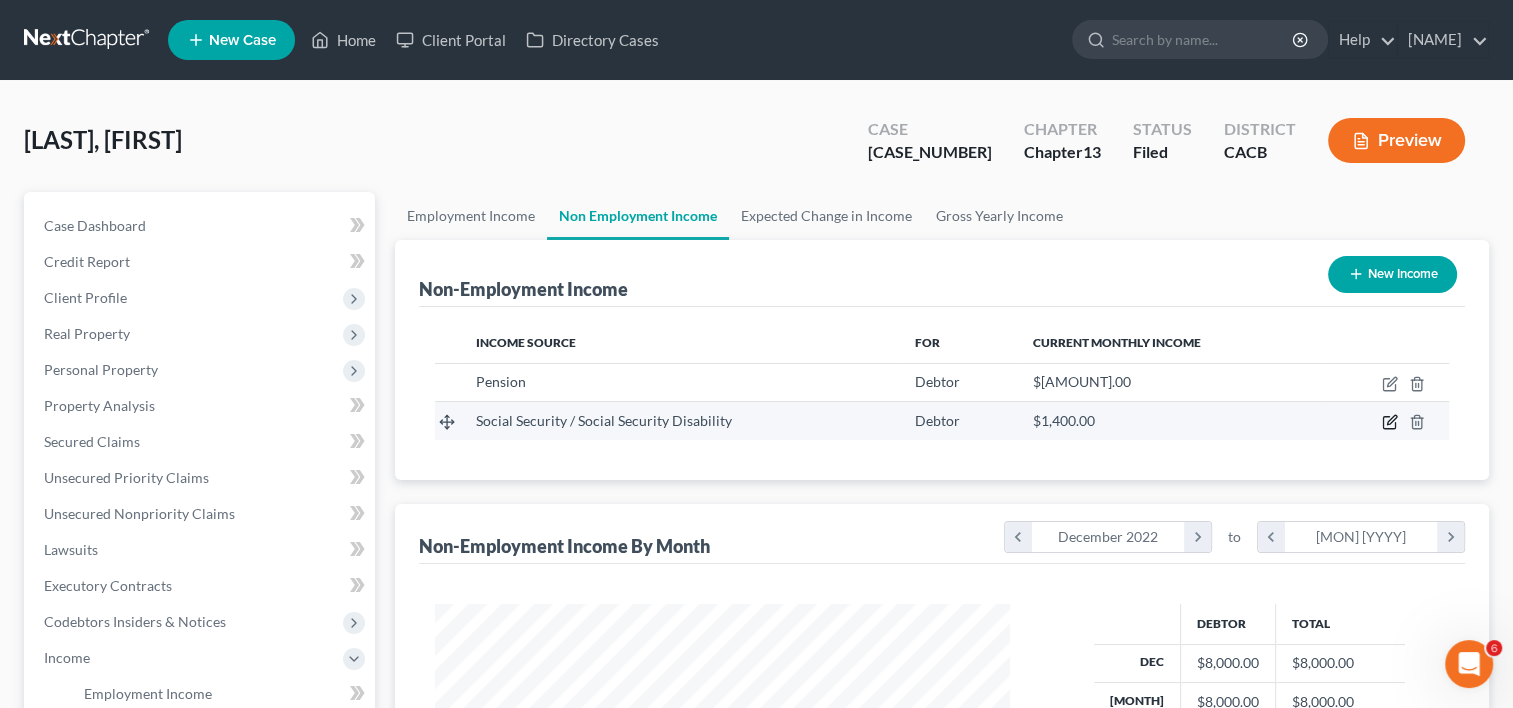 click 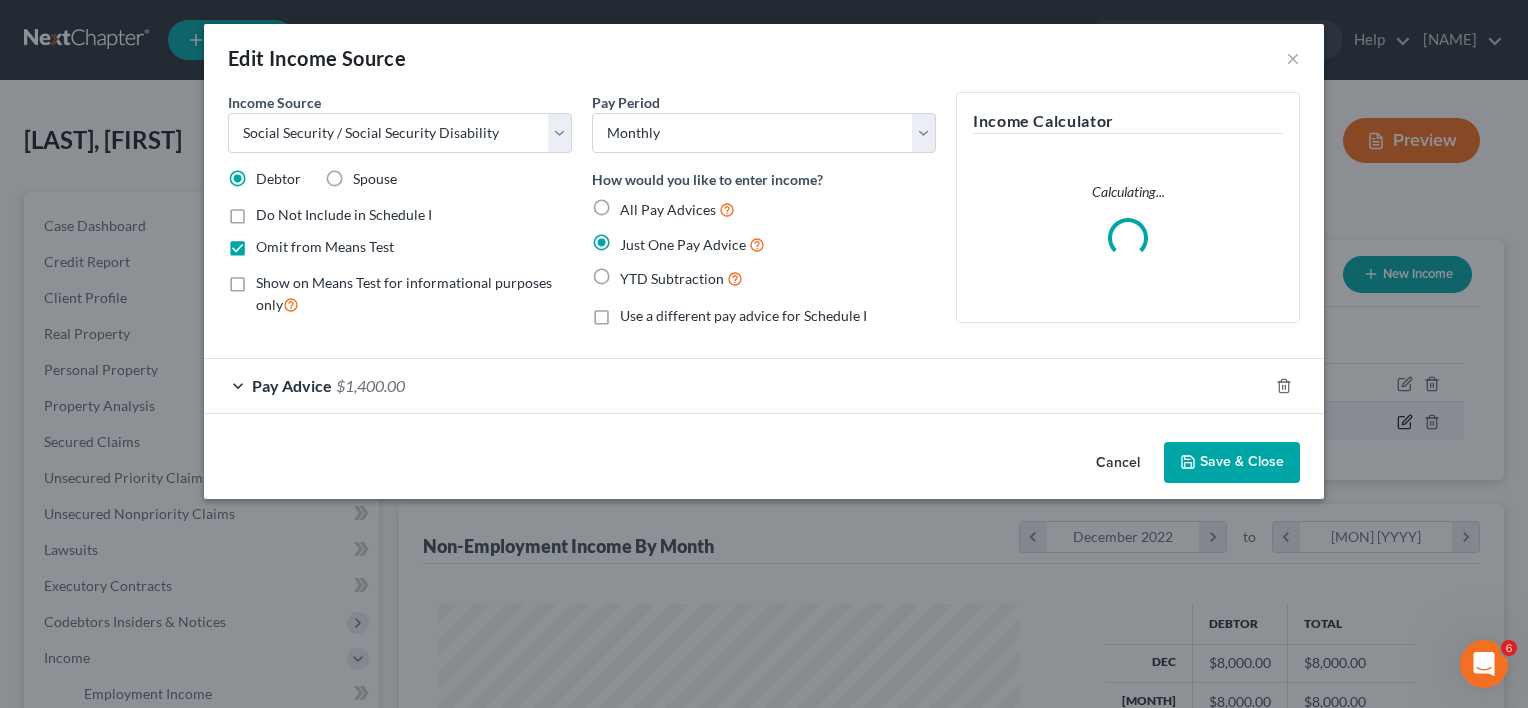 scroll, scrollTop: 999643, scrollLeft: 999378, axis: both 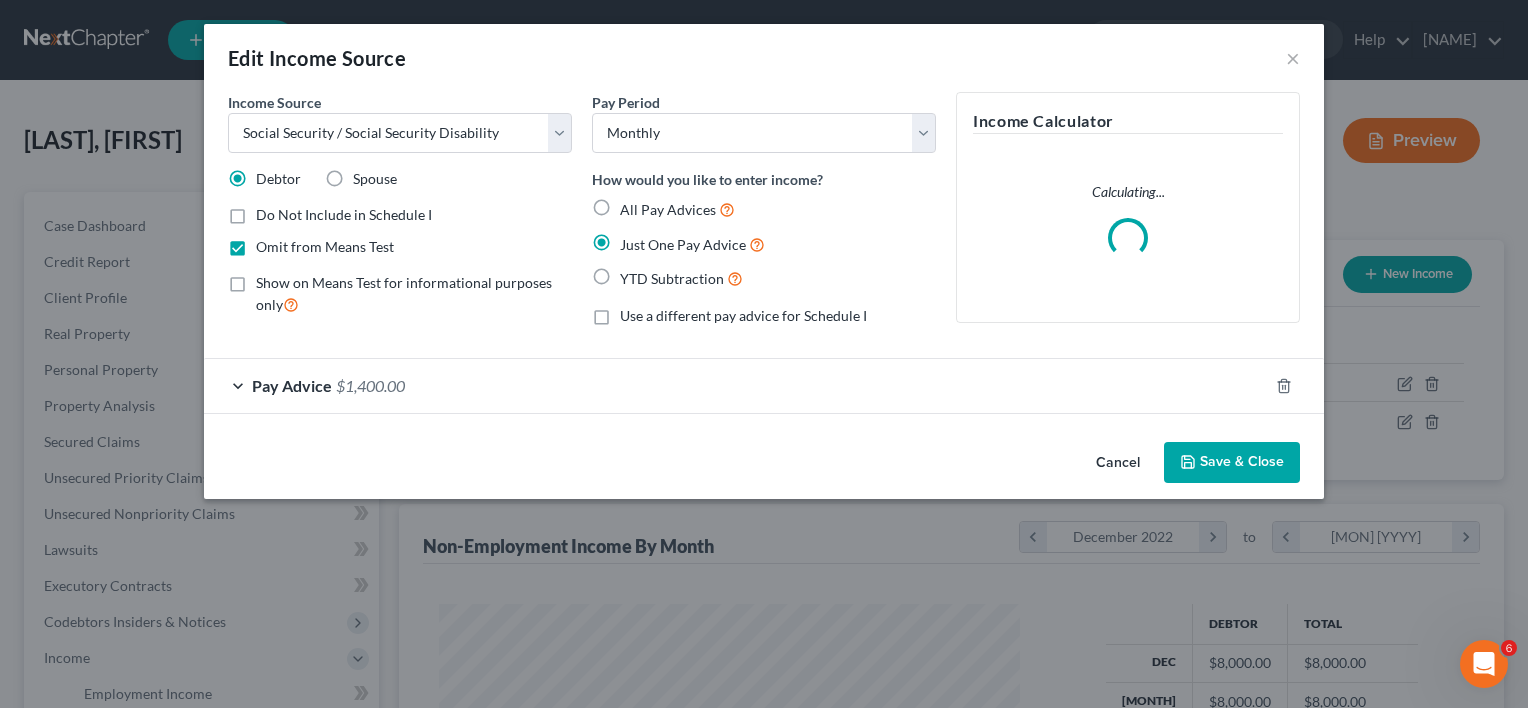 click on "Pay Advice $[AMOUNT].00" at bounding box center (736, 385) 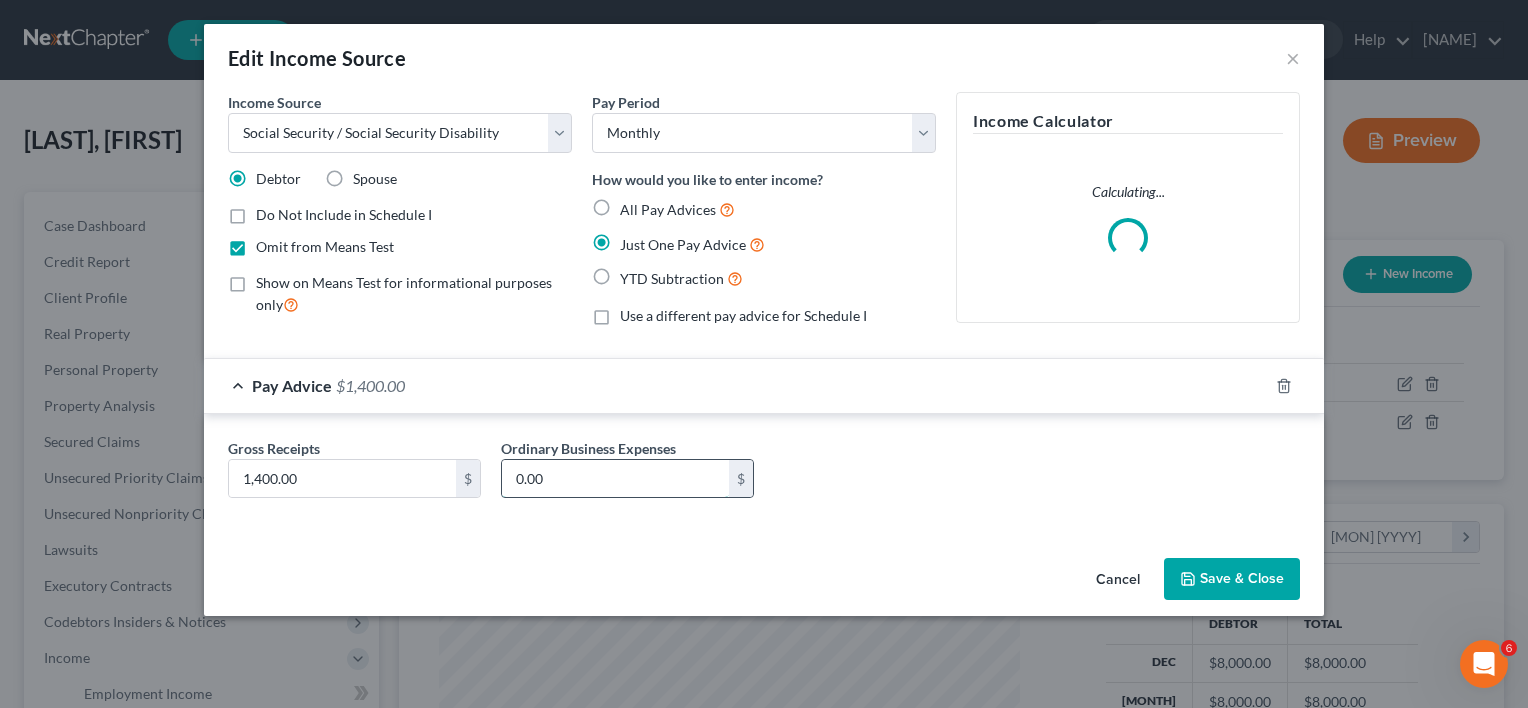click on "0.00" at bounding box center (615, 479) 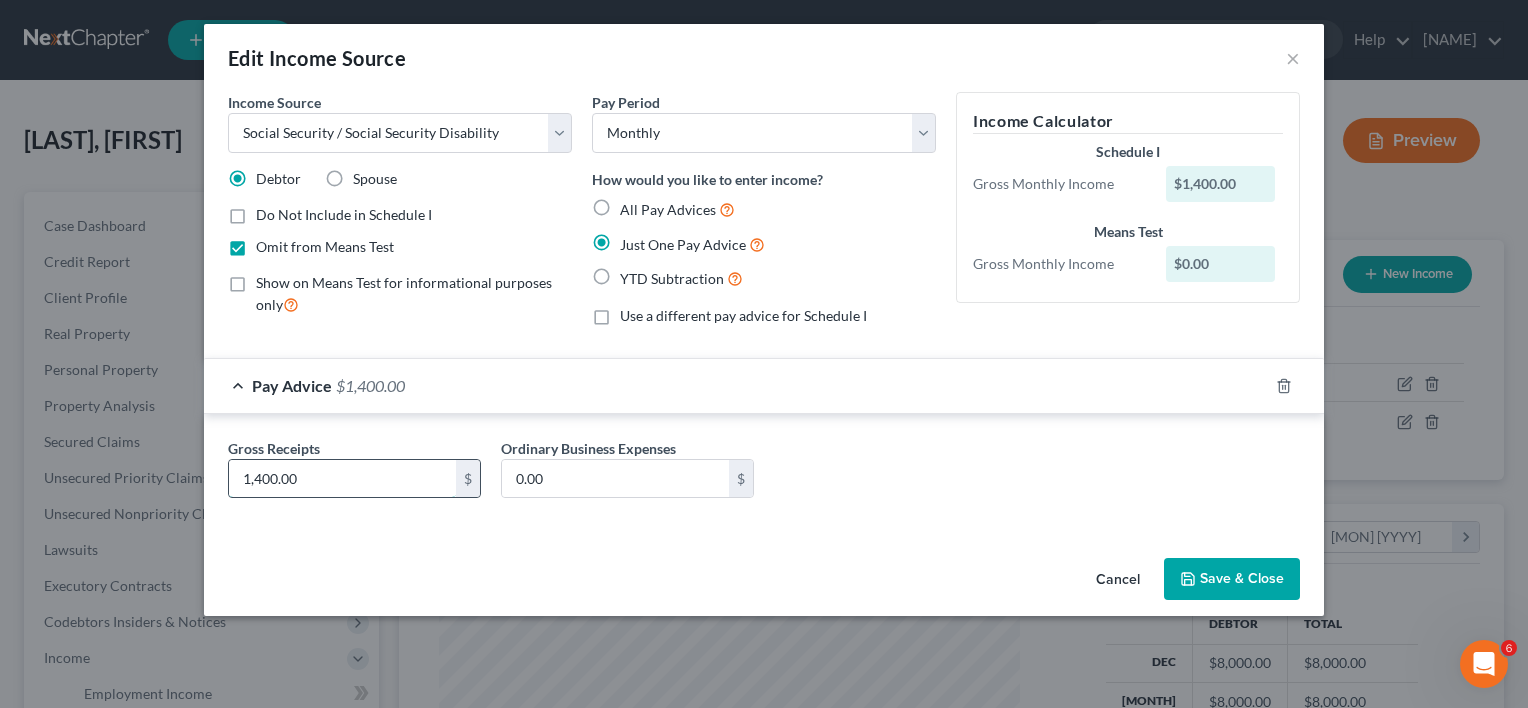 click on "1,400.00" at bounding box center [342, 479] 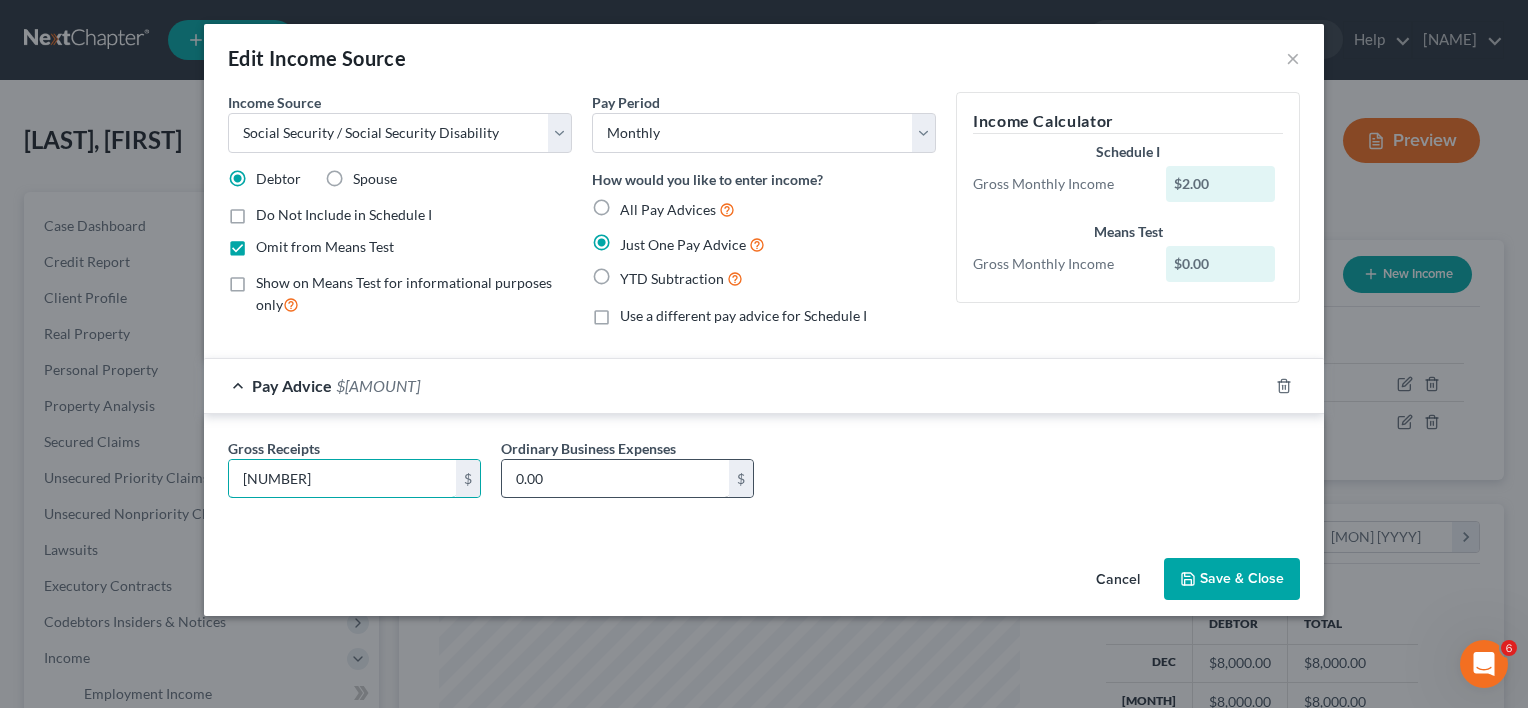 type on "[NUMBER]" 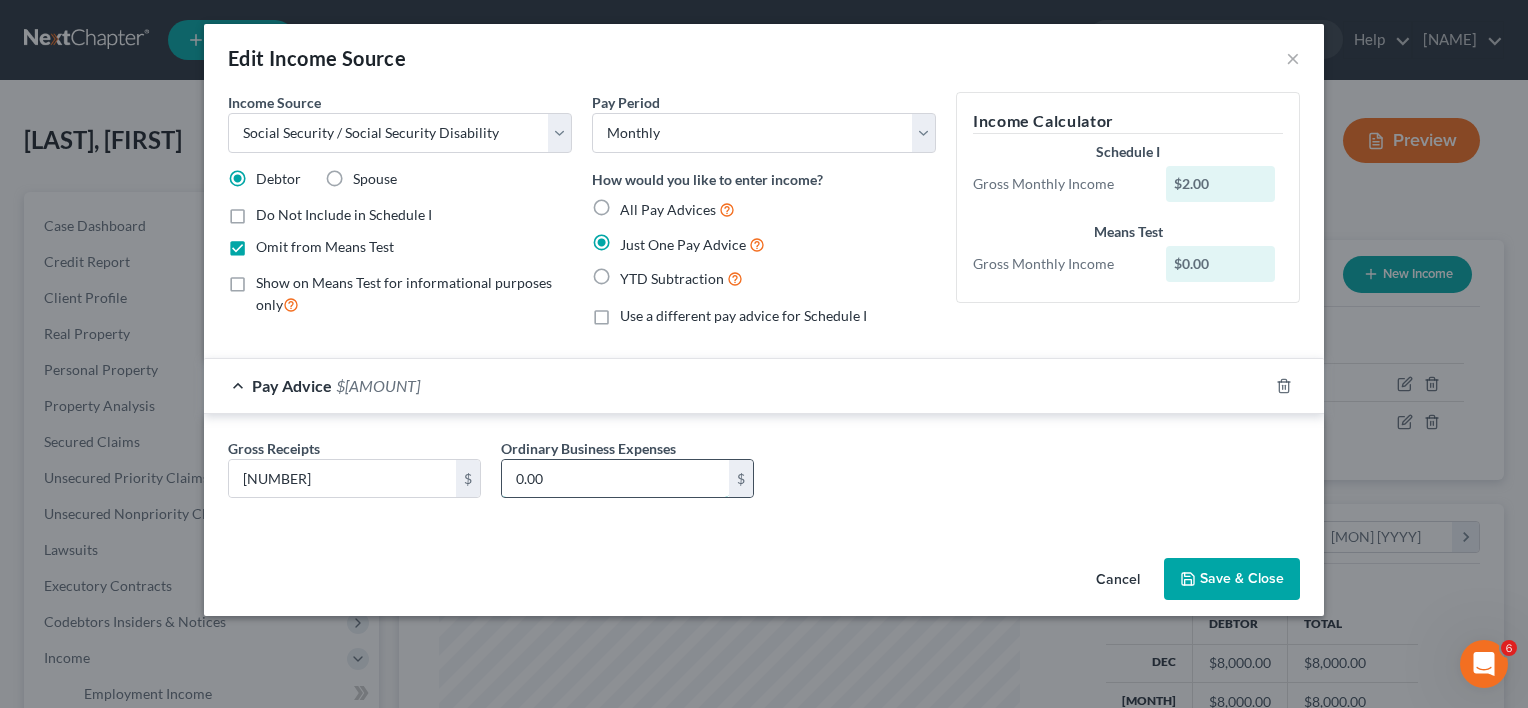 click on "0.00" at bounding box center [615, 479] 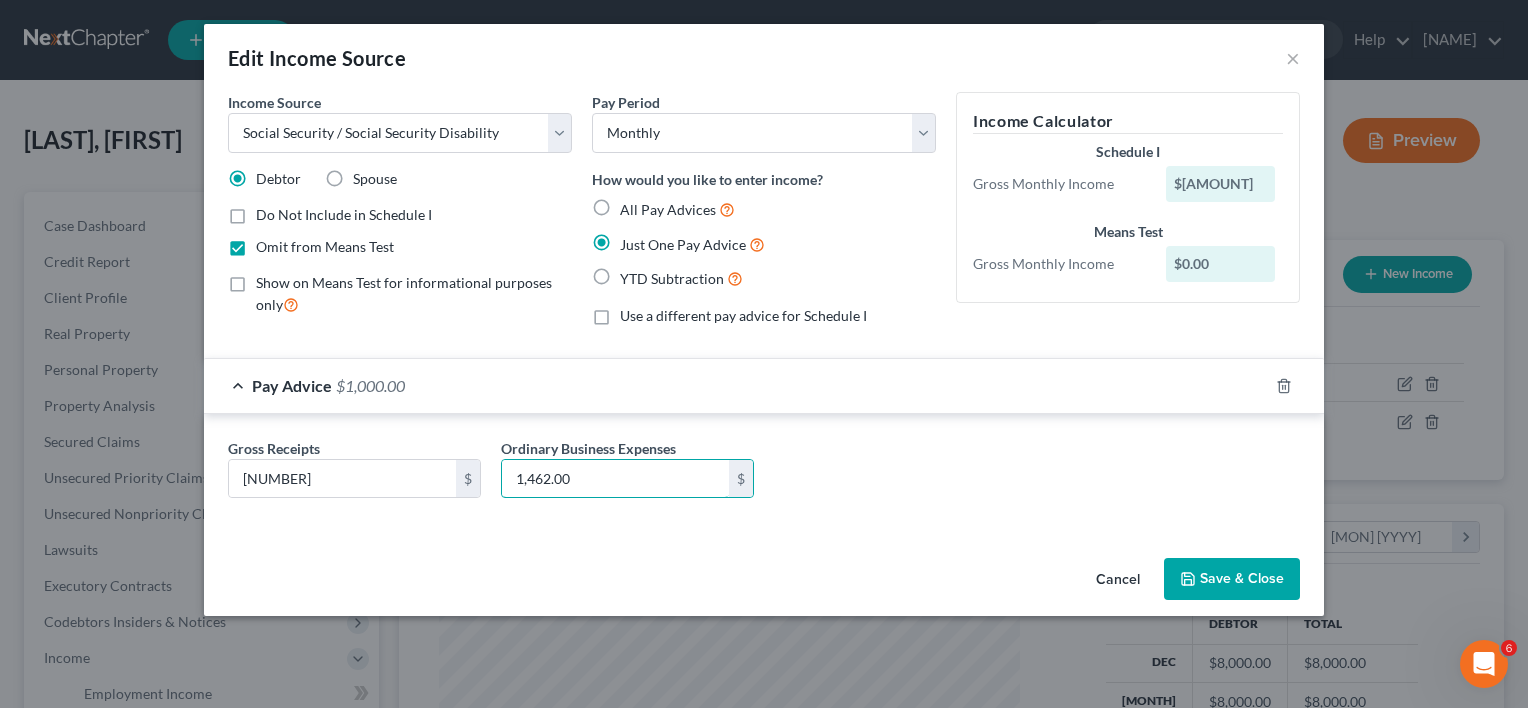 type on "1,462.00" 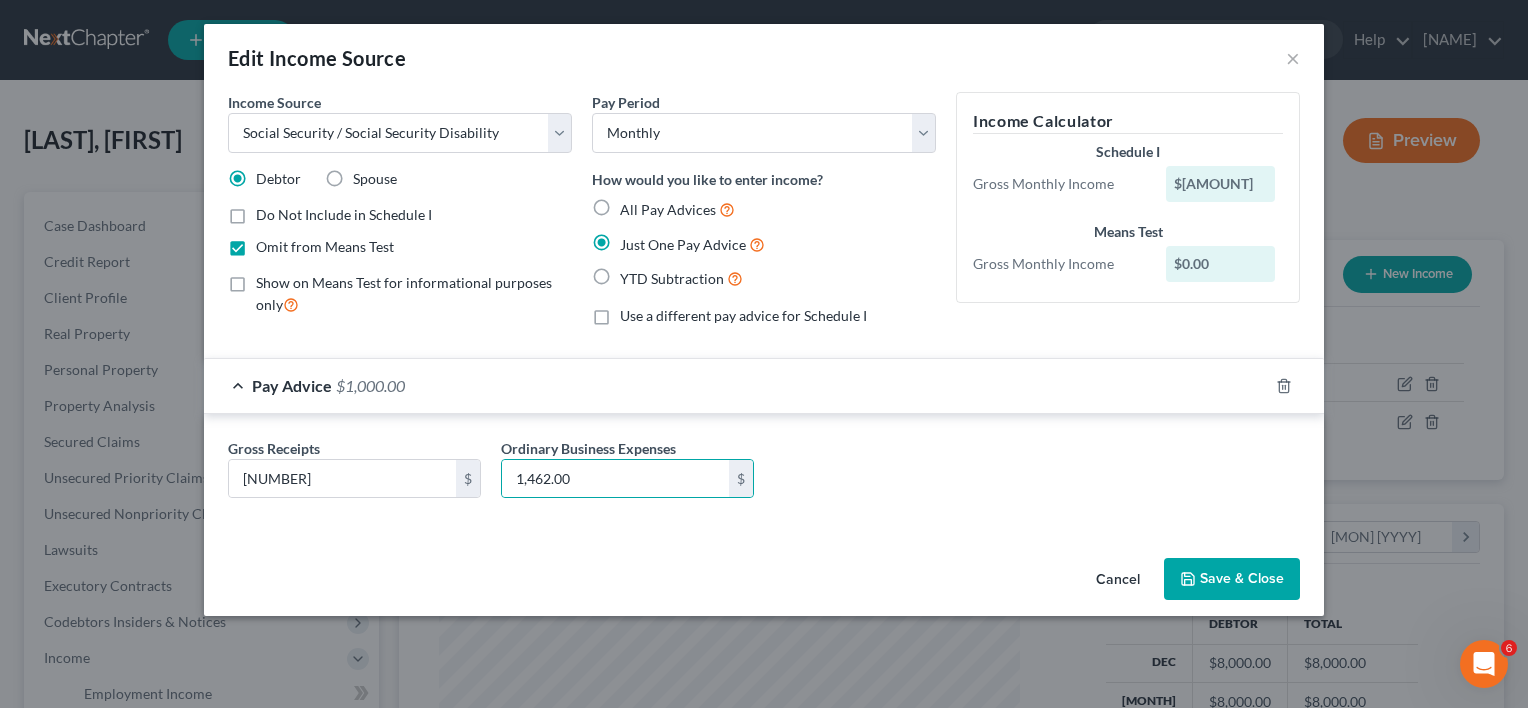 click on "Schedule I Gross Monthly Income $[AMOUNT].00 Means Test Gross Monthly Income $[AMOUNT].00
Pay Advice $[AMOUNT].00
Gross Receipts [AMOUNT].00 $ Ordinary Business Expenses [AMOUNT].00 $" at bounding box center (764, 321) 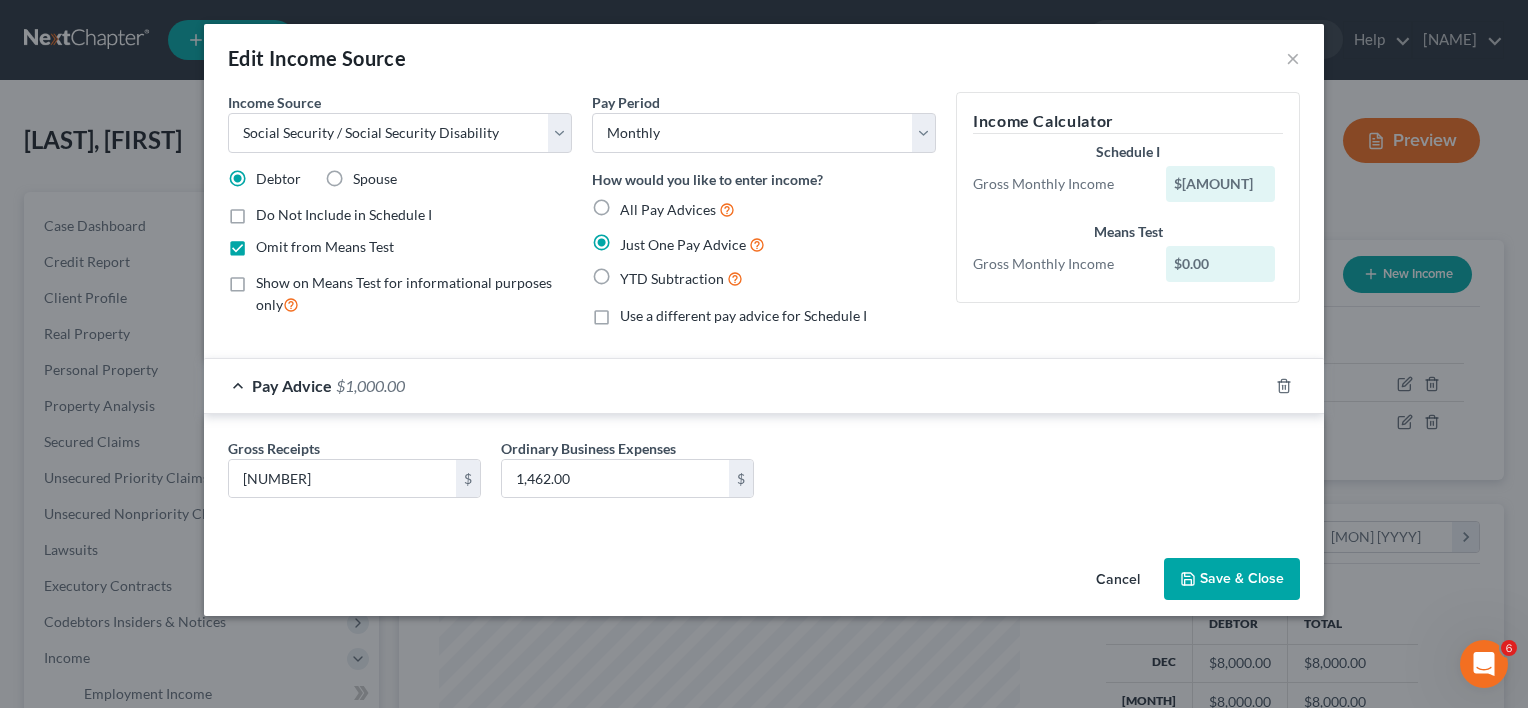 click on "Save & Close" at bounding box center [1232, 579] 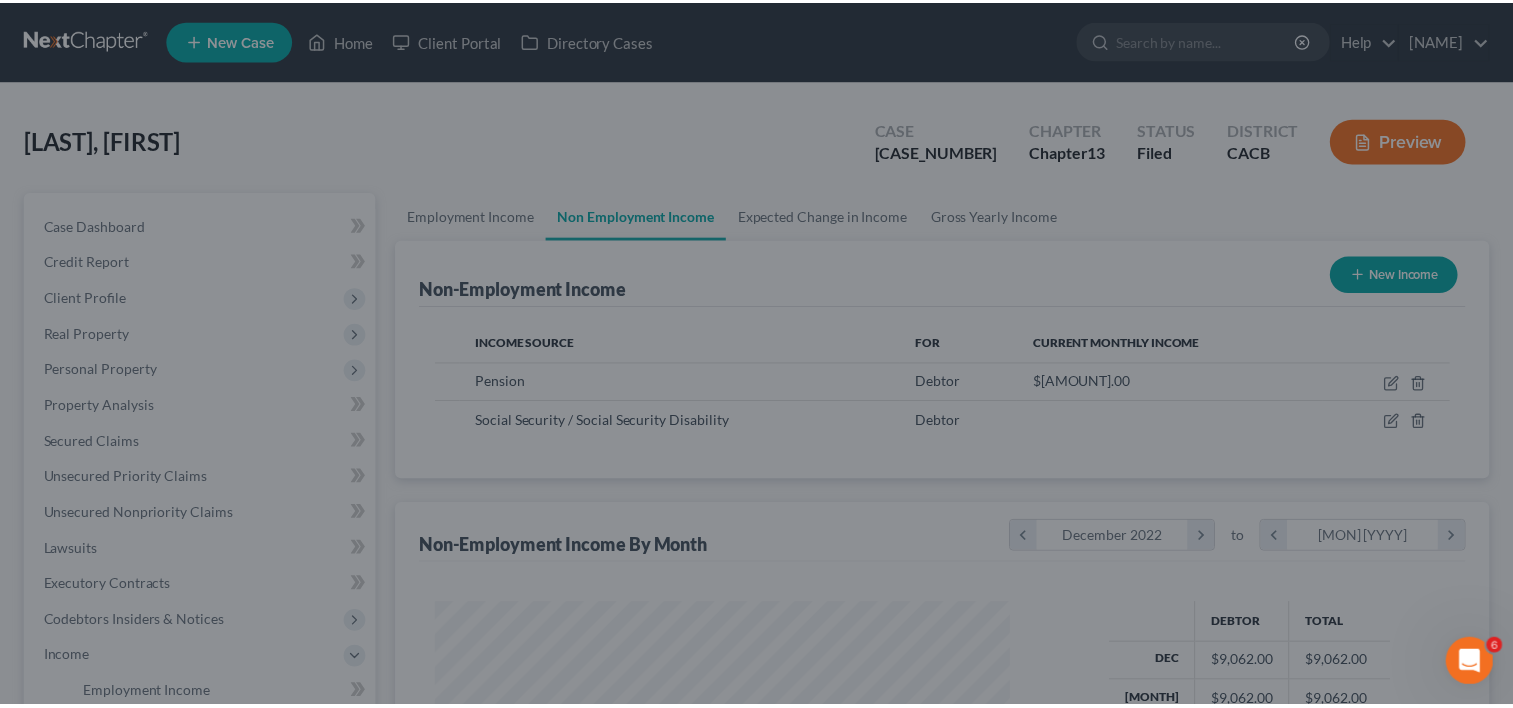 scroll, scrollTop: 356, scrollLeft: 615, axis: both 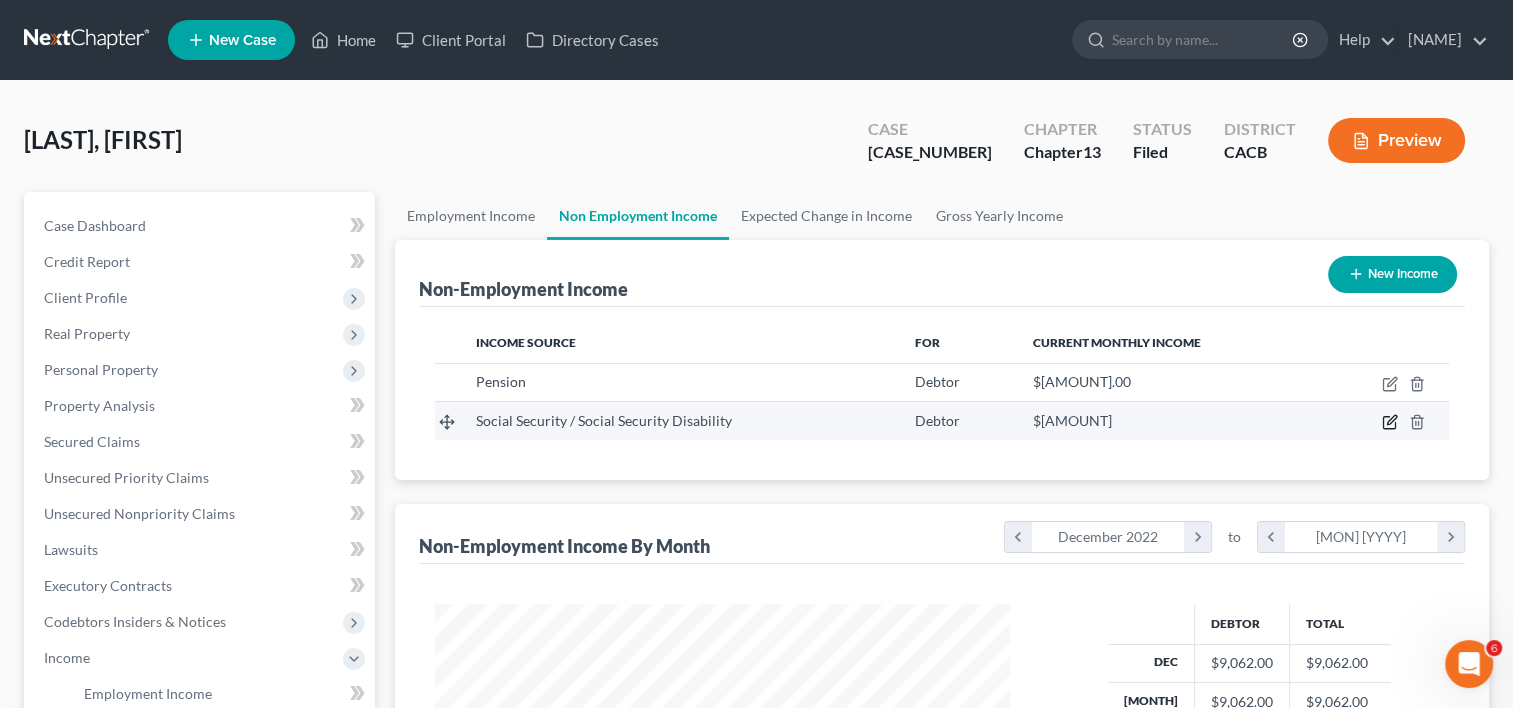 click 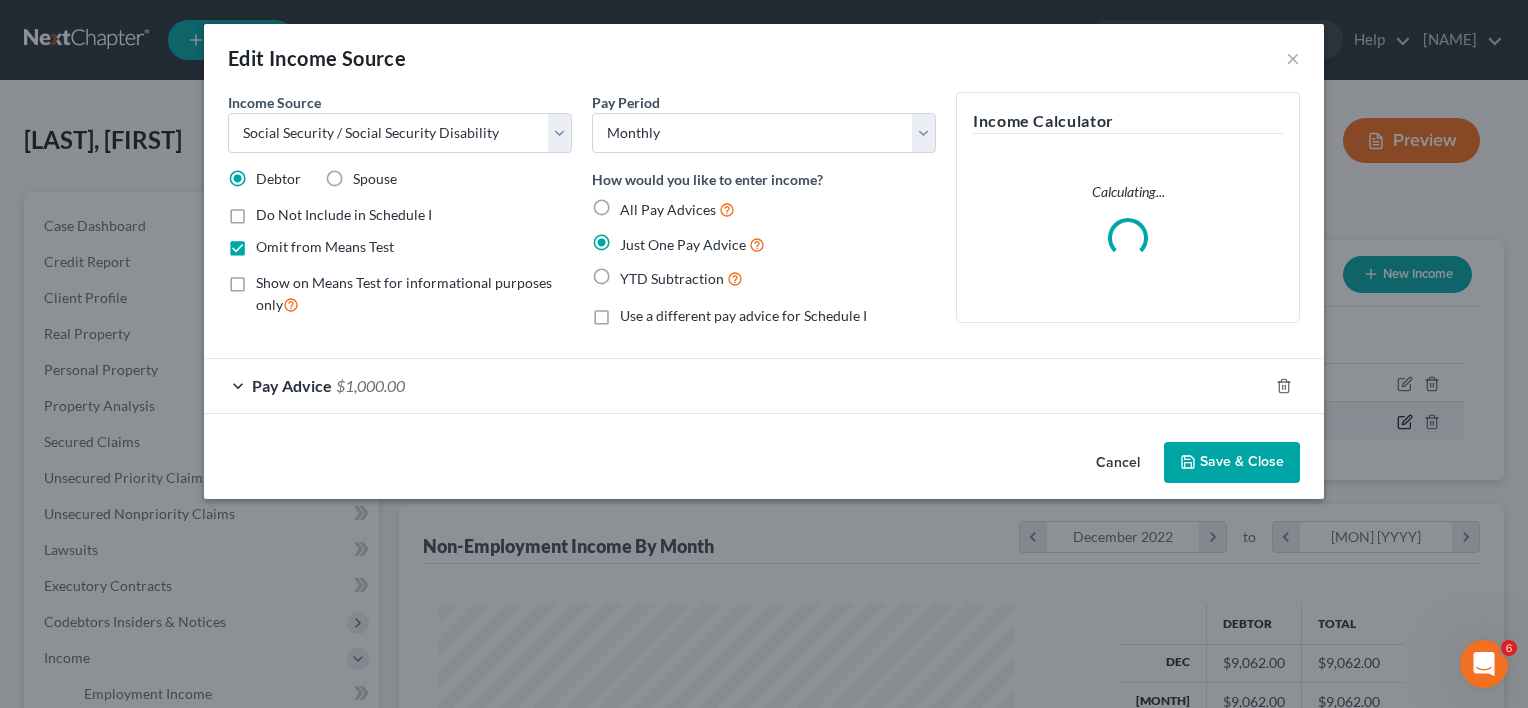 scroll, scrollTop: 999643, scrollLeft: 999378, axis: both 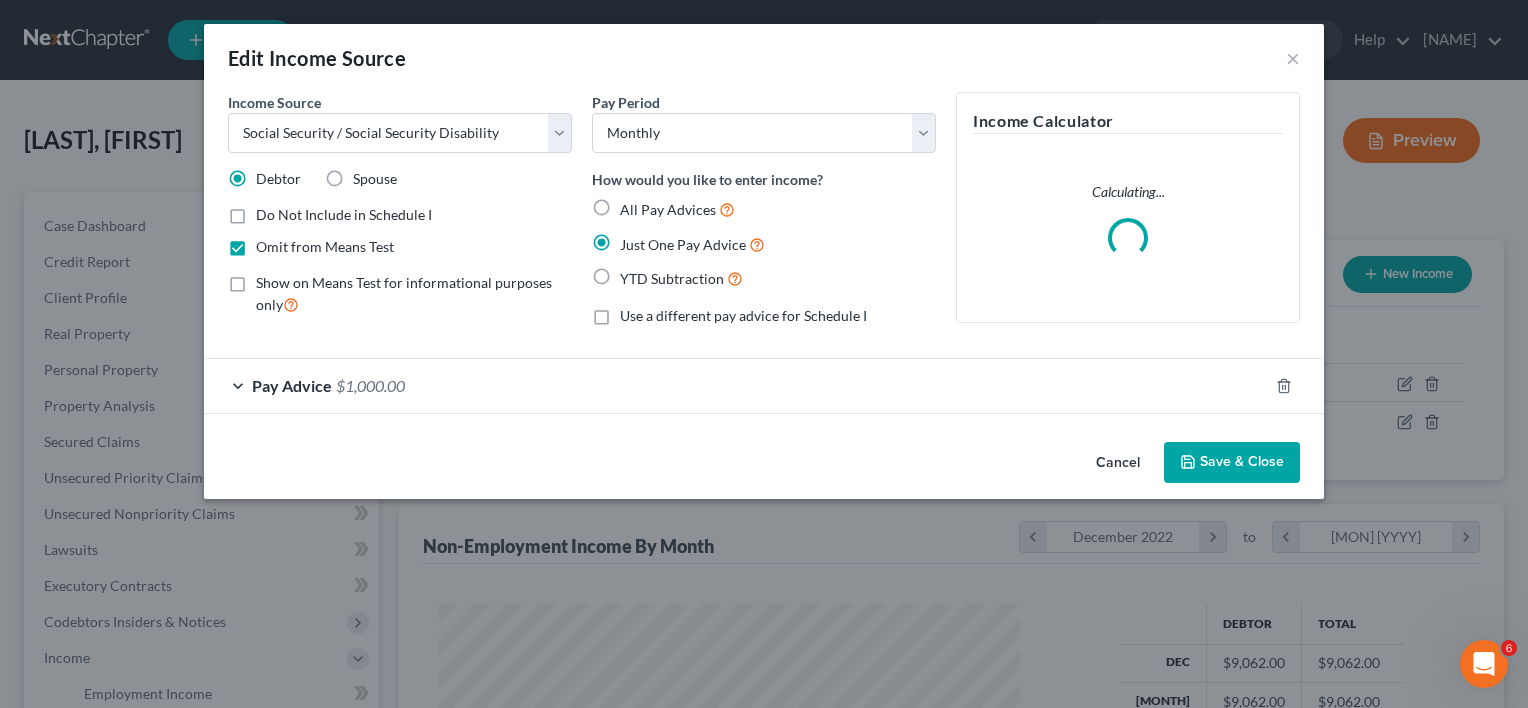 click on "$1,000.00" at bounding box center [370, 385] 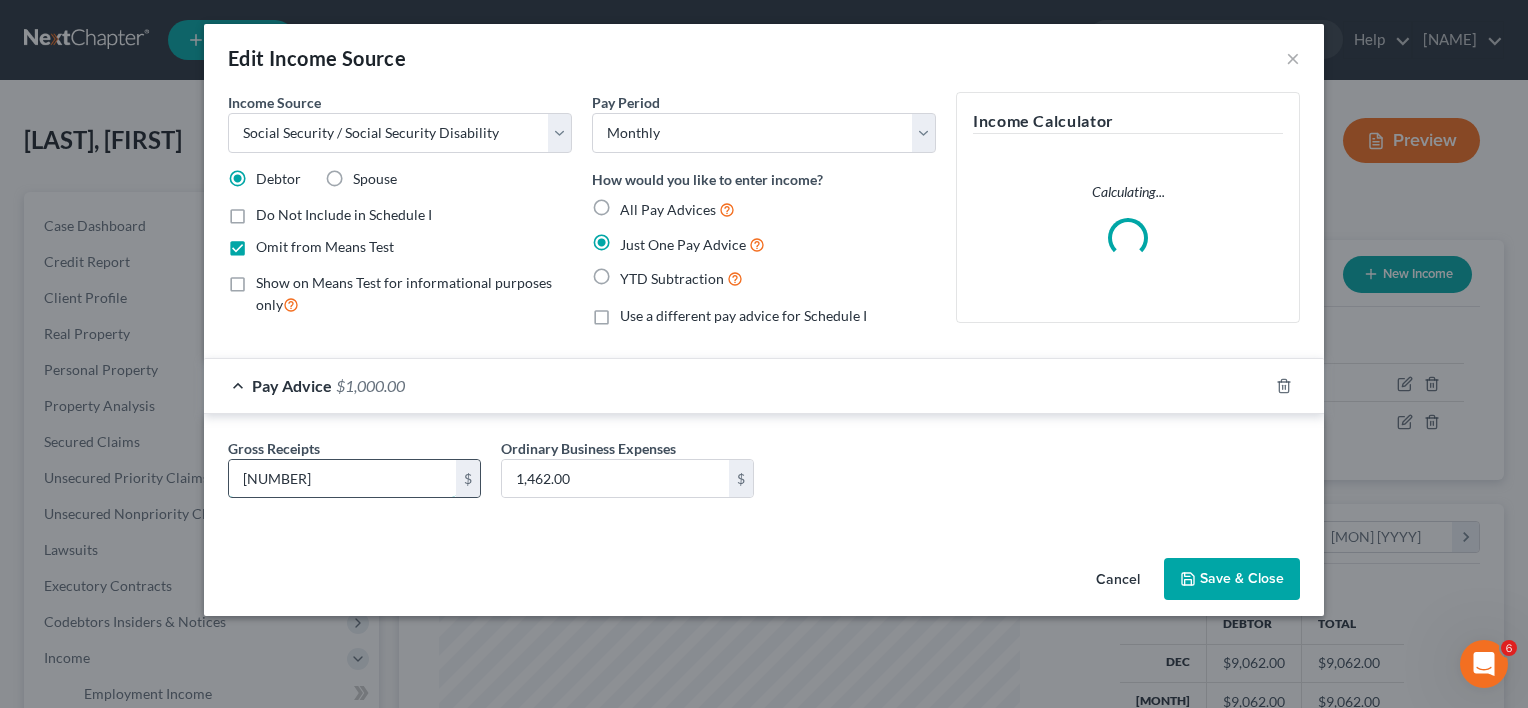 click on "[NUMBER]" at bounding box center (342, 479) 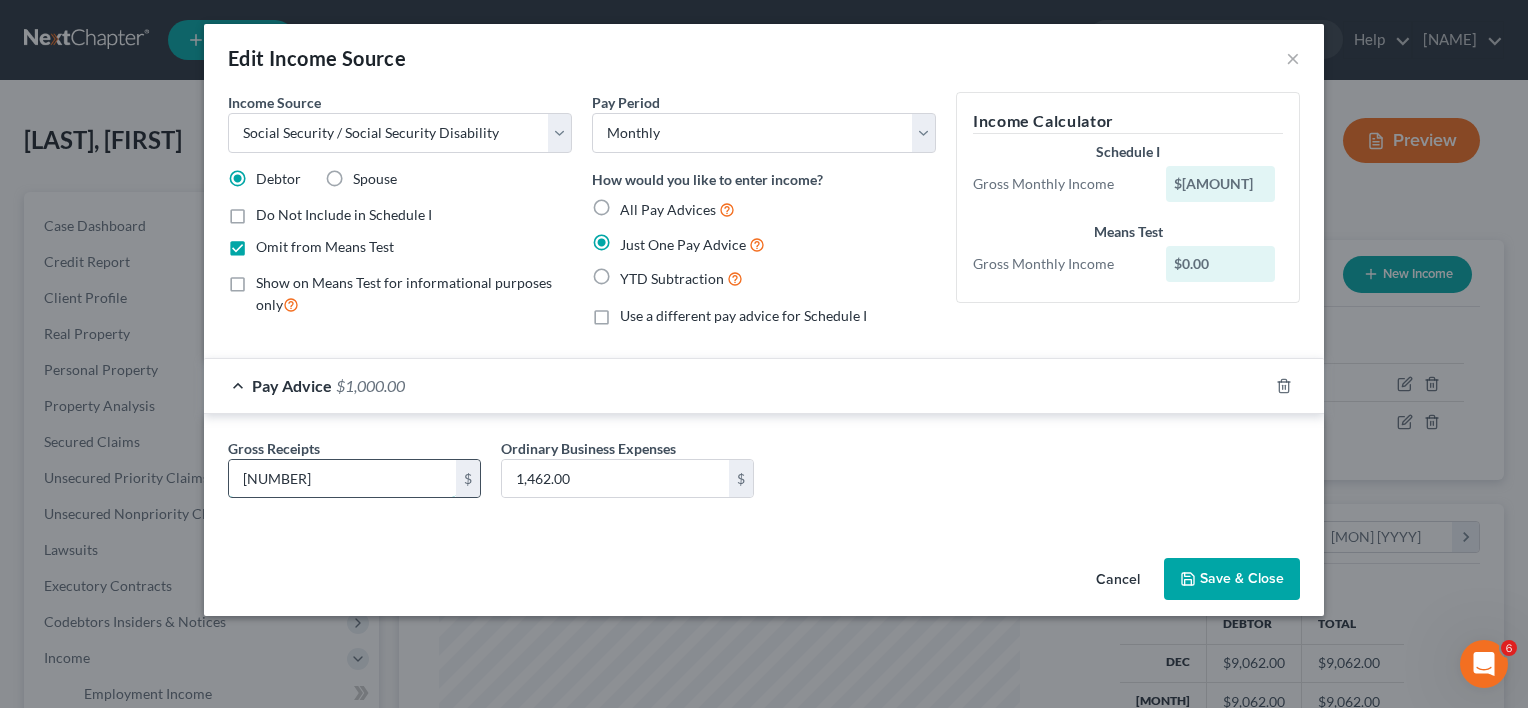 click on "[NUMBER]" at bounding box center (342, 479) 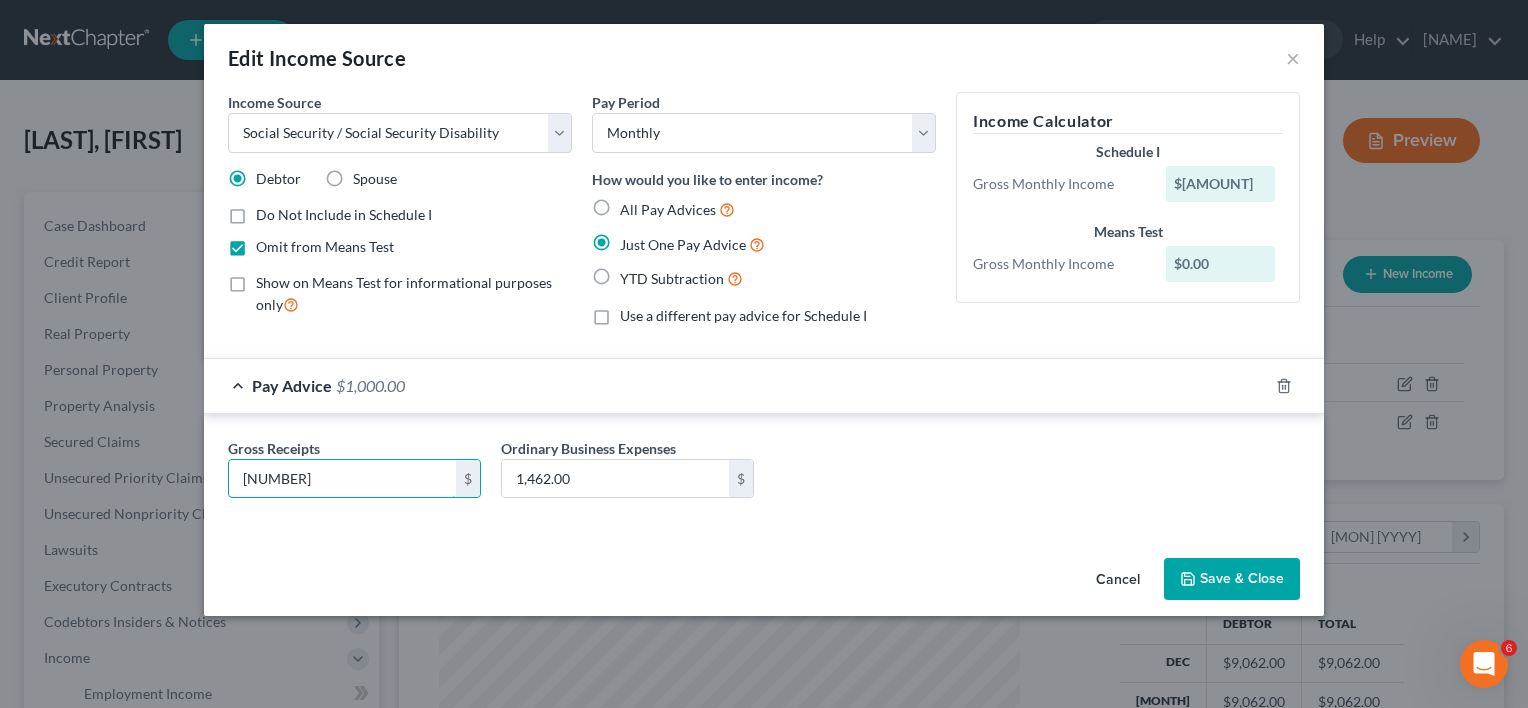 drag, startPoint x: 362, startPoint y: 477, endPoint x: 150, endPoint y: 434, distance: 216.3169 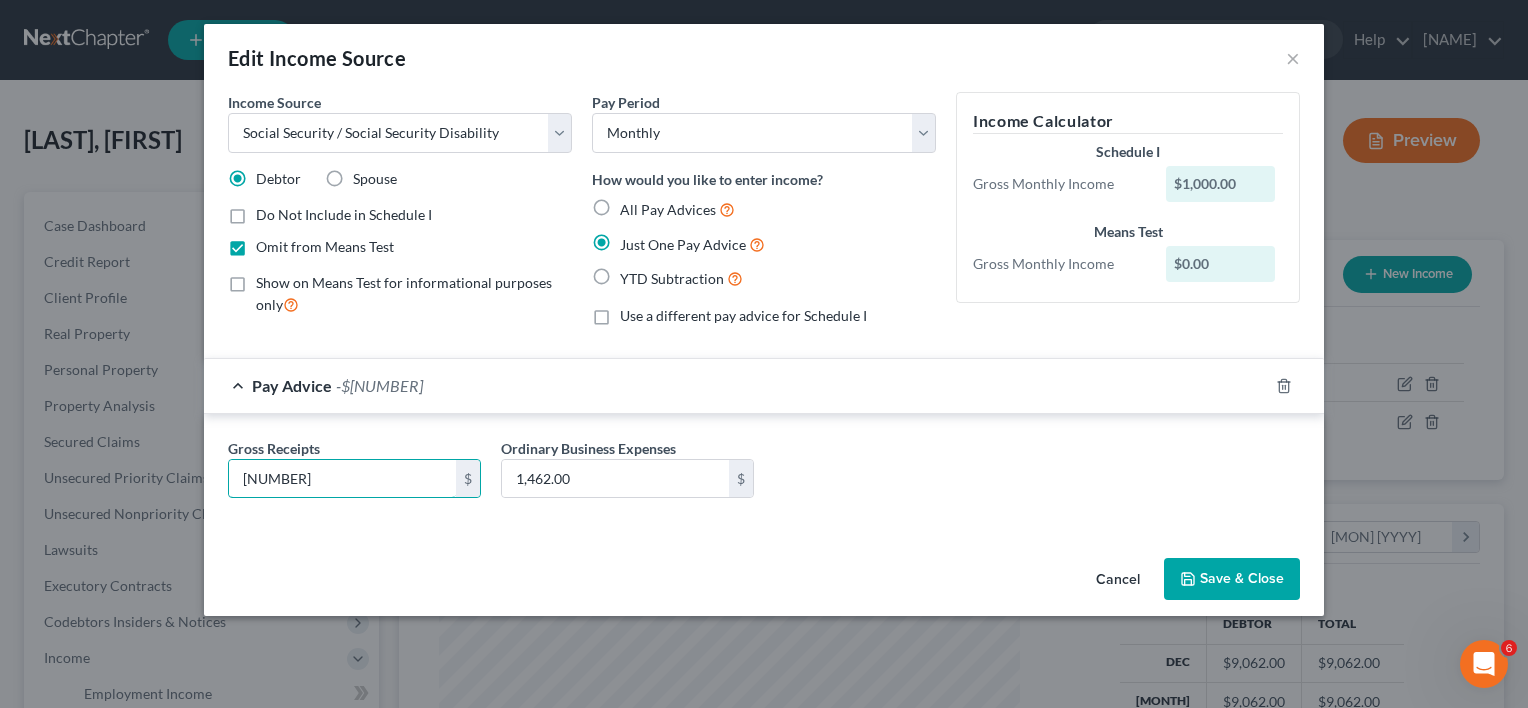 type on "1" 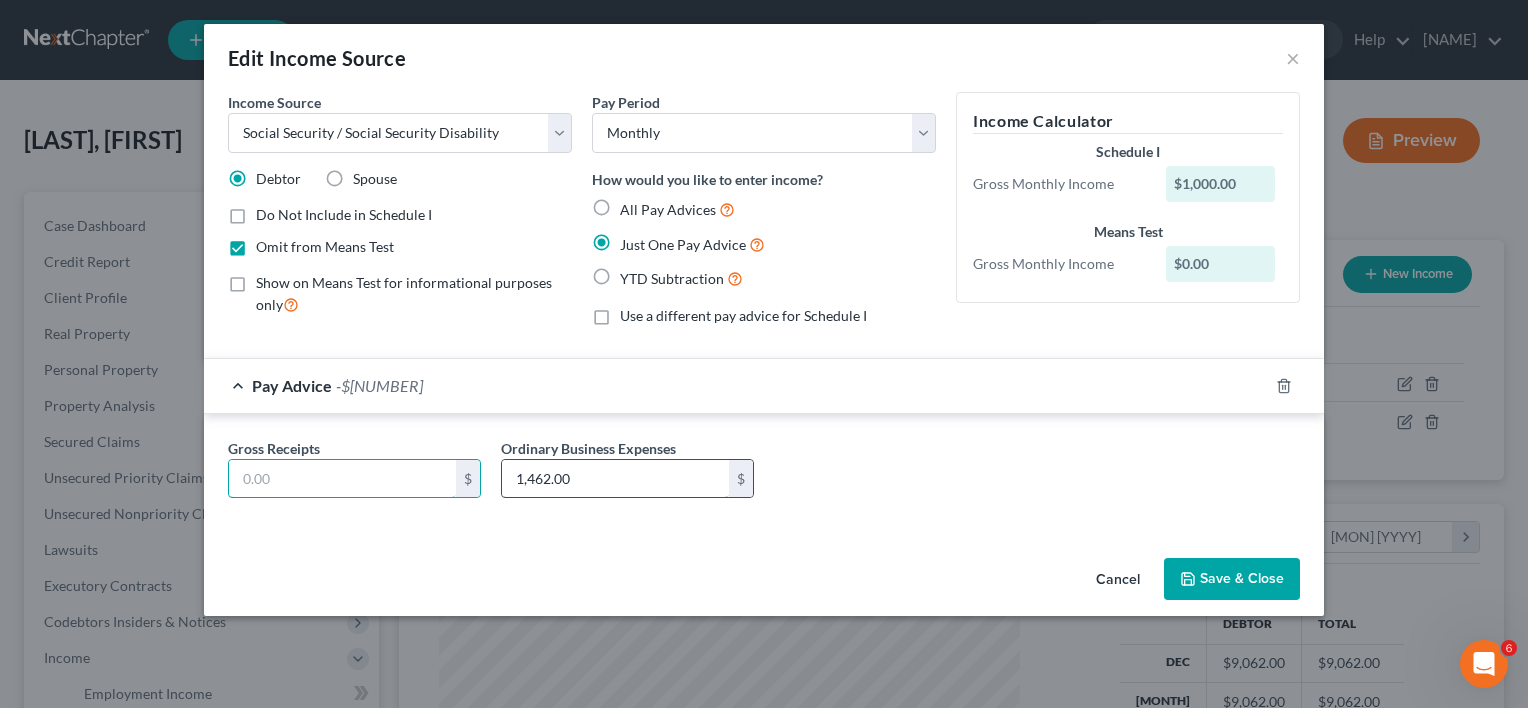 type 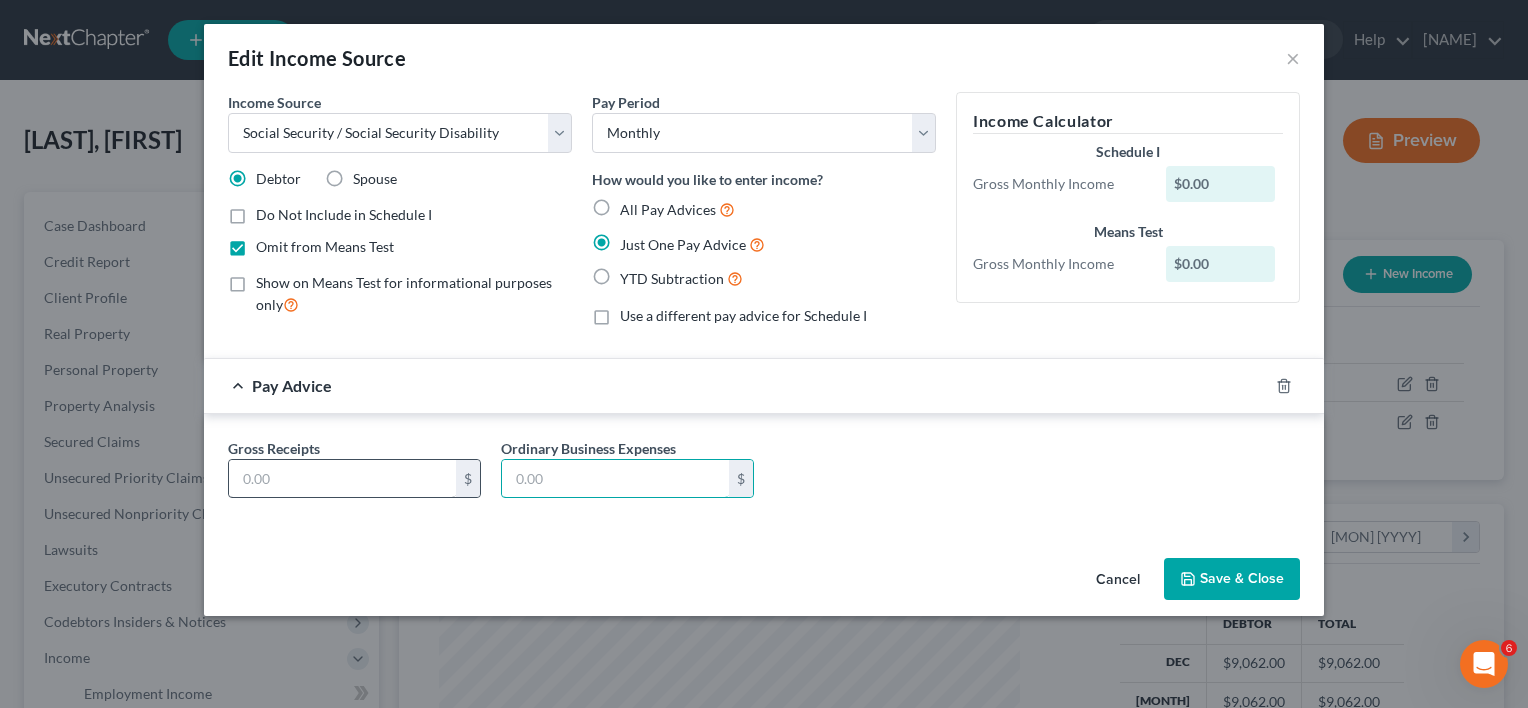 type 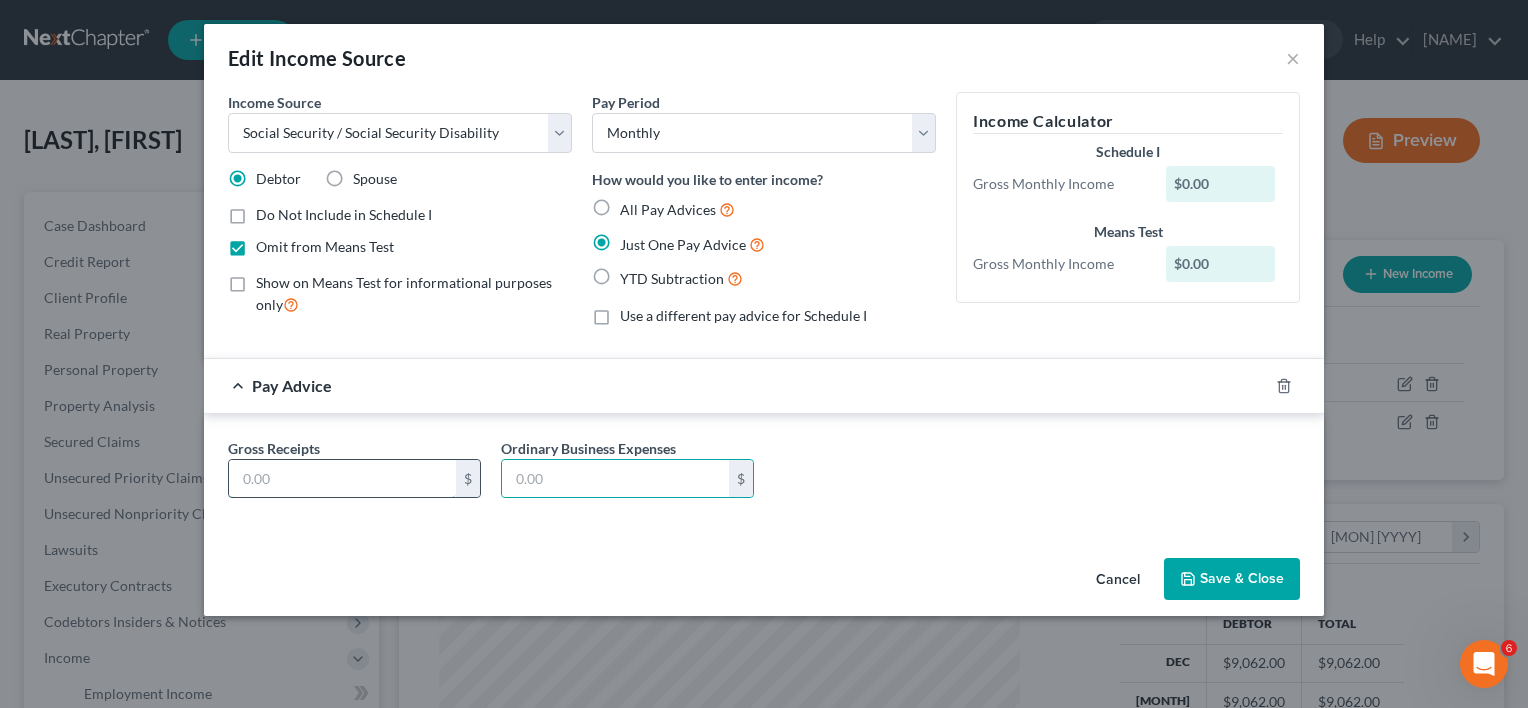 click at bounding box center [342, 479] 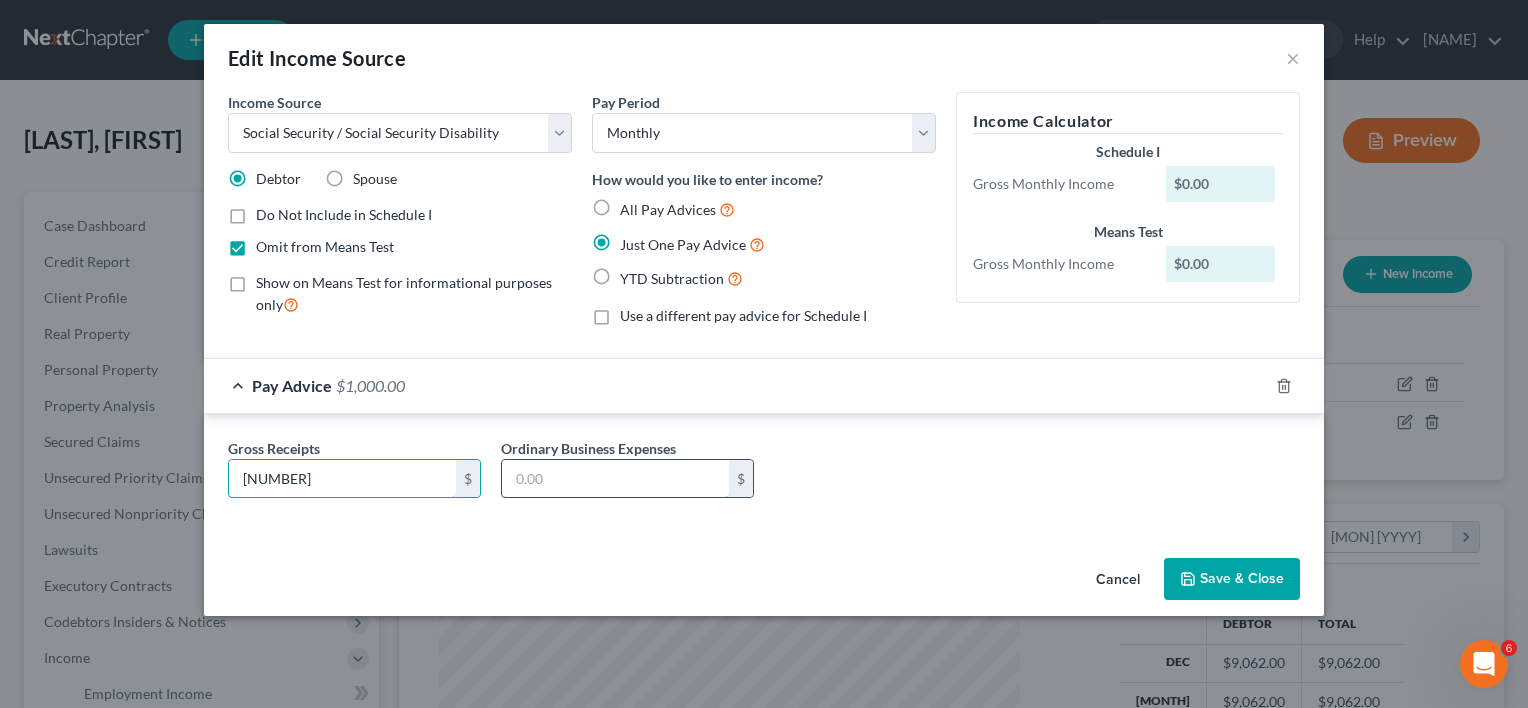 type on "[NUMBER]" 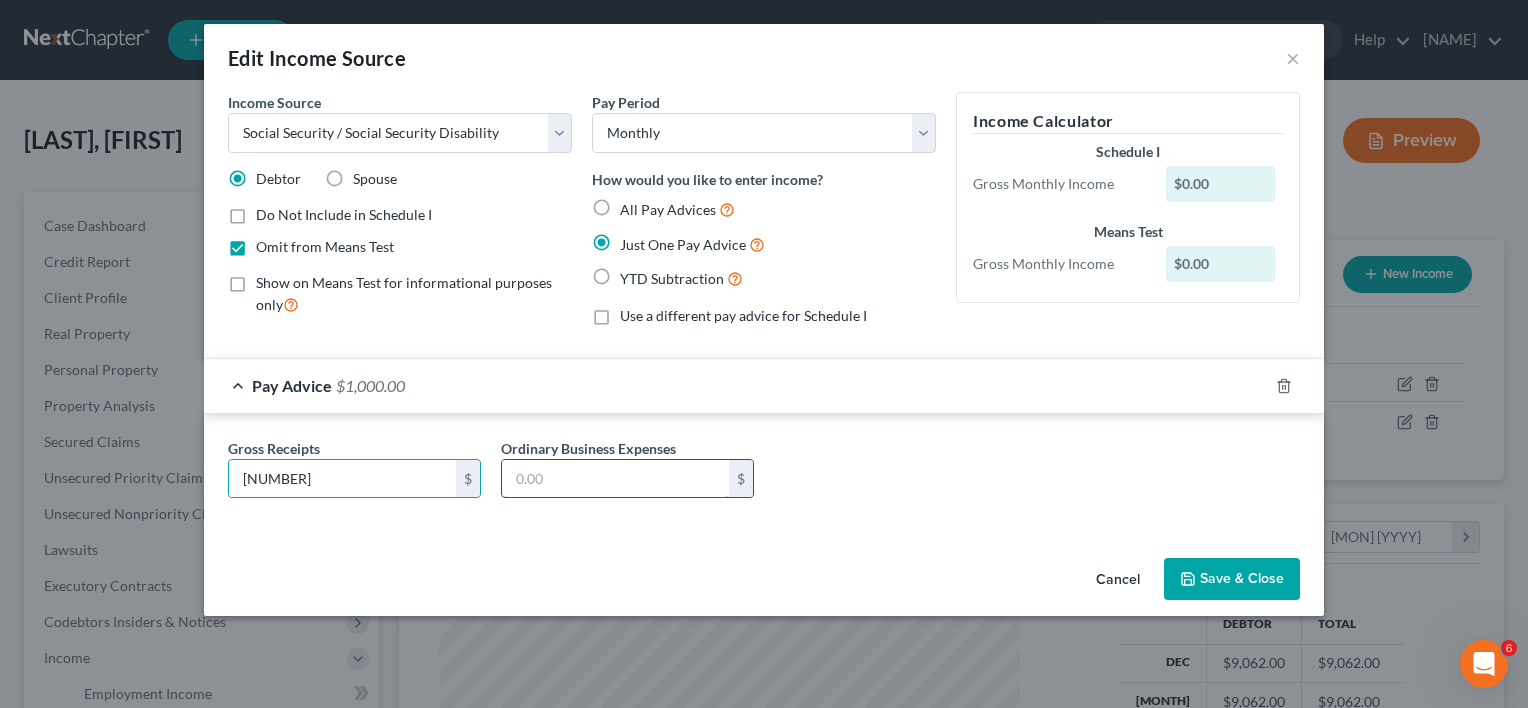 click at bounding box center (615, 479) 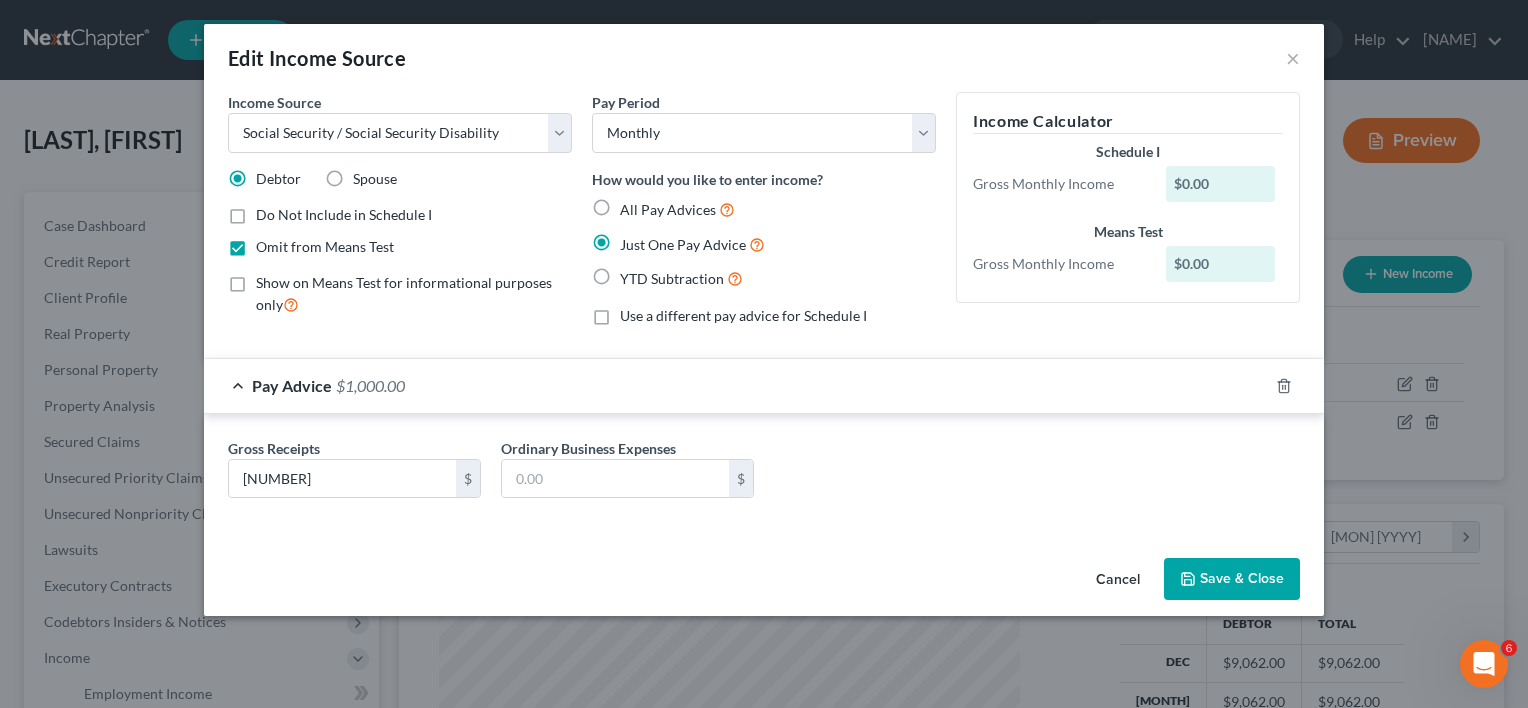click on "Save & Close" at bounding box center (1232, 579) 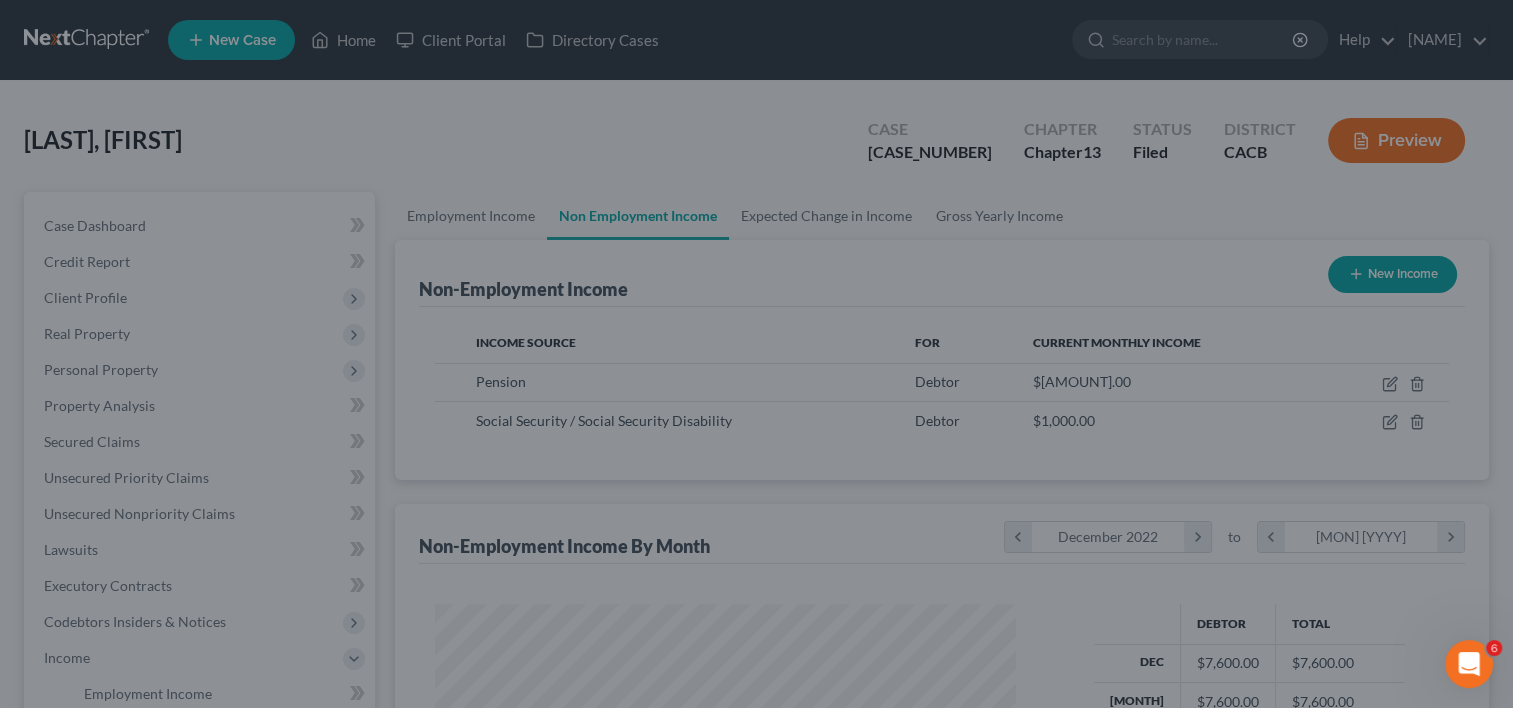 scroll, scrollTop: 356, scrollLeft: 615, axis: both 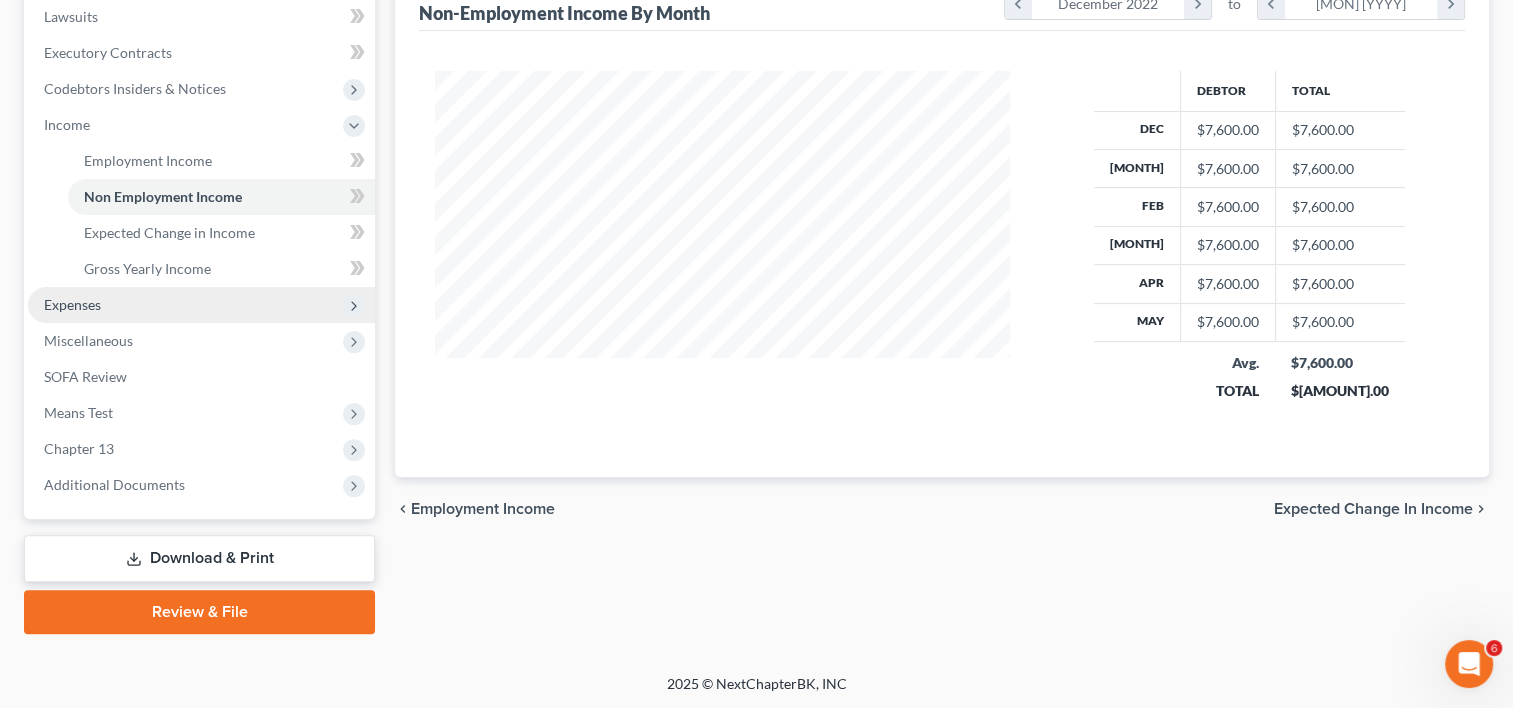 click on "Expenses" at bounding box center (72, 304) 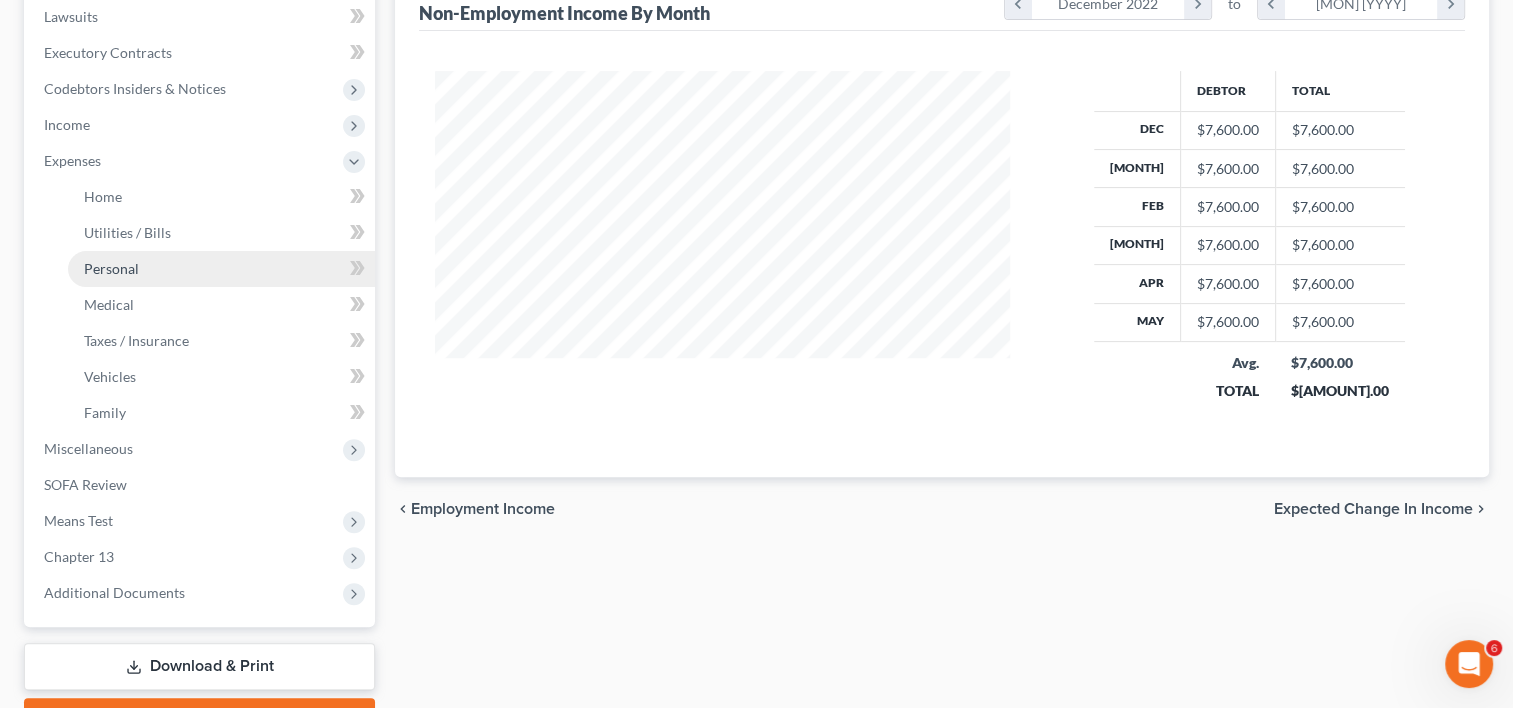 click on "Personal" at bounding box center [111, 268] 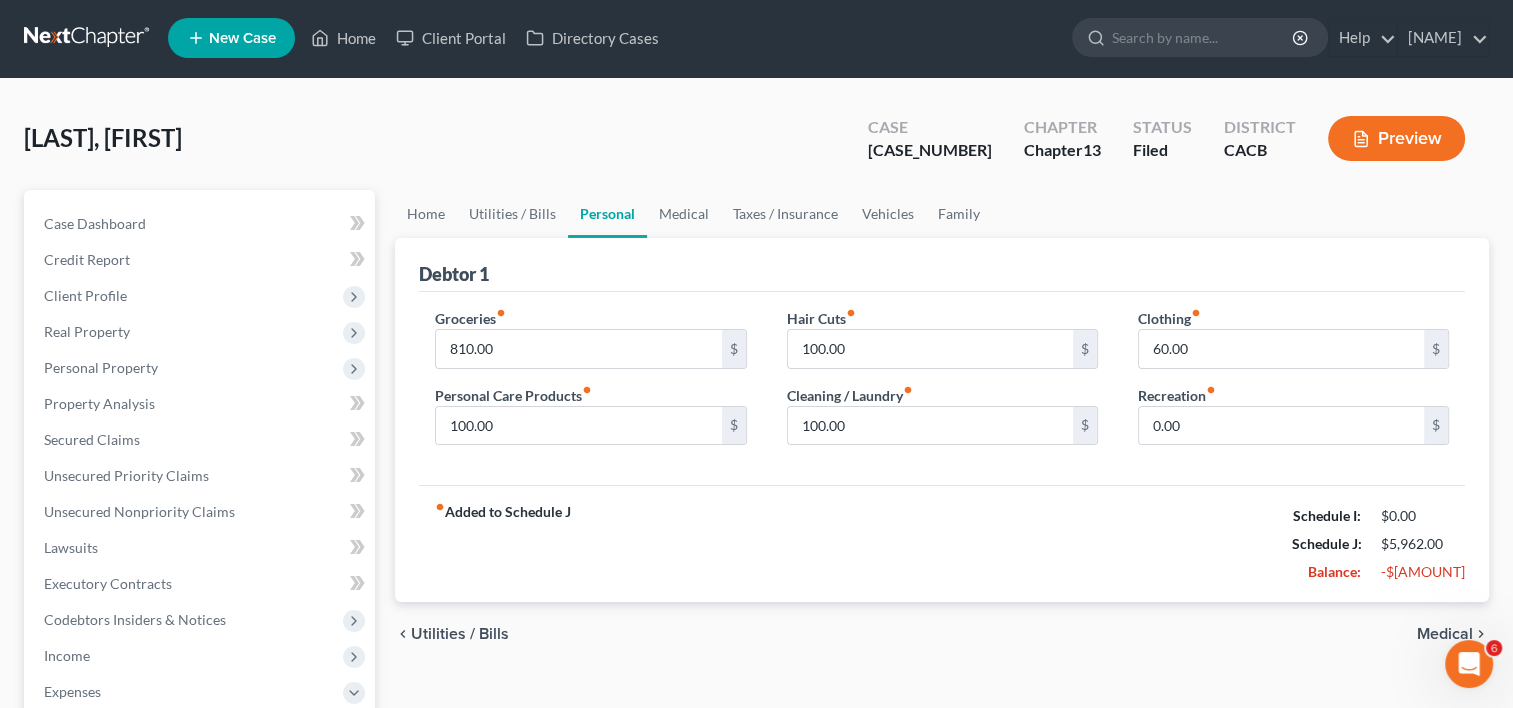scroll, scrollTop: 0, scrollLeft: 0, axis: both 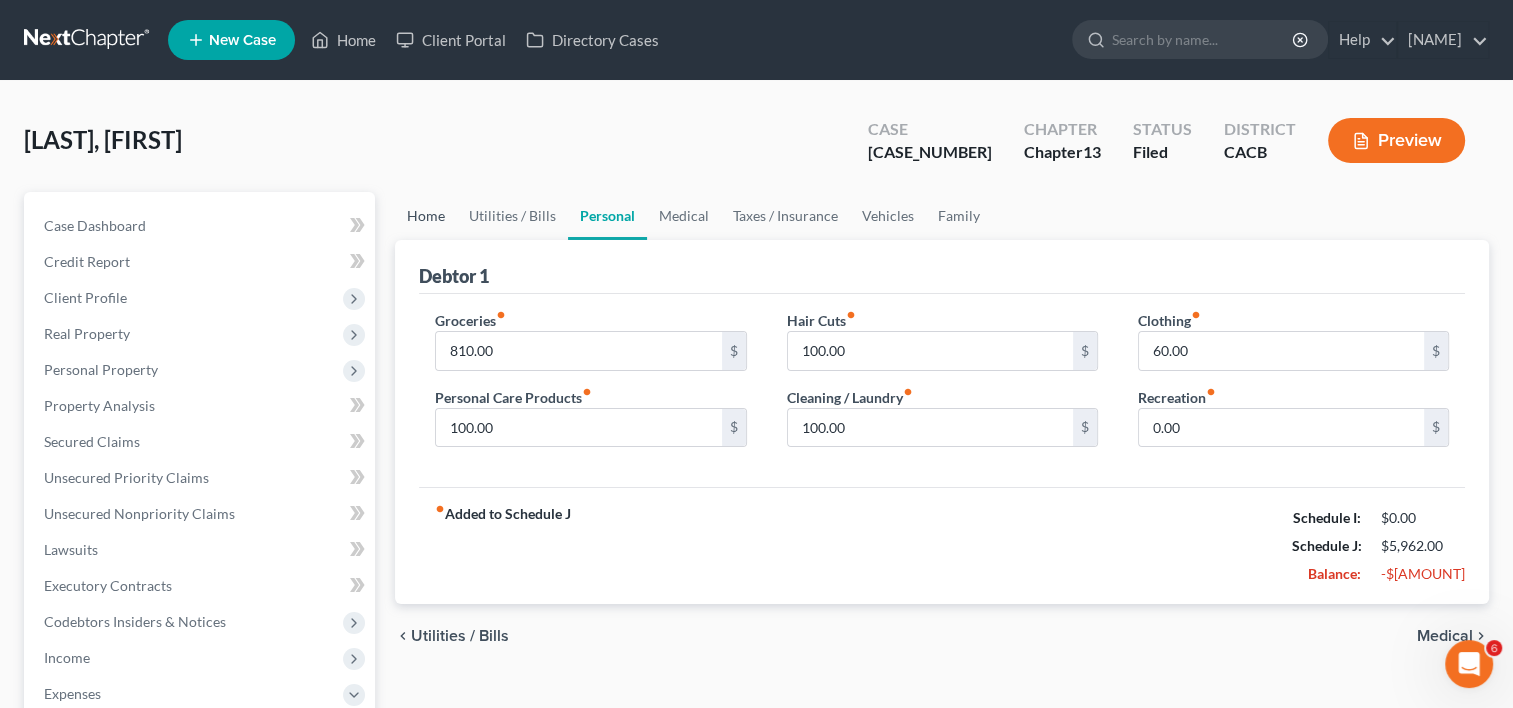 click on "Home" at bounding box center (426, 216) 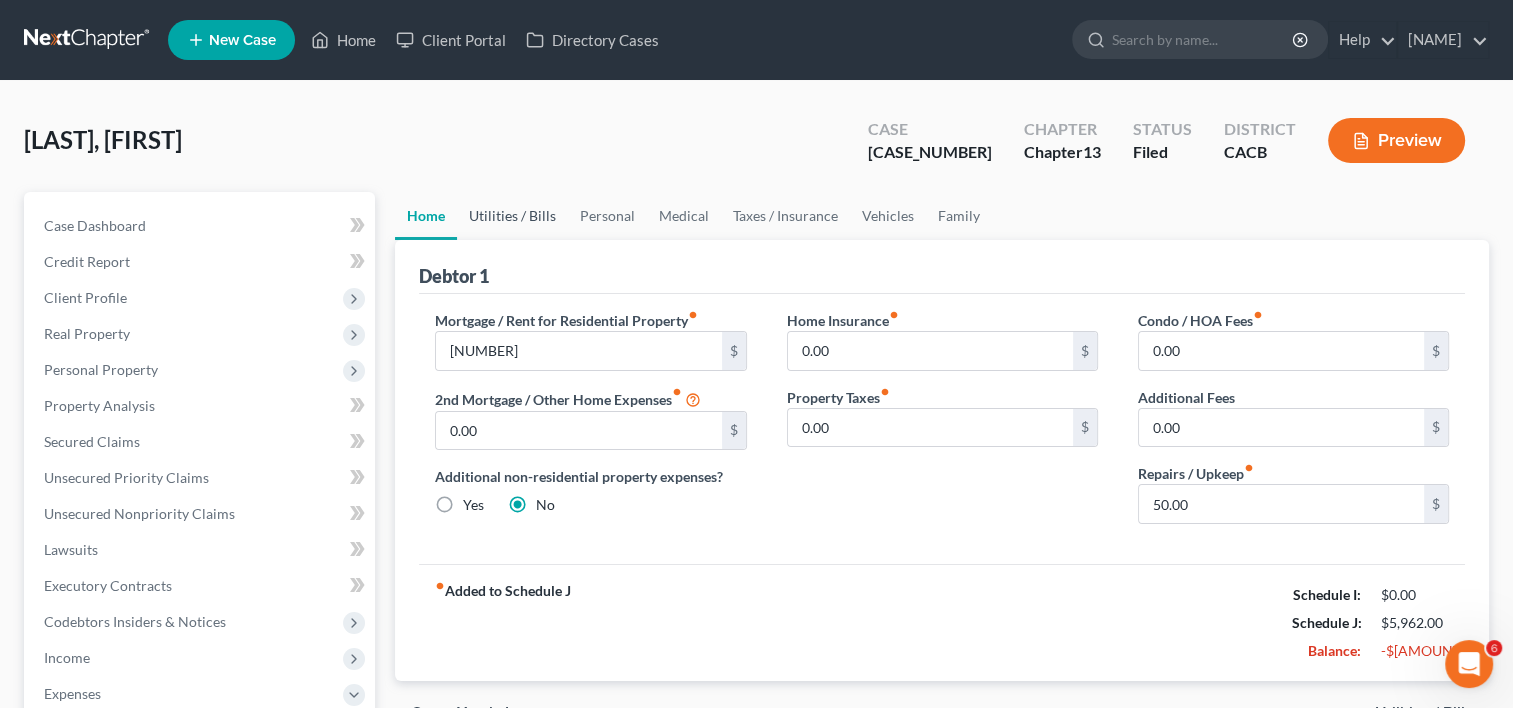 click on "Utilities / Bills" at bounding box center [512, 216] 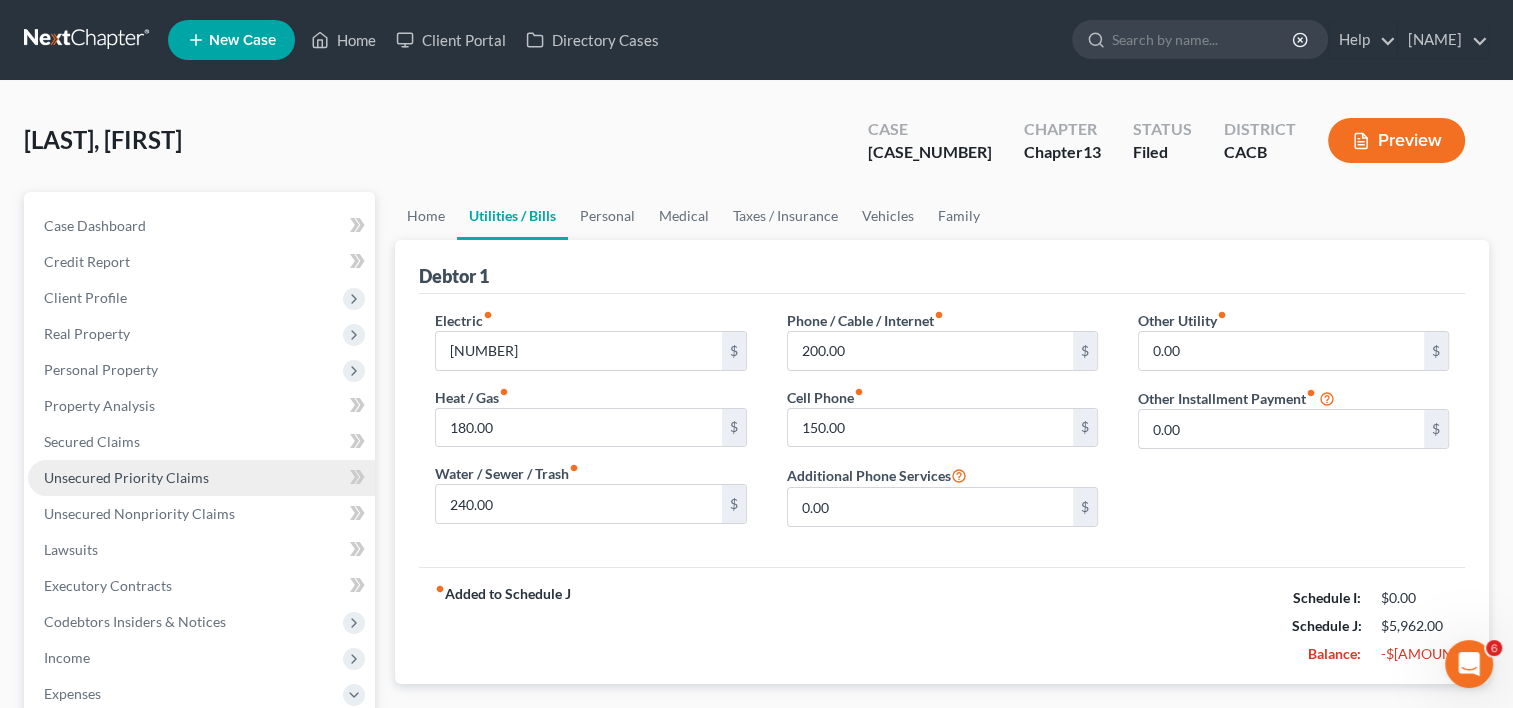 click on "Unsecured Priority Claims" at bounding box center (201, 478) 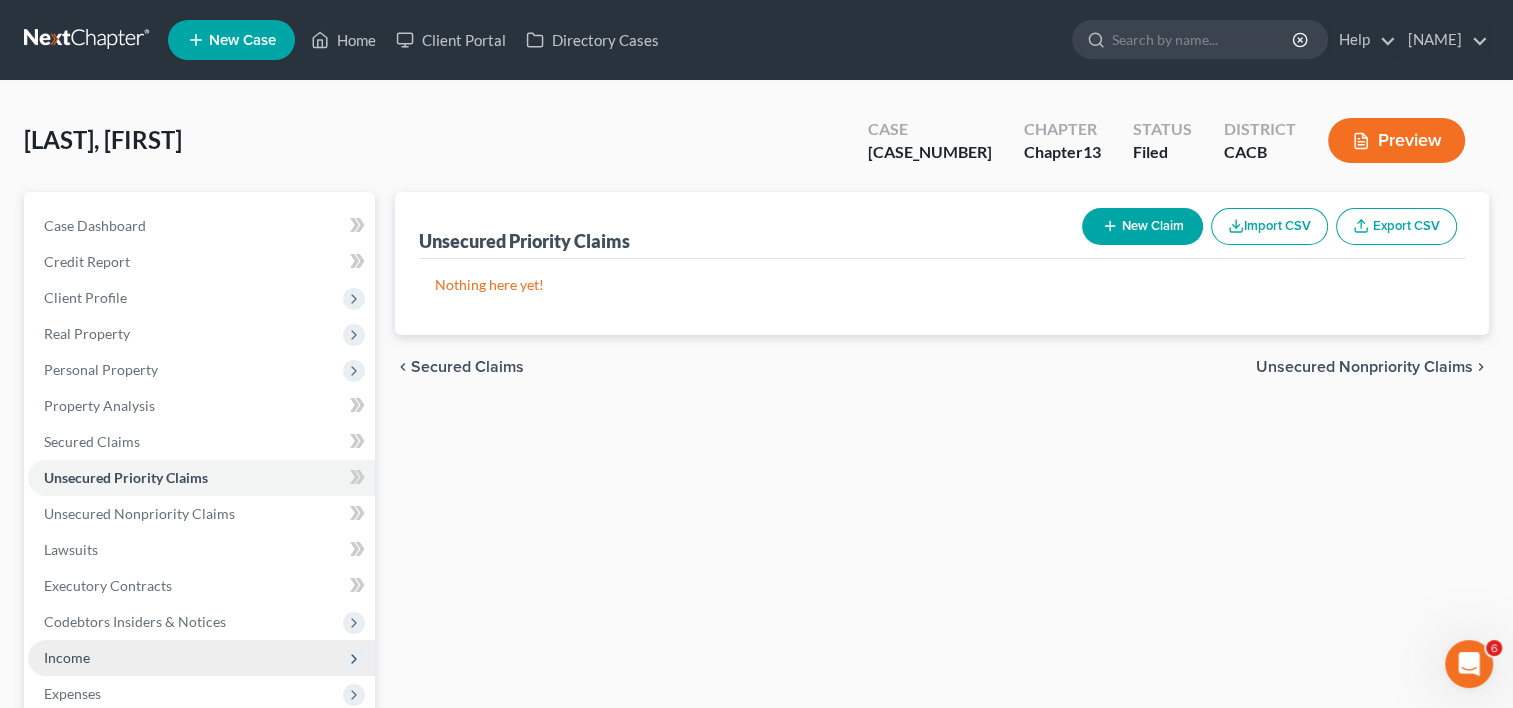 click on "Income" at bounding box center [201, 658] 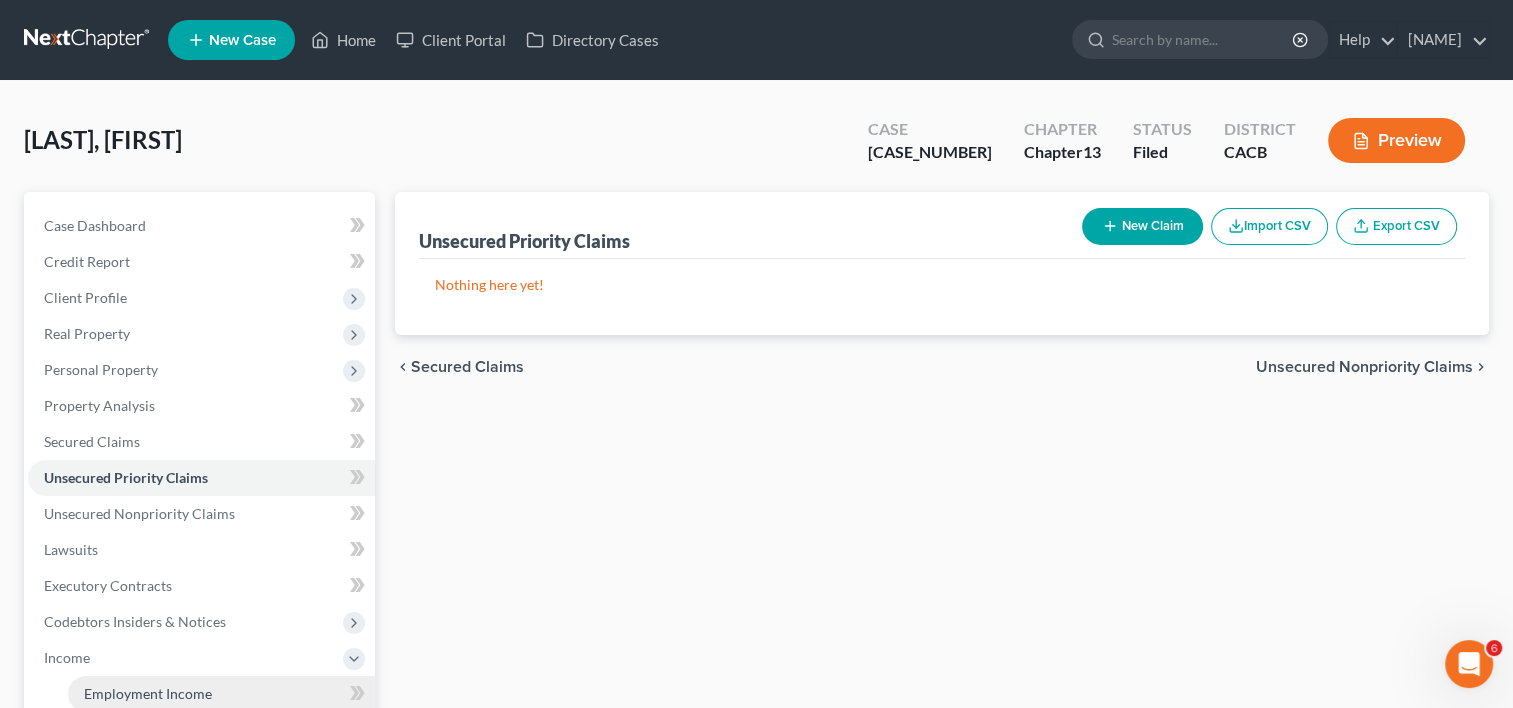 click on "Employment Income" at bounding box center (148, 693) 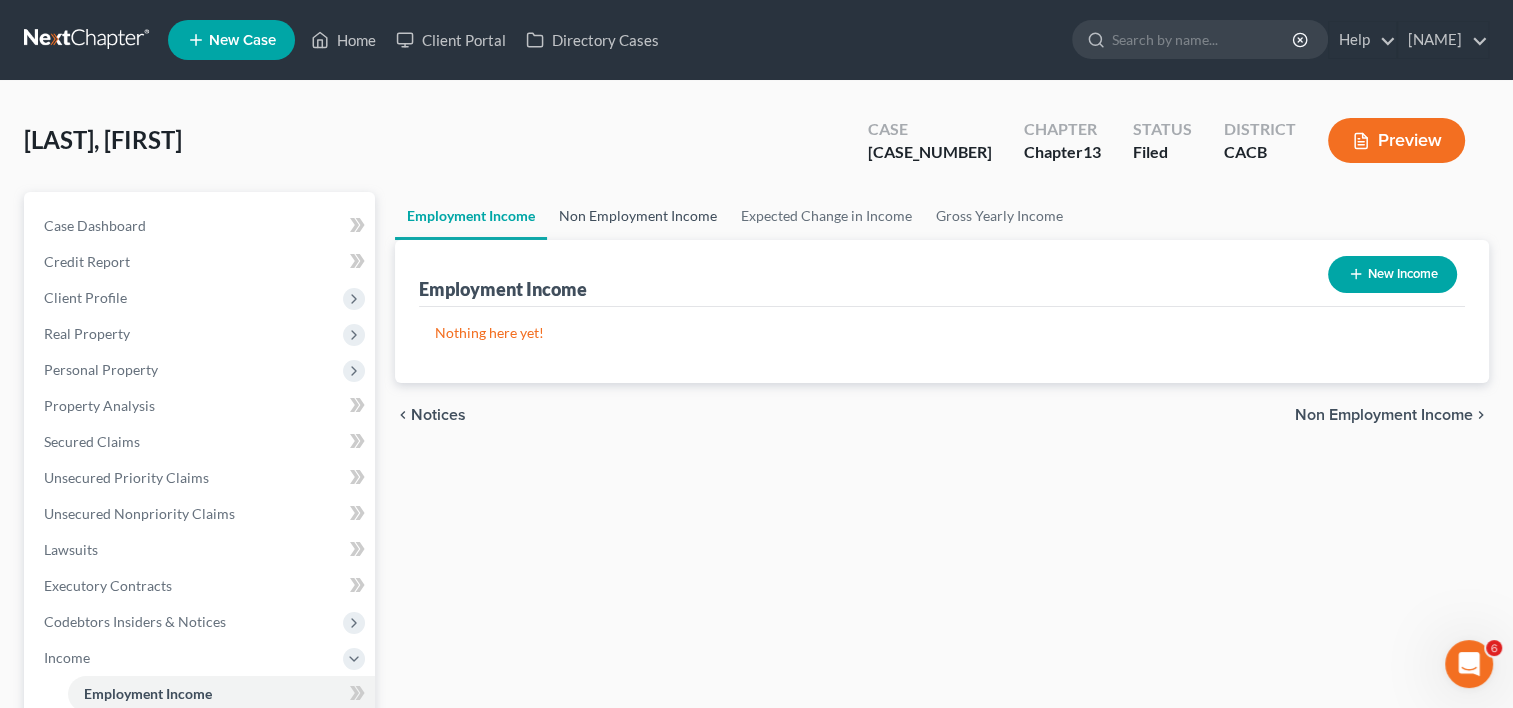 click on "Non Employment Income" at bounding box center [638, 216] 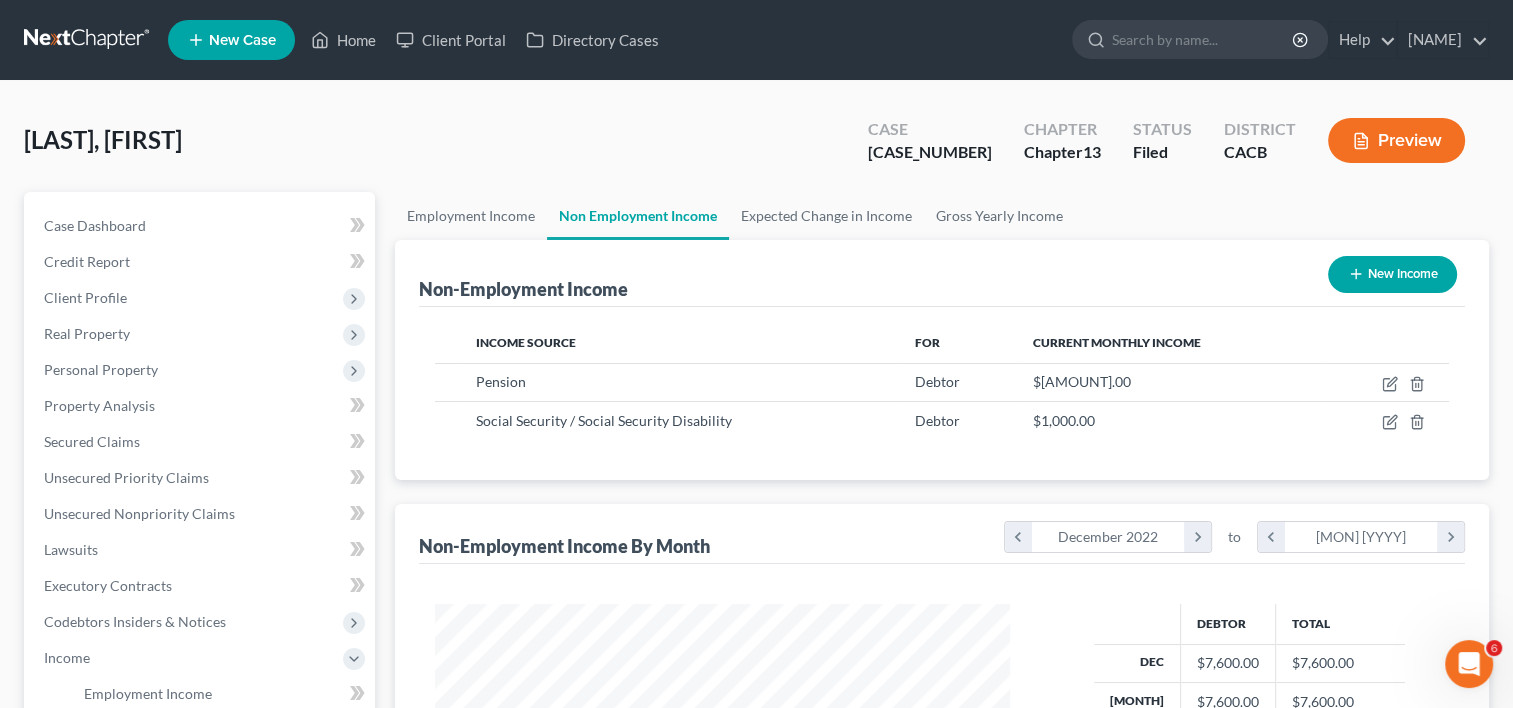 scroll, scrollTop: 999643, scrollLeft: 999385, axis: both 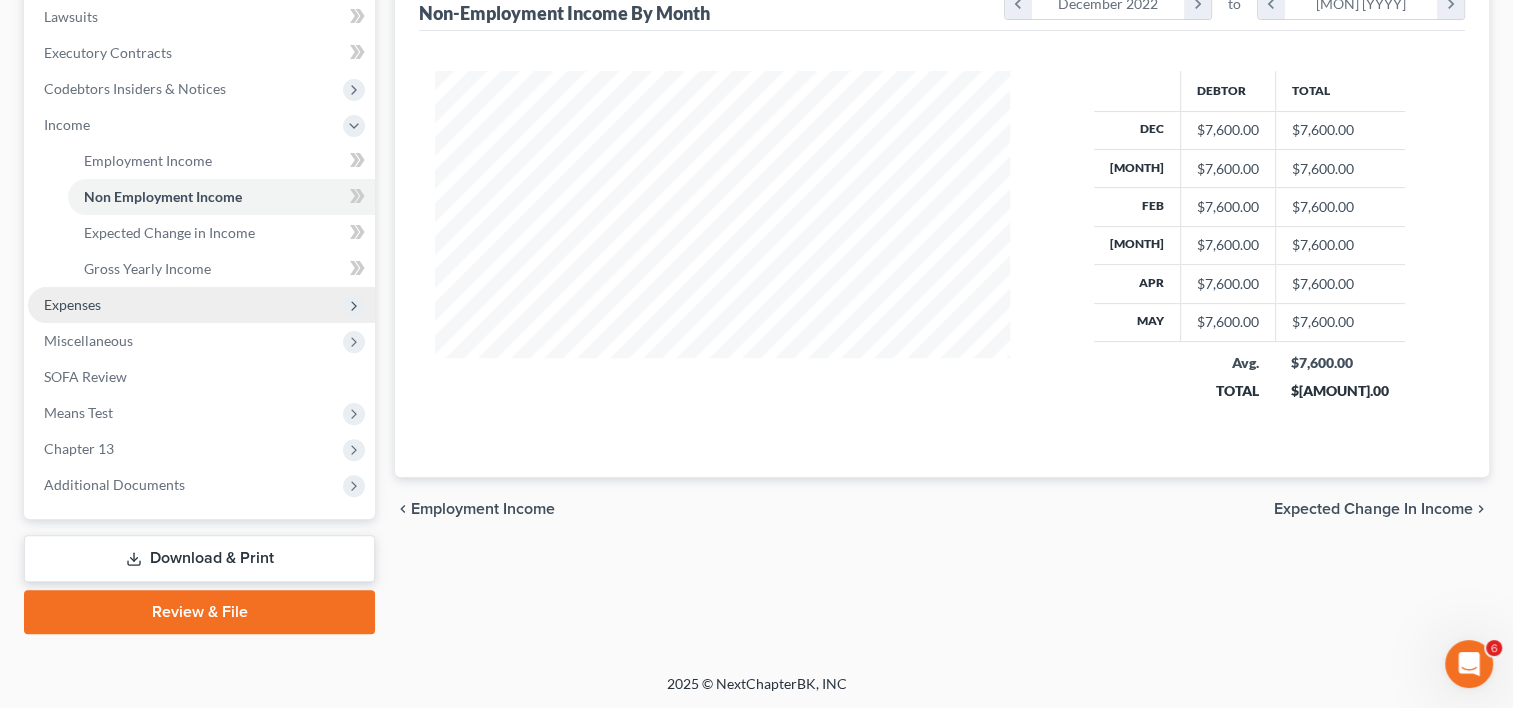 click on "Expenses" at bounding box center [201, 305] 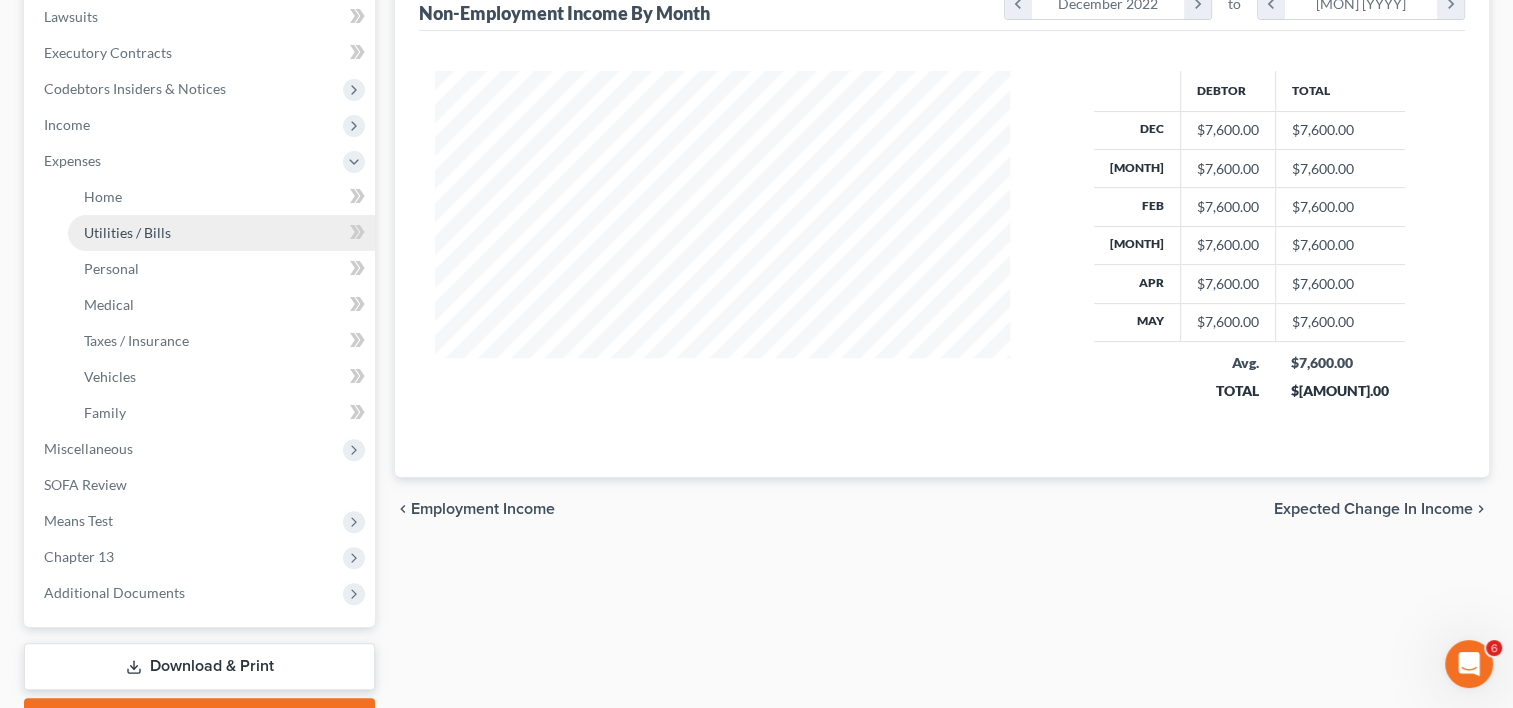 click on "Utilities / Bills" at bounding box center [127, 232] 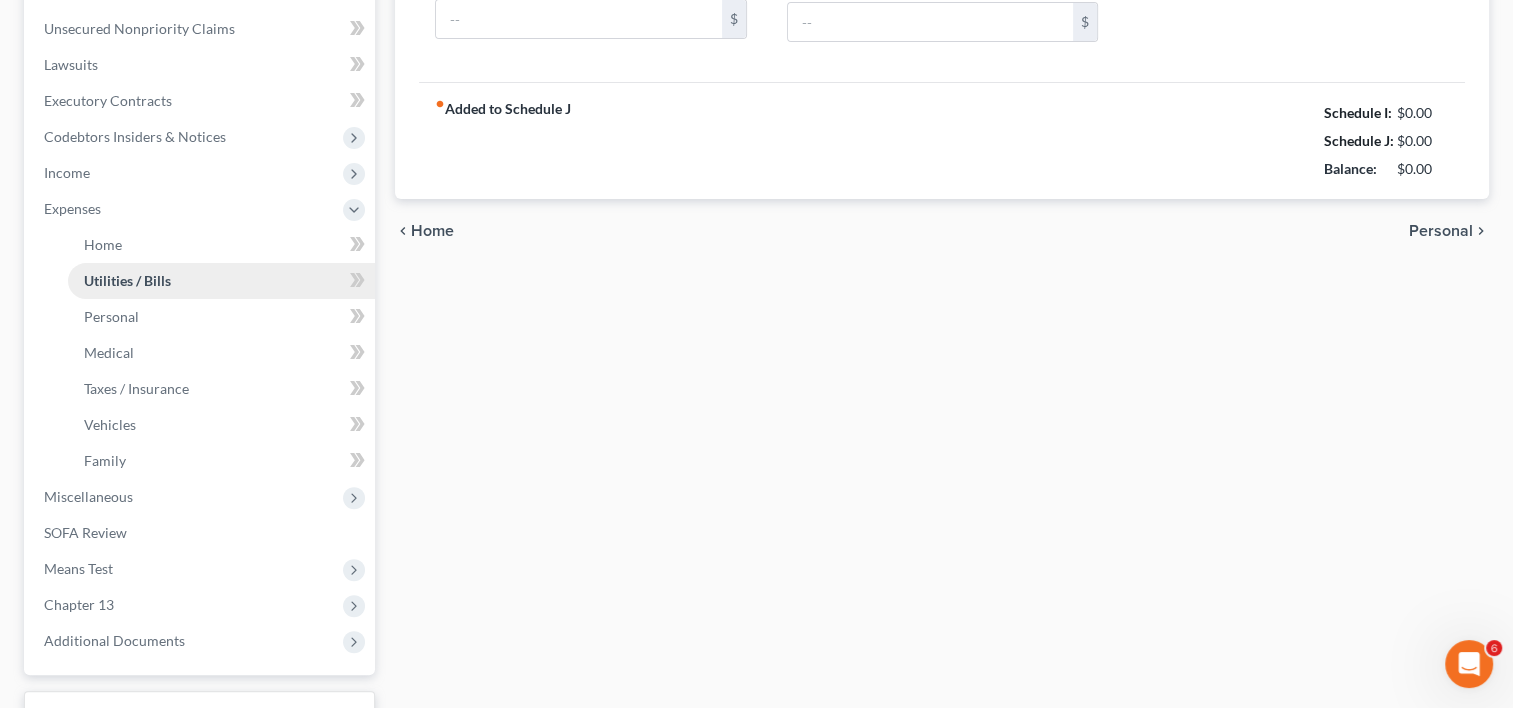 type on "[NUMBER]" 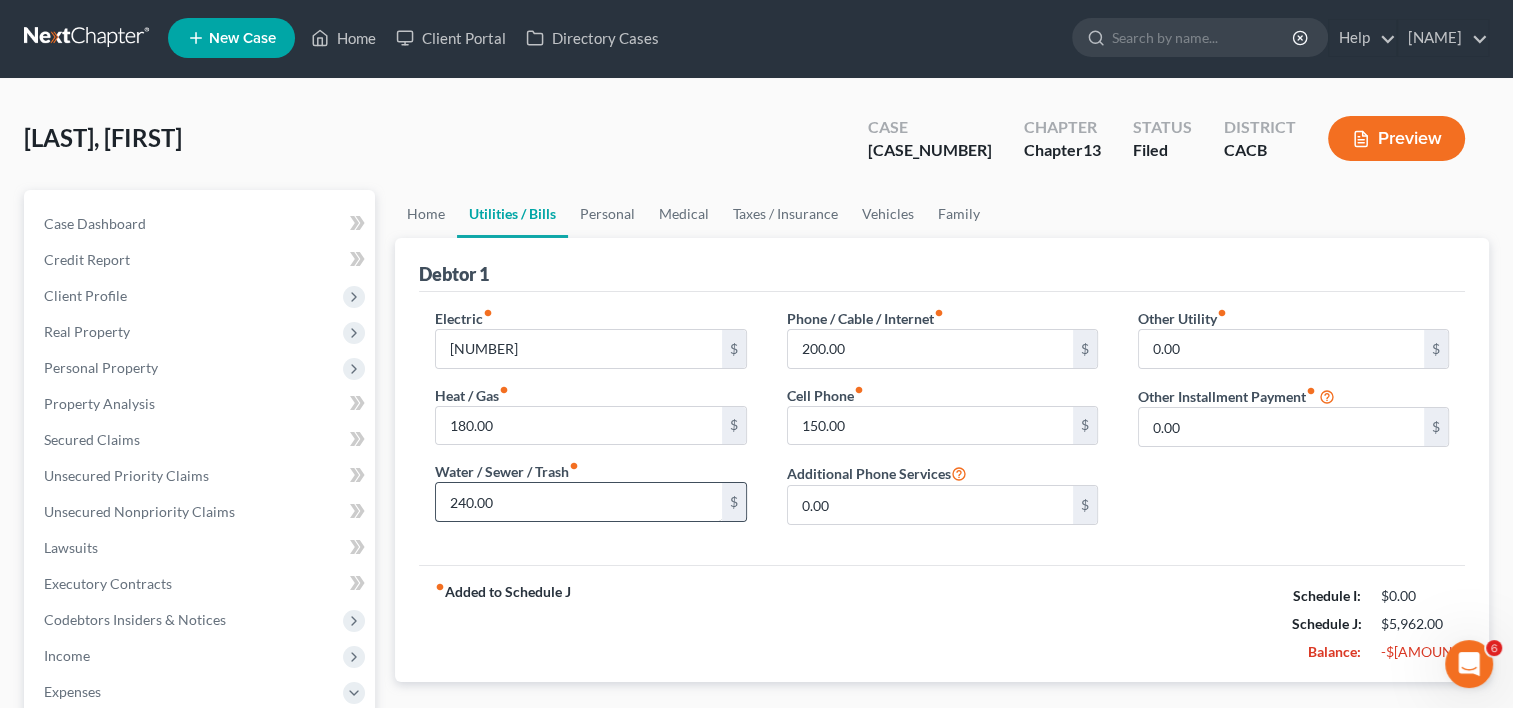 scroll, scrollTop: 0, scrollLeft: 0, axis: both 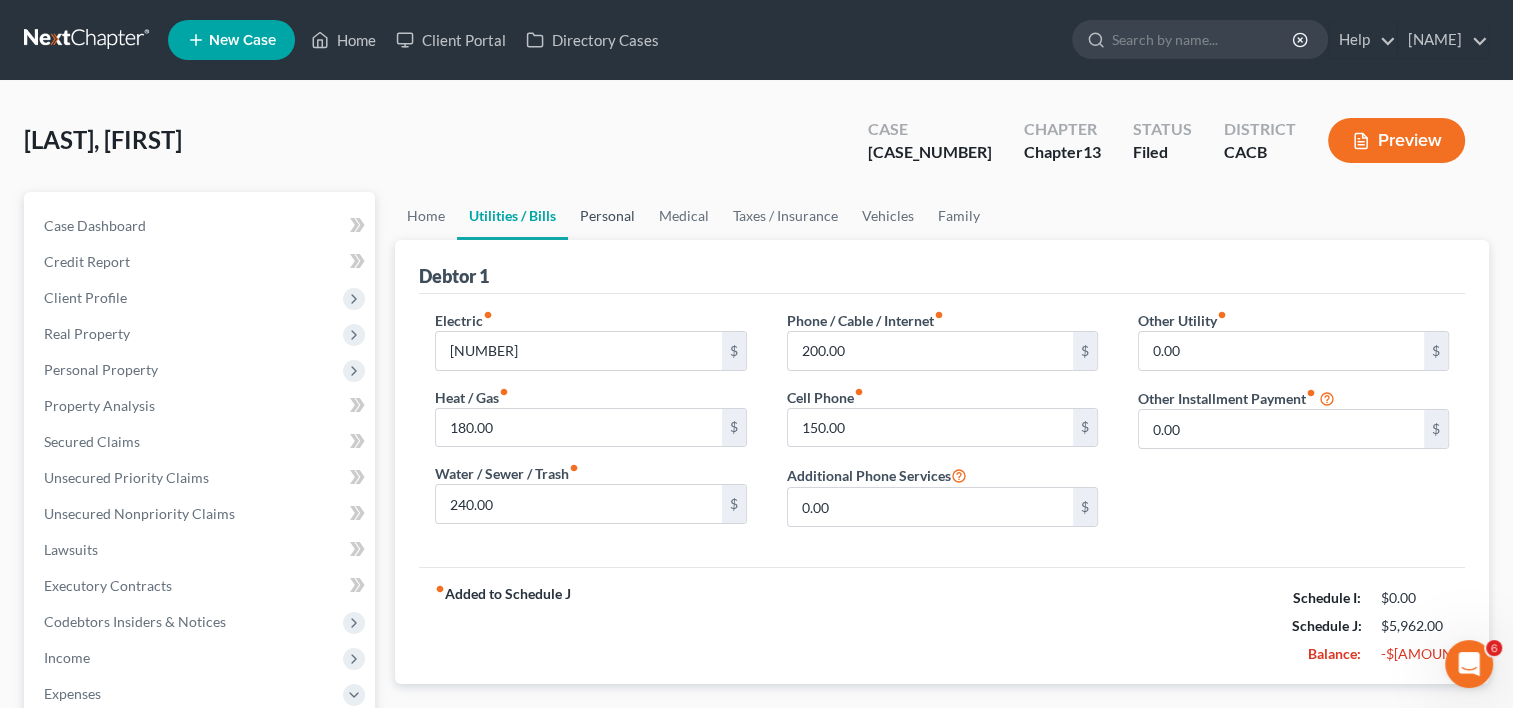 click on "Personal" at bounding box center [607, 216] 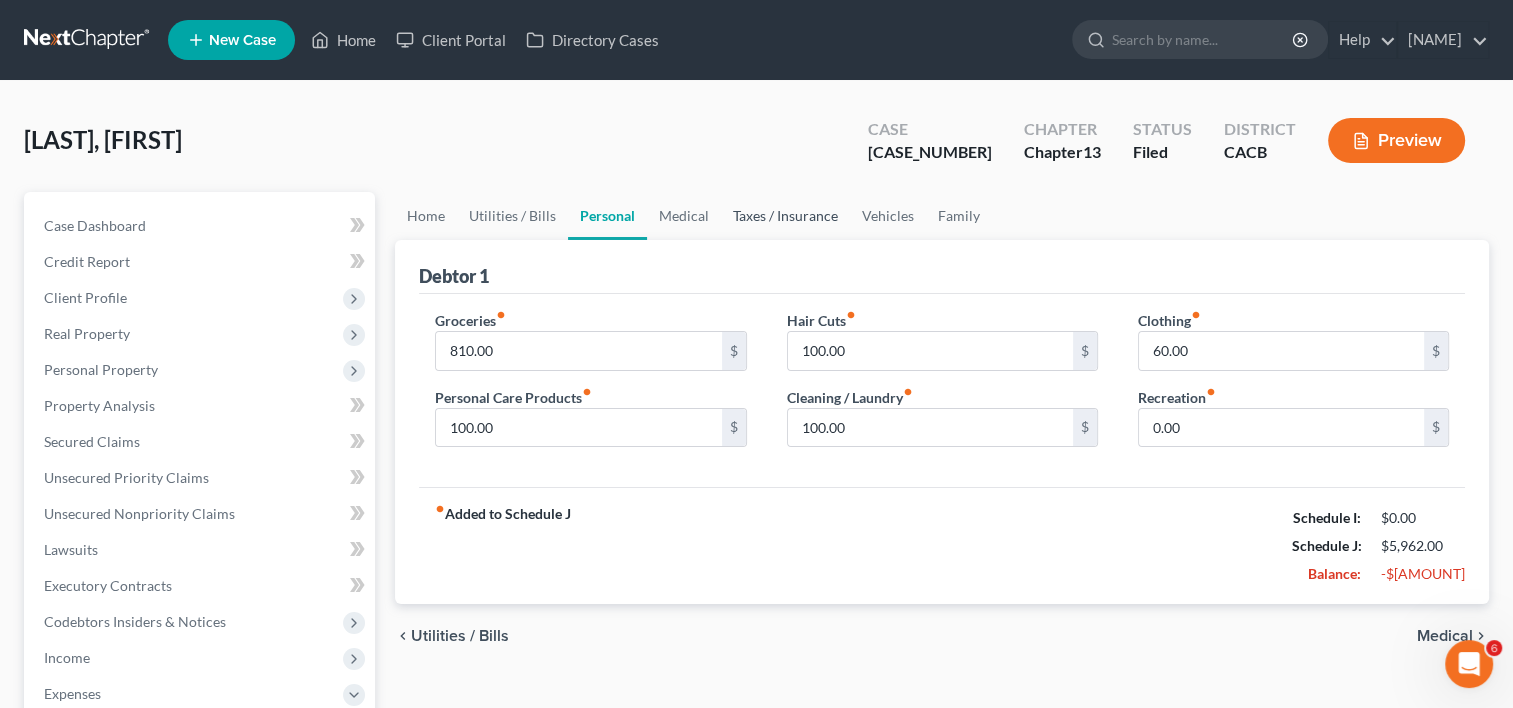 click on "Taxes / Insurance" at bounding box center [785, 216] 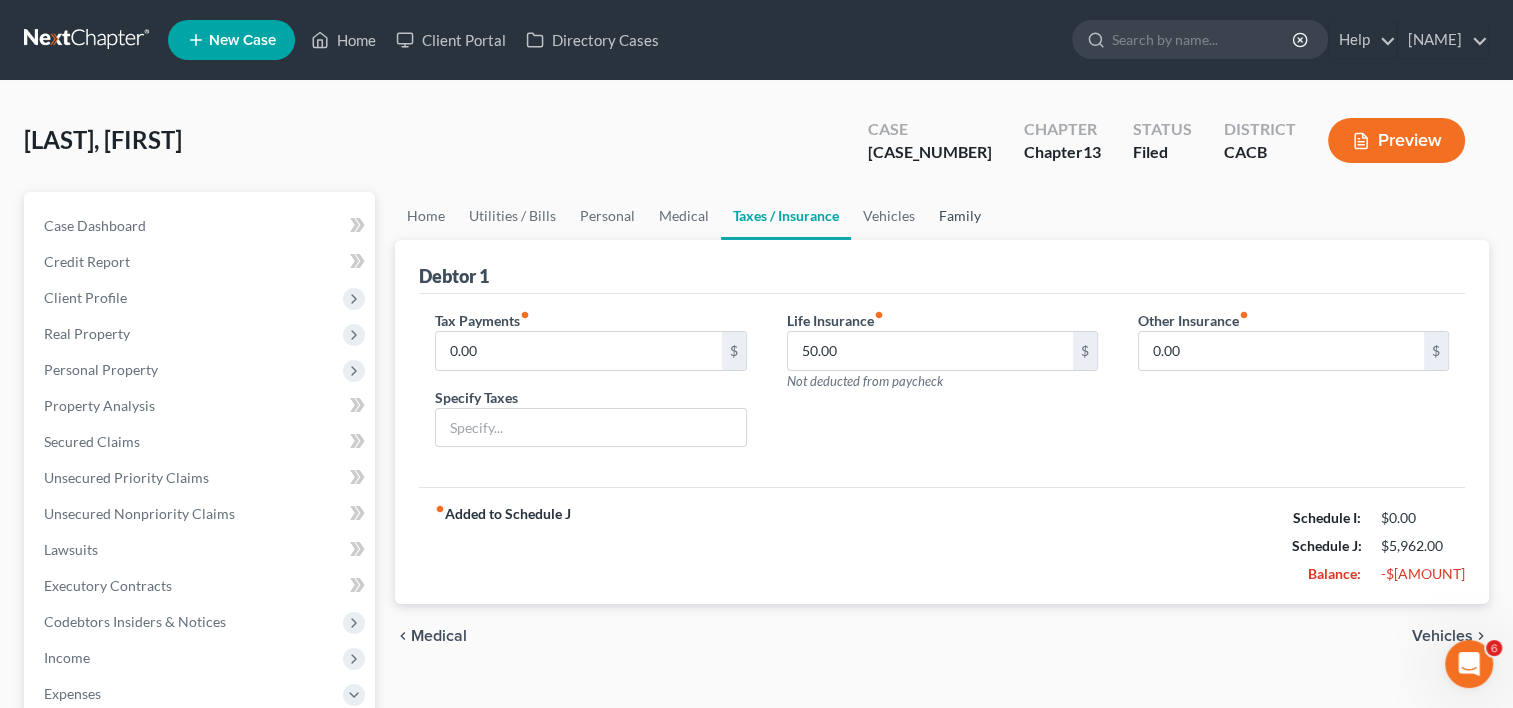 click on "Family" at bounding box center (960, 216) 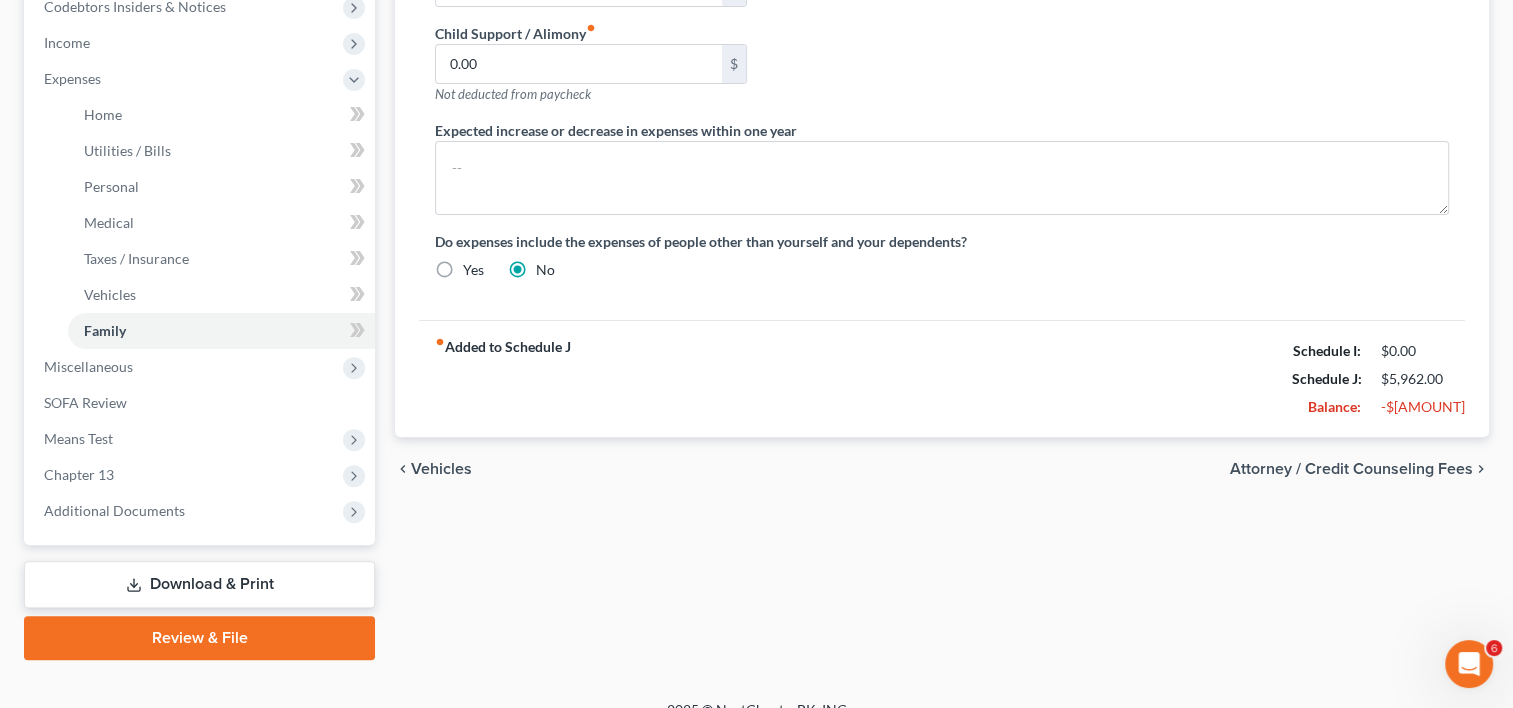 scroll, scrollTop: 616, scrollLeft: 0, axis: vertical 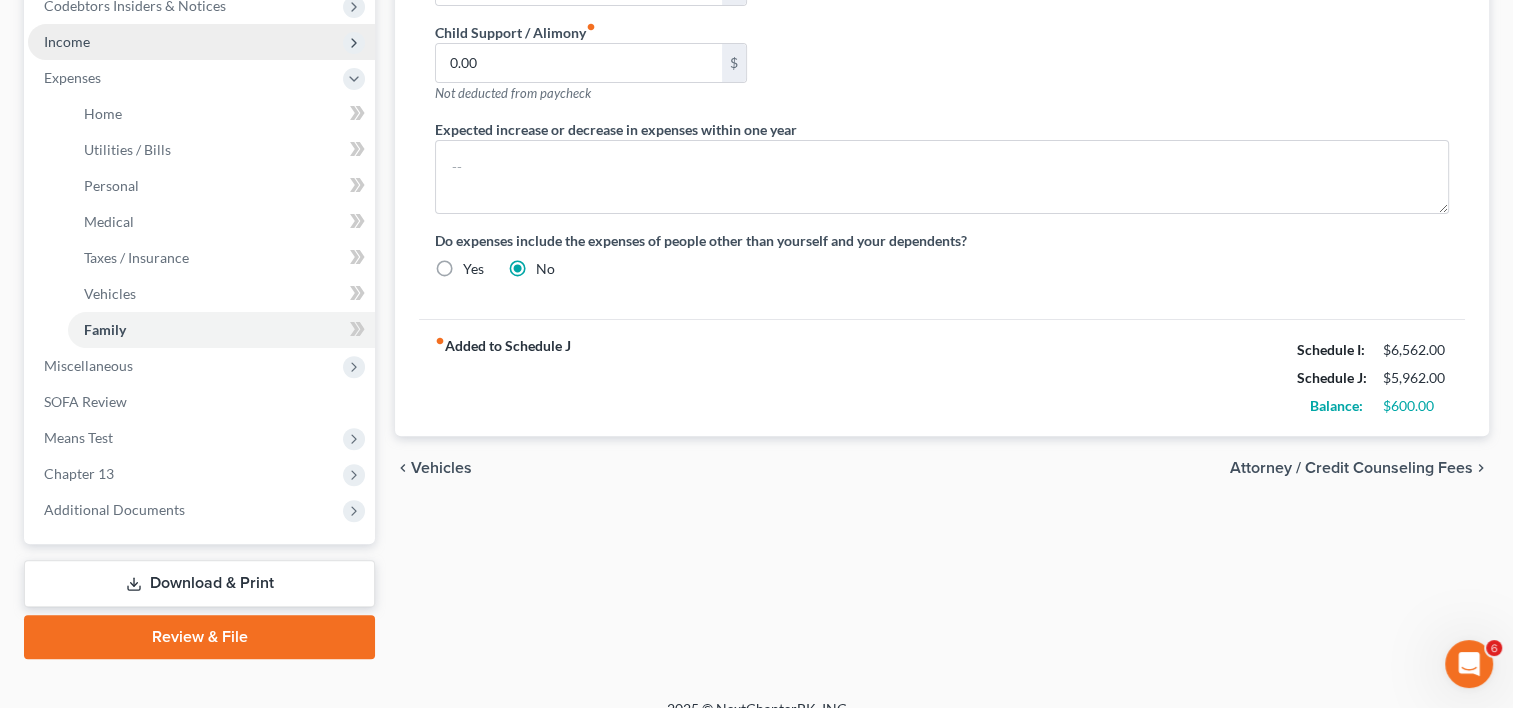 click on "Income" at bounding box center (201, 42) 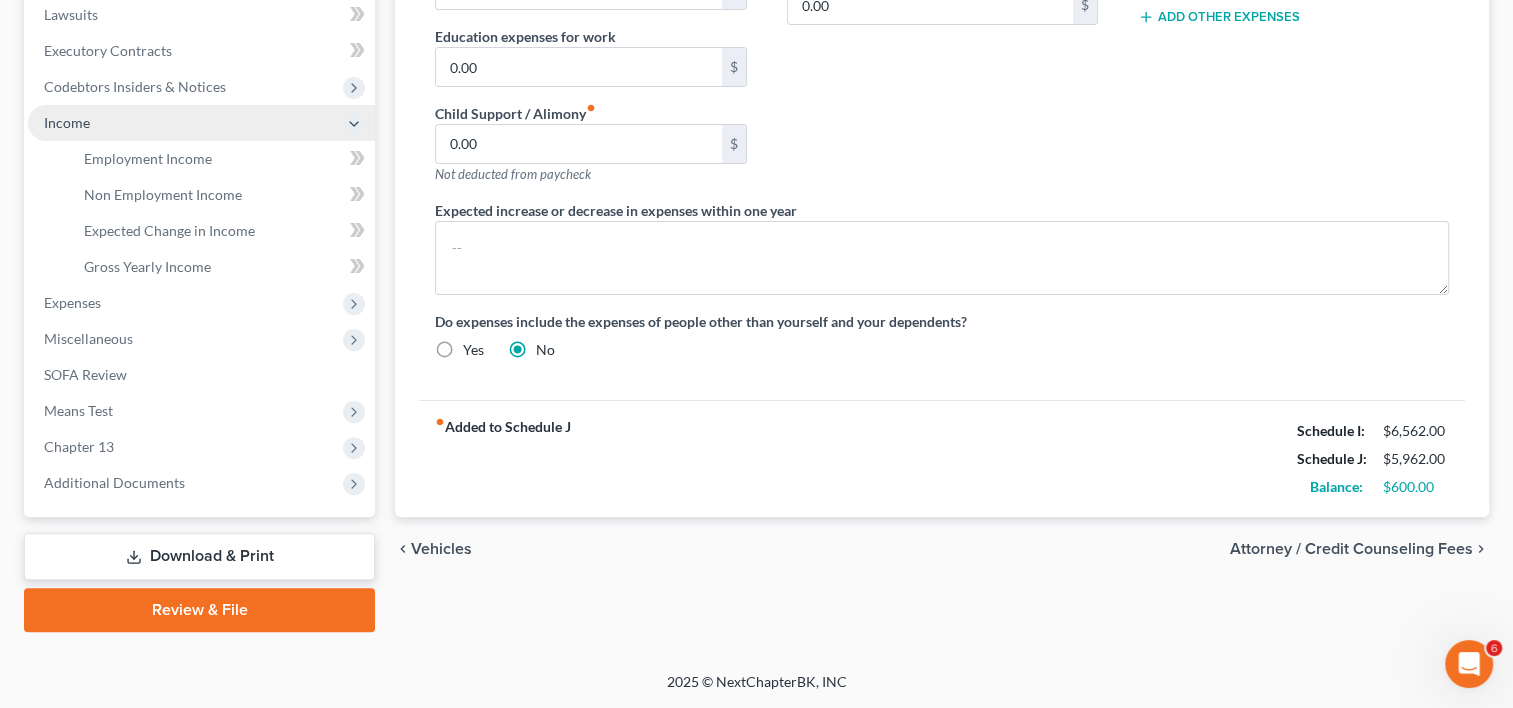 scroll, scrollTop: 533, scrollLeft: 0, axis: vertical 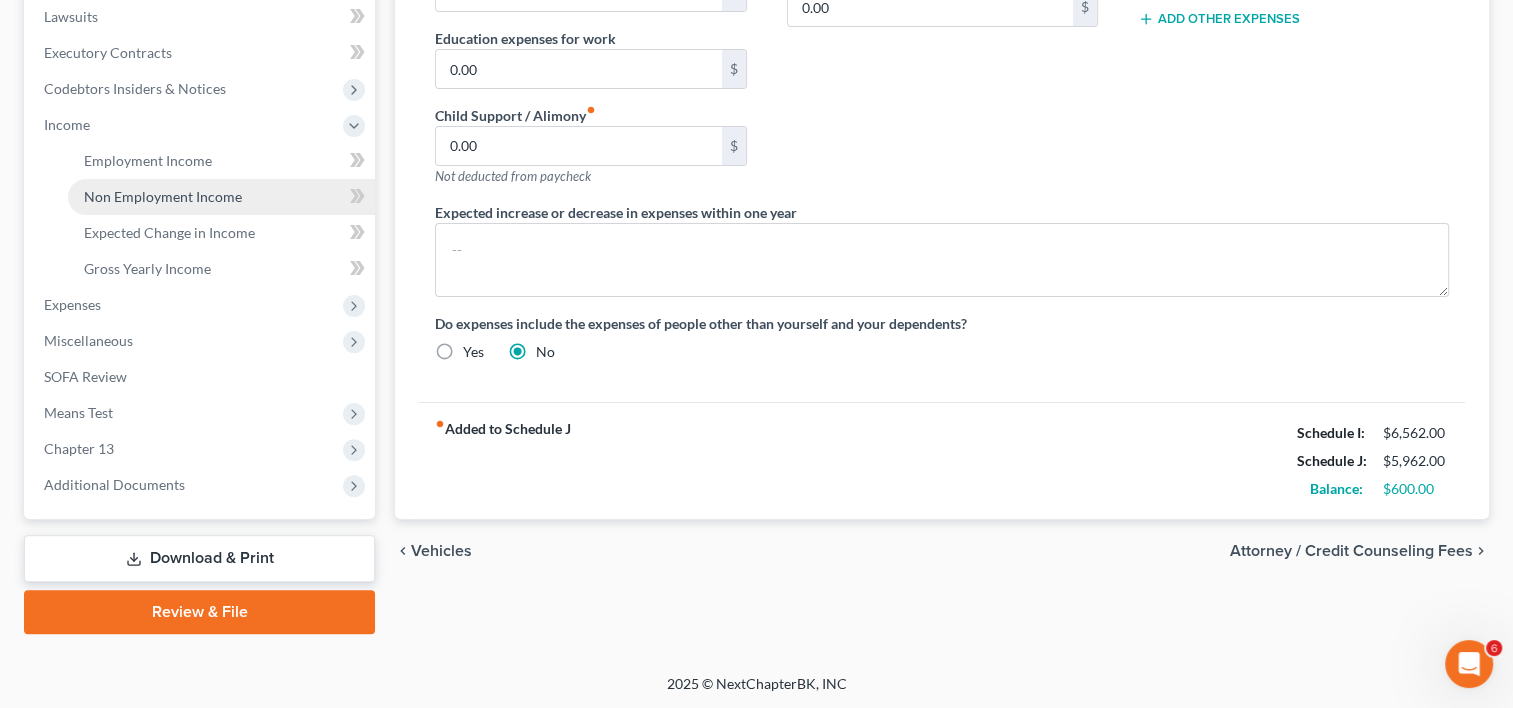 click on "Non Employment Income" at bounding box center (163, 196) 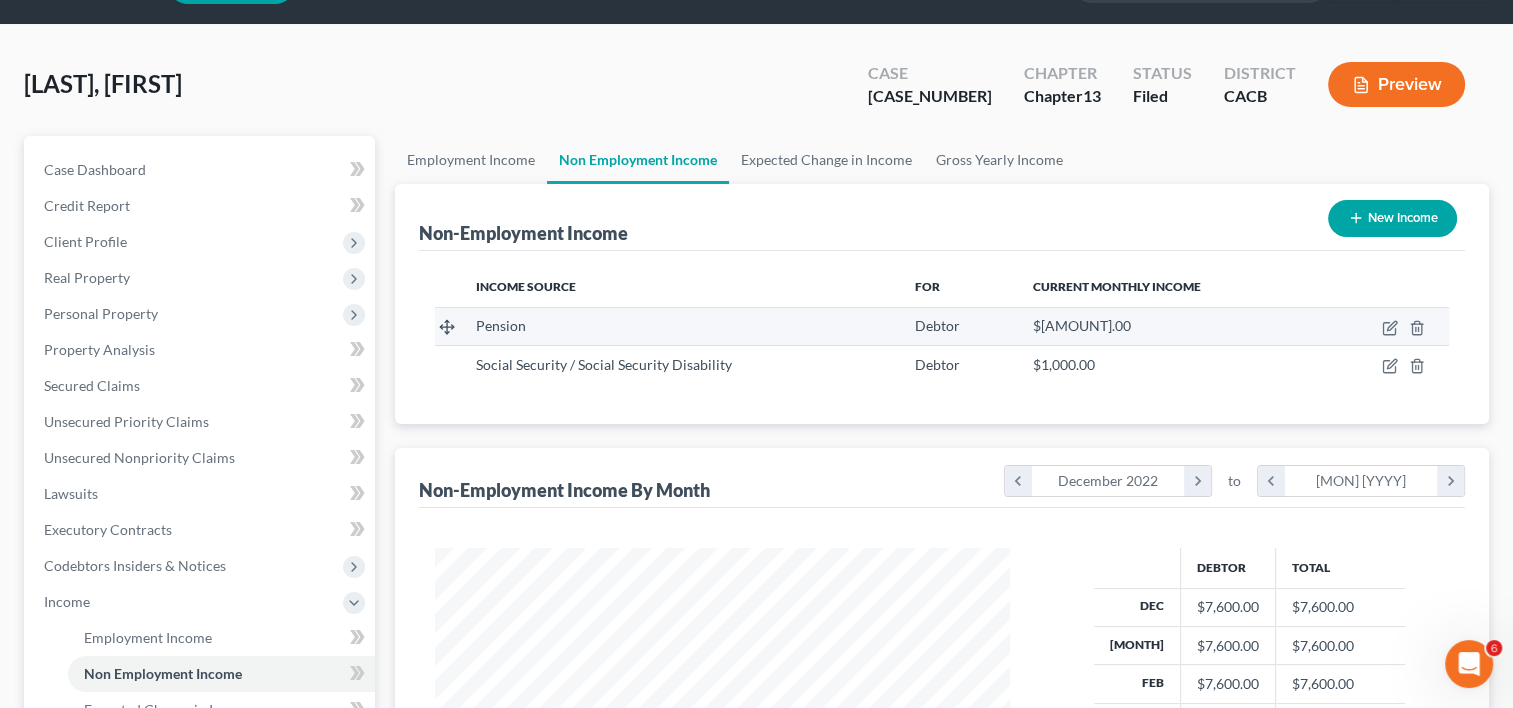 scroll, scrollTop: 2, scrollLeft: 0, axis: vertical 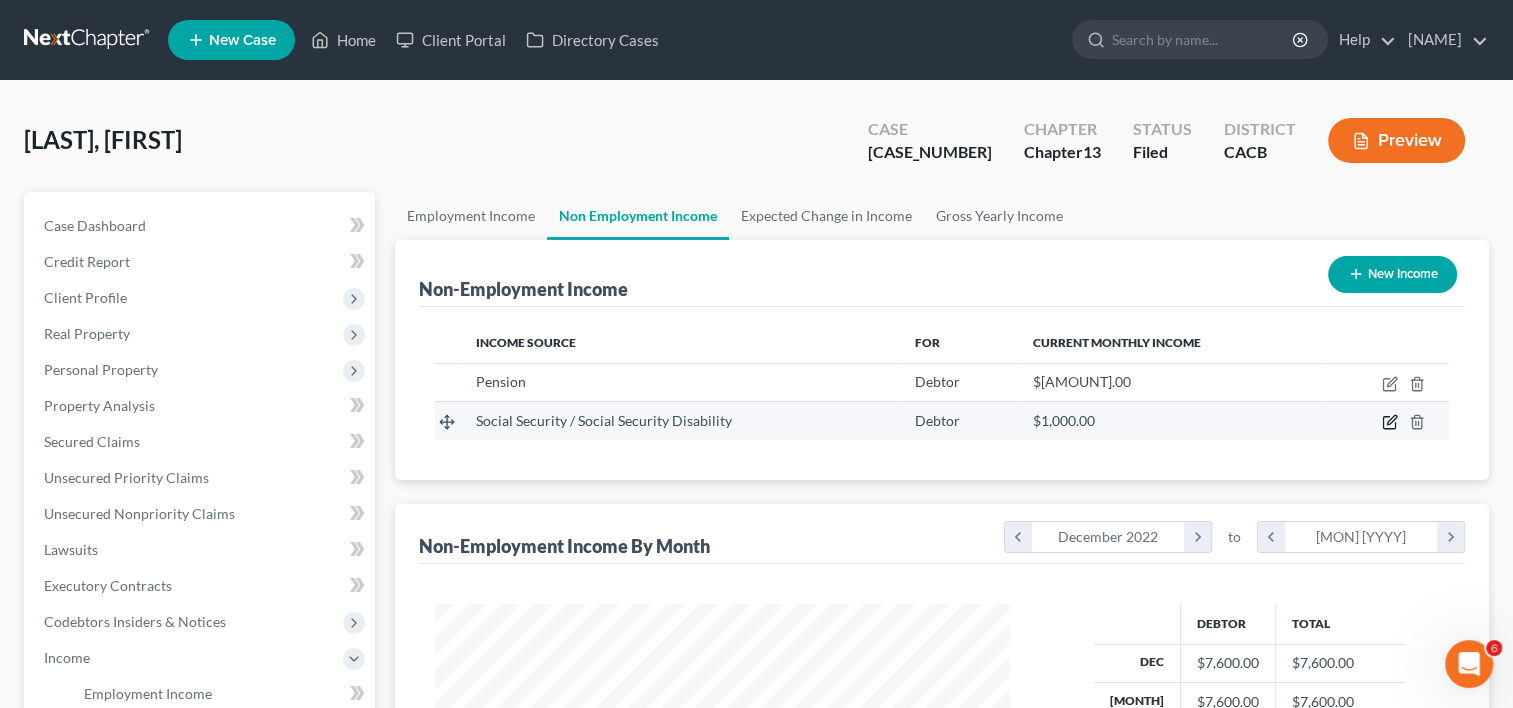 click 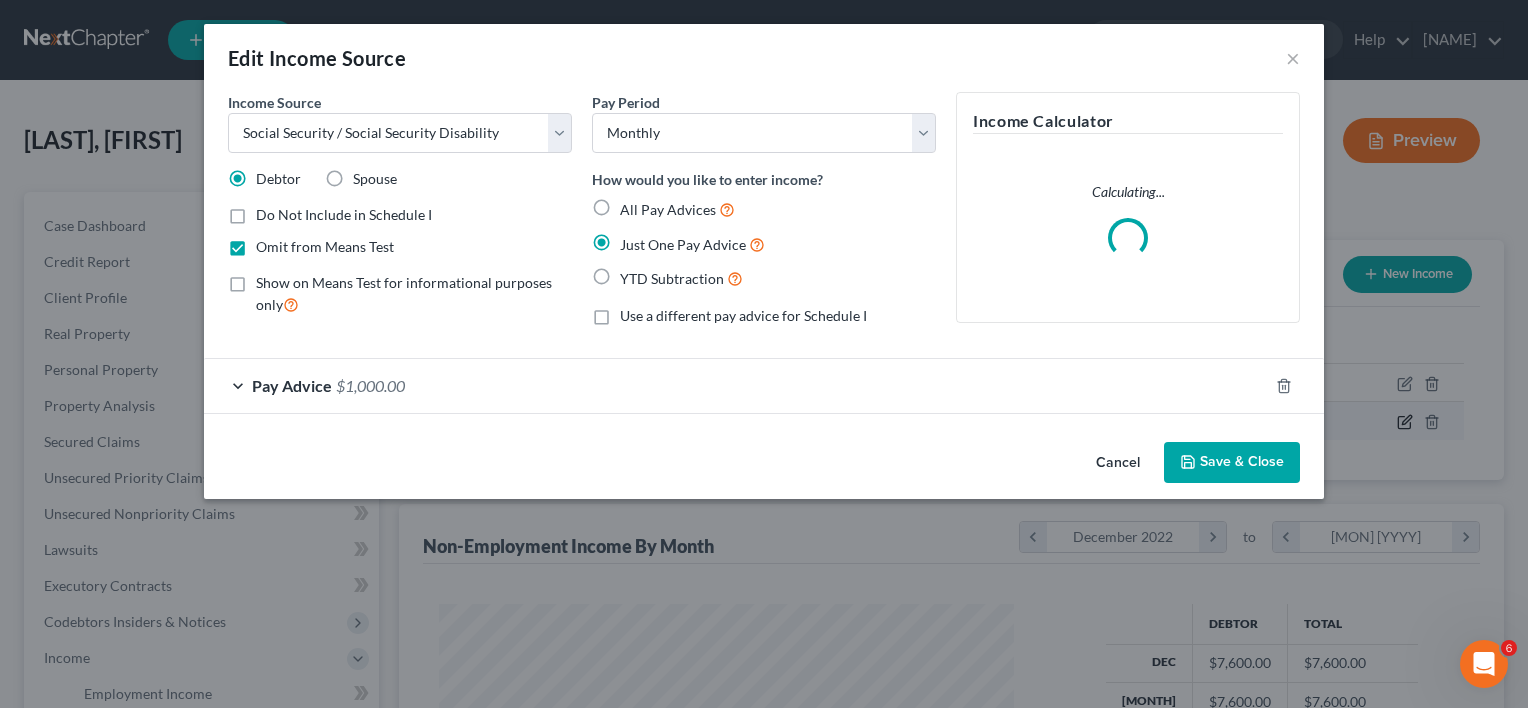 scroll, scrollTop: 999643, scrollLeft: 999378, axis: both 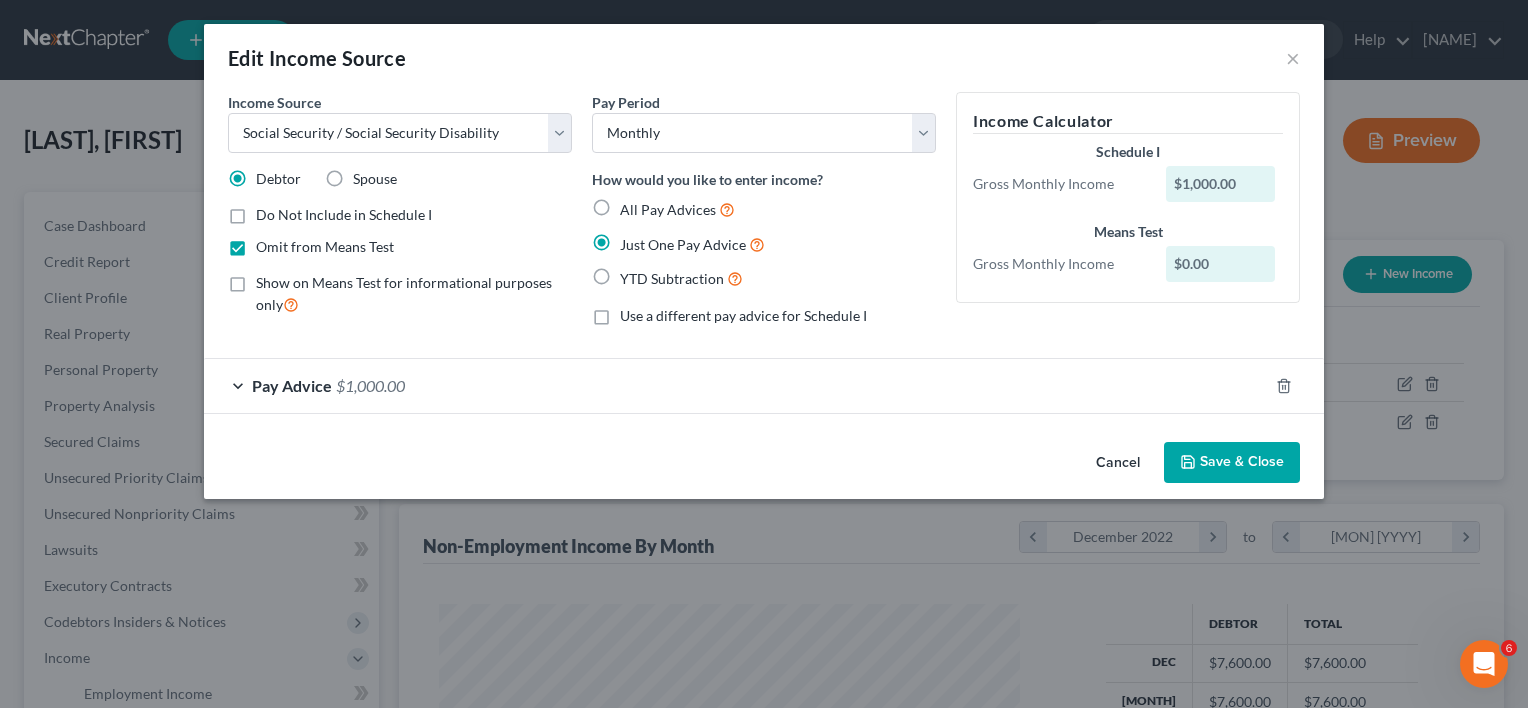 click on "Use a different pay advice for Schedule I" at bounding box center (743, 316) 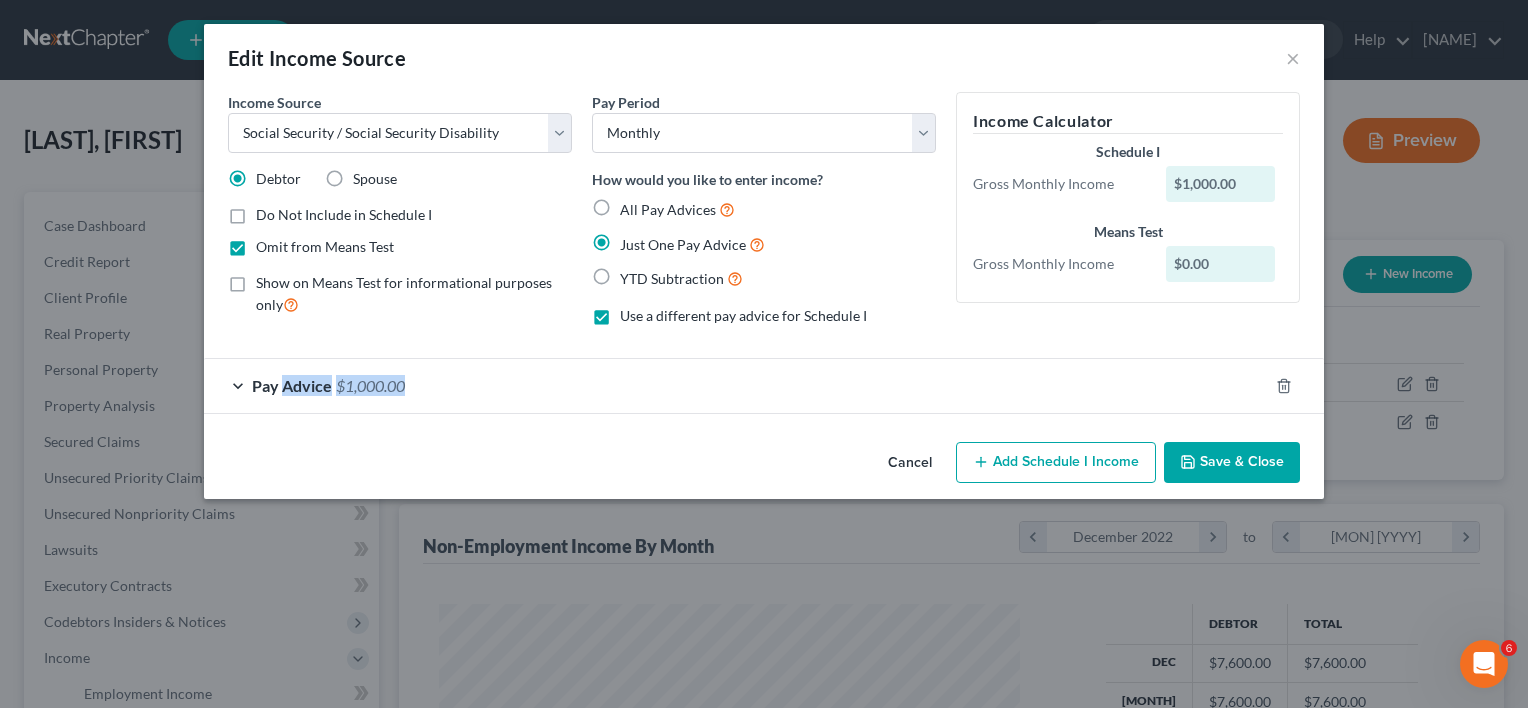 drag, startPoint x: 284, startPoint y: 378, endPoint x: 528, endPoint y: 461, distance: 257.73047 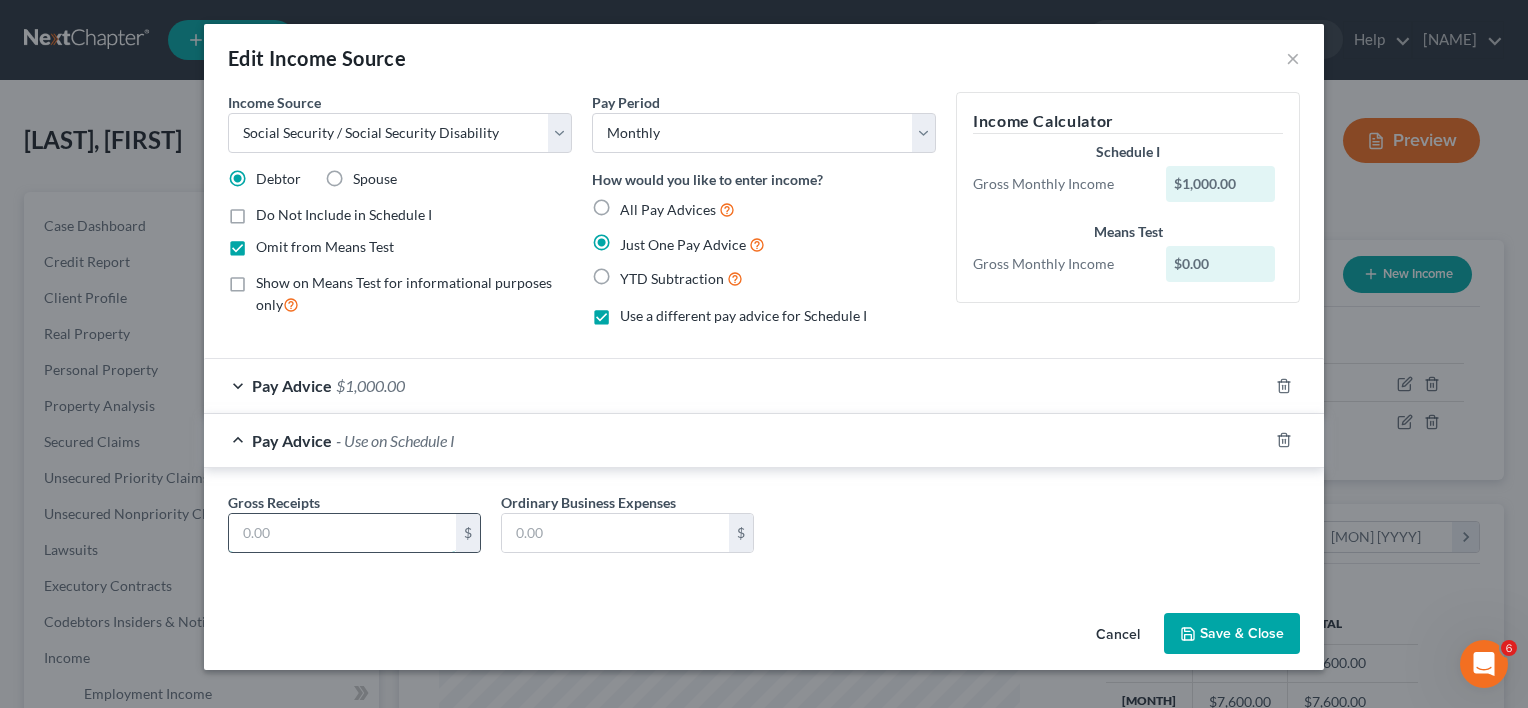 click at bounding box center [342, 533] 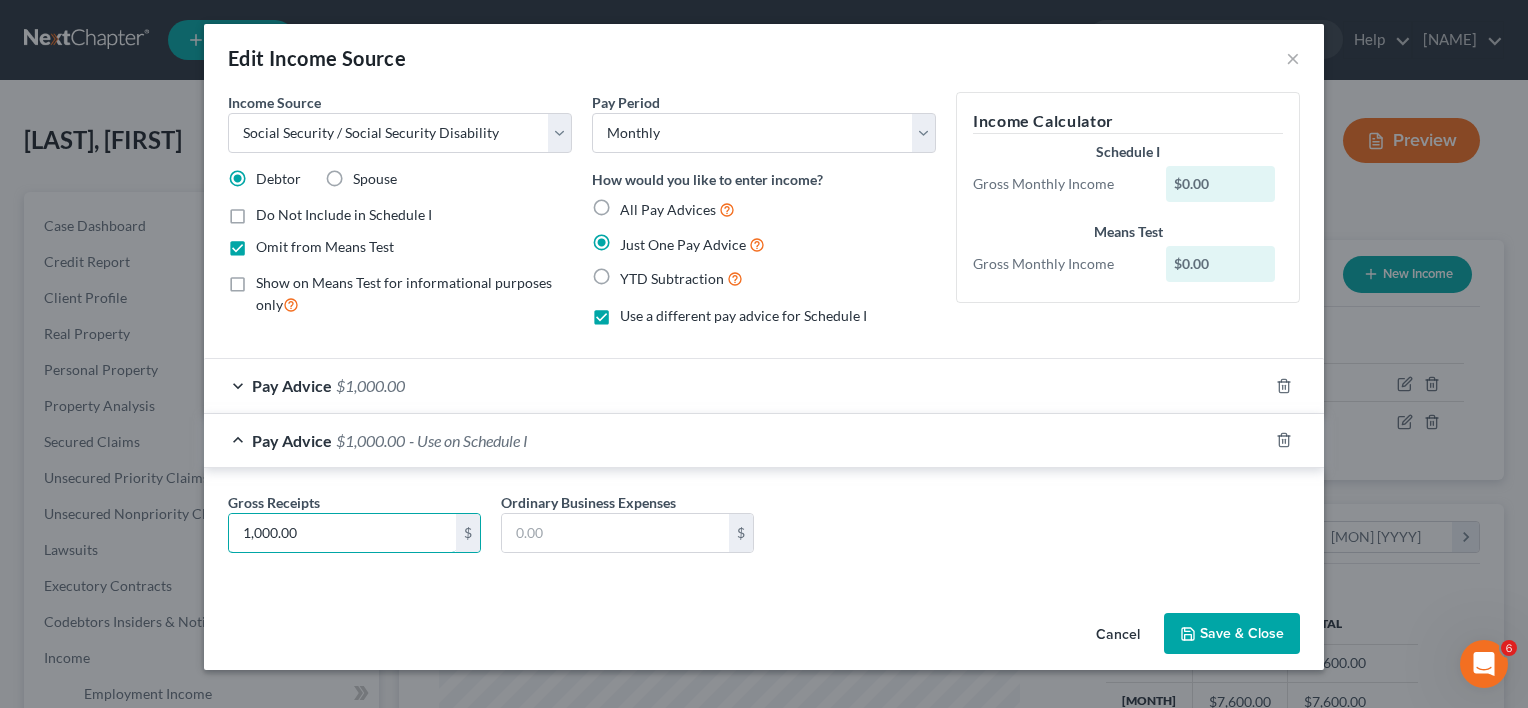 type on "1,000.00" 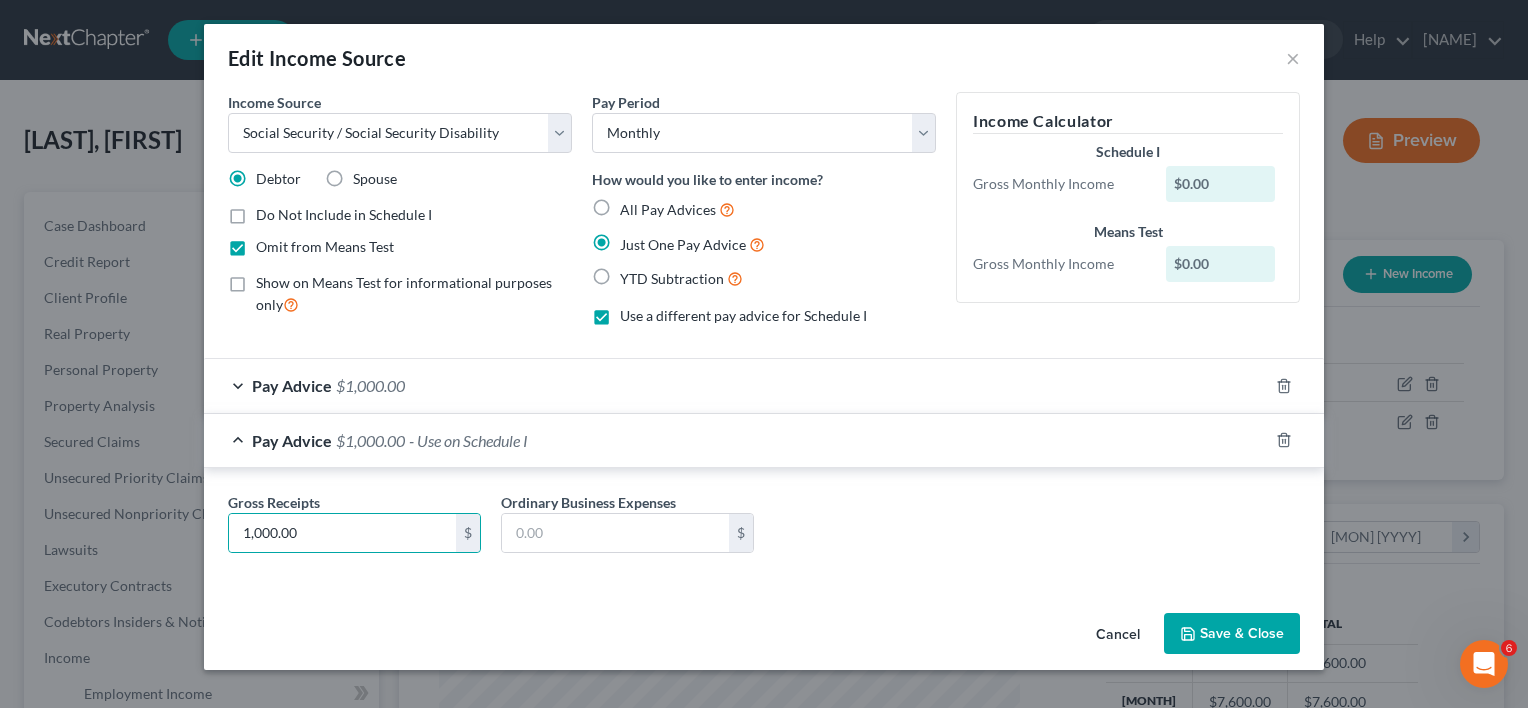 click on "Save & Close" at bounding box center (1232, 634) 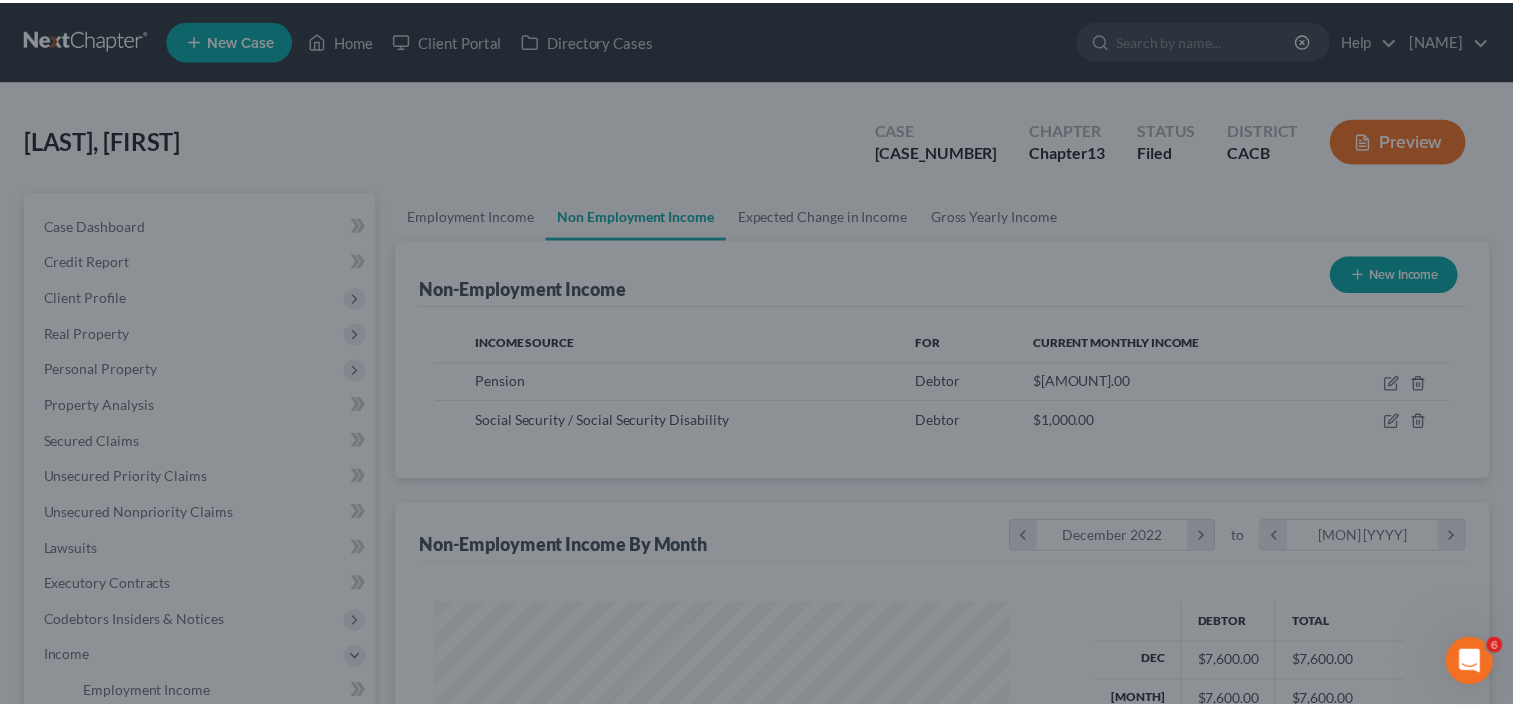 scroll, scrollTop: 356, scrollLeft: 615, axis: both 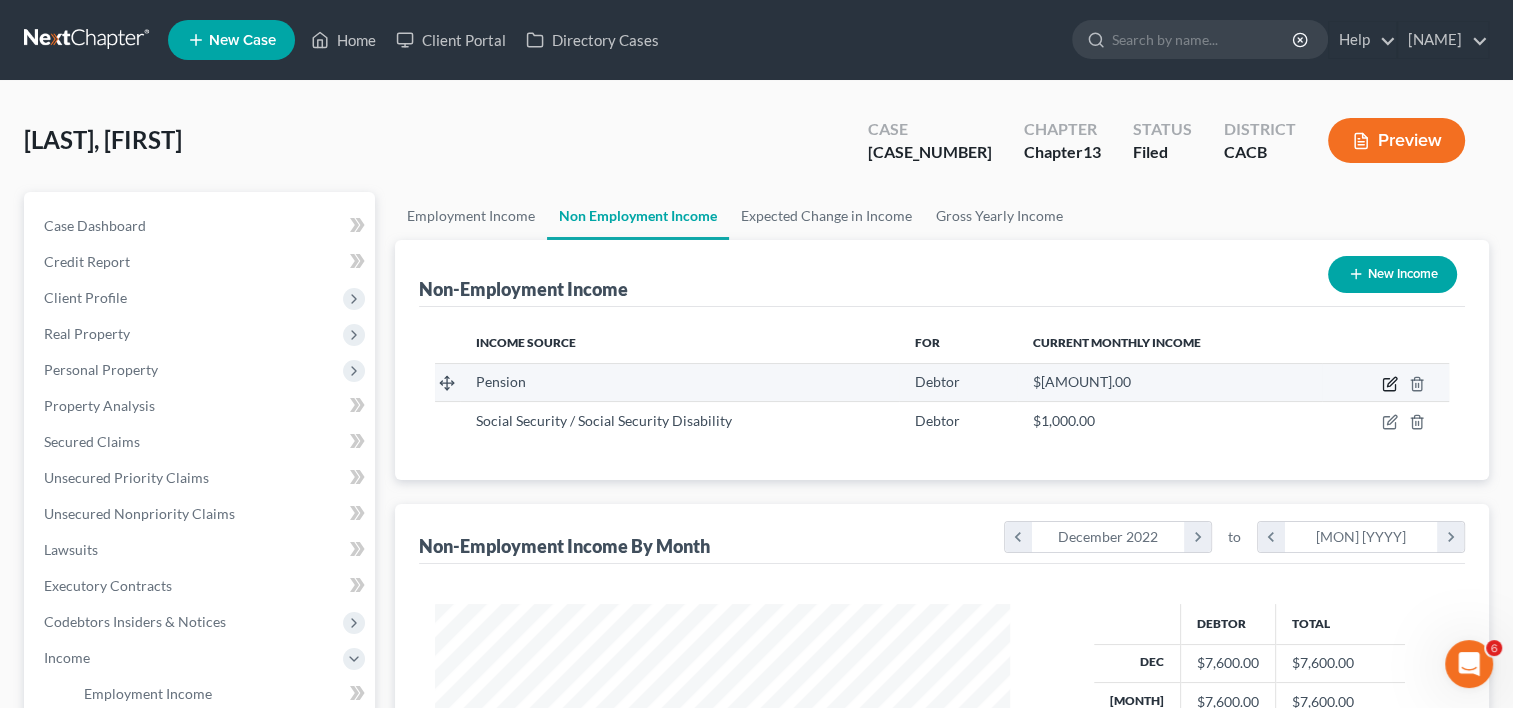 click 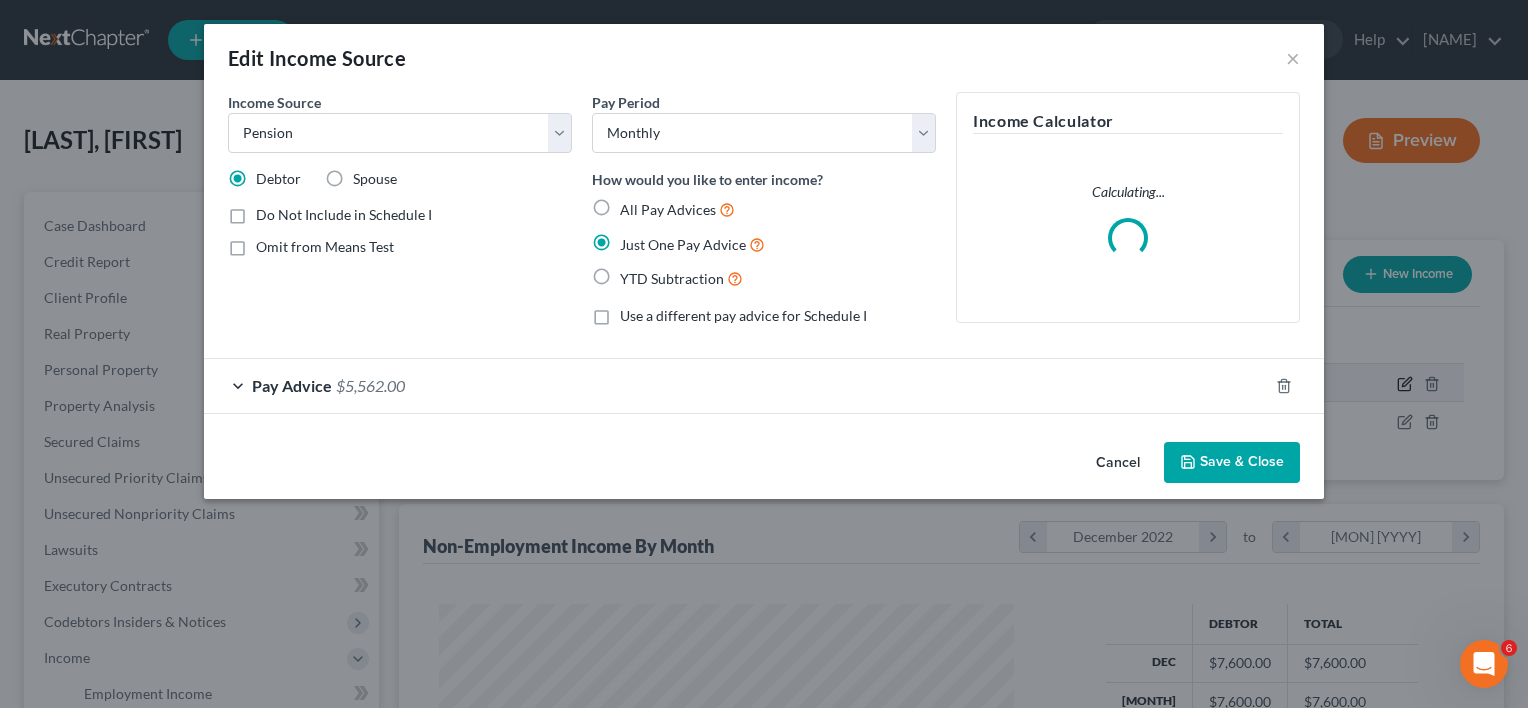 scroll, scrollTop: 999643, scrollLeft: 999378, axis: both 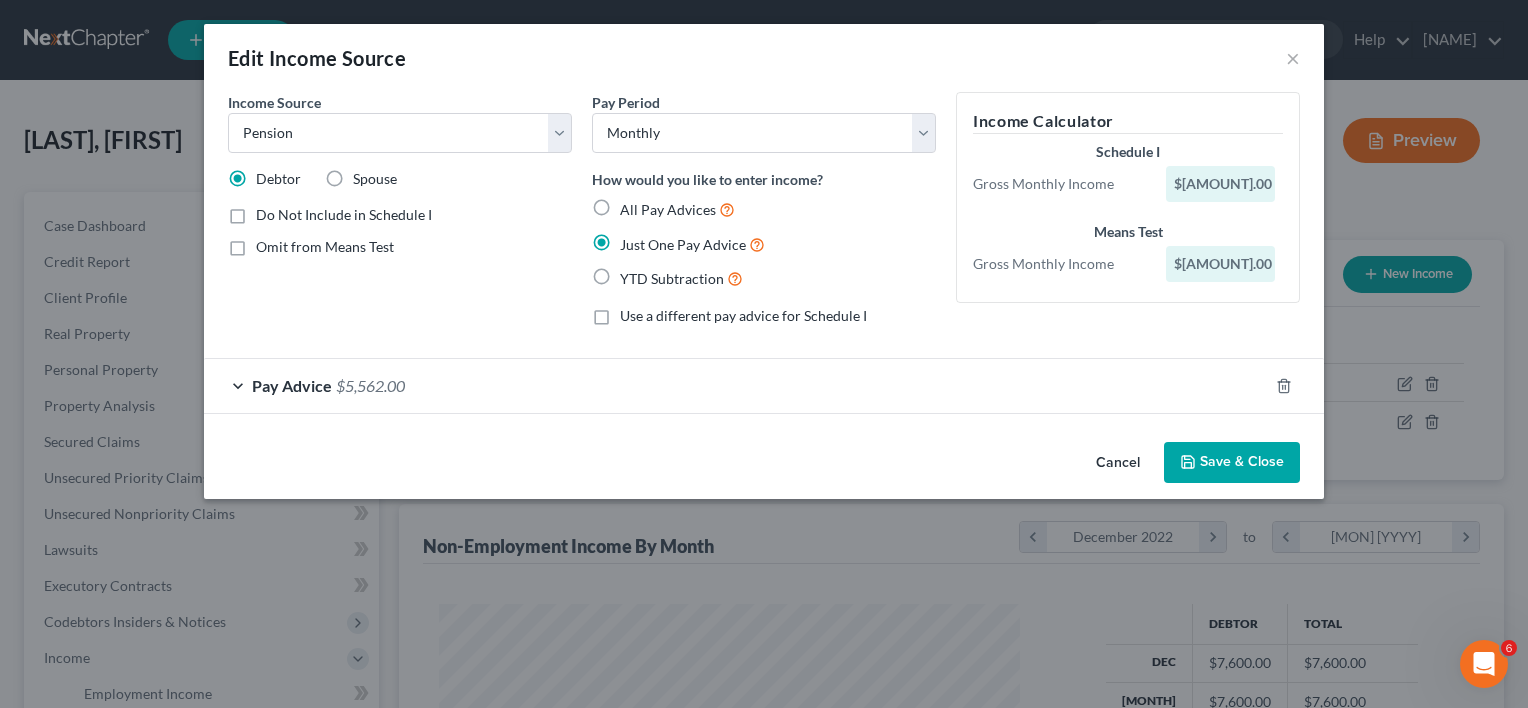 click on "Cancel Save & Close" at bounding box center [764, 467] 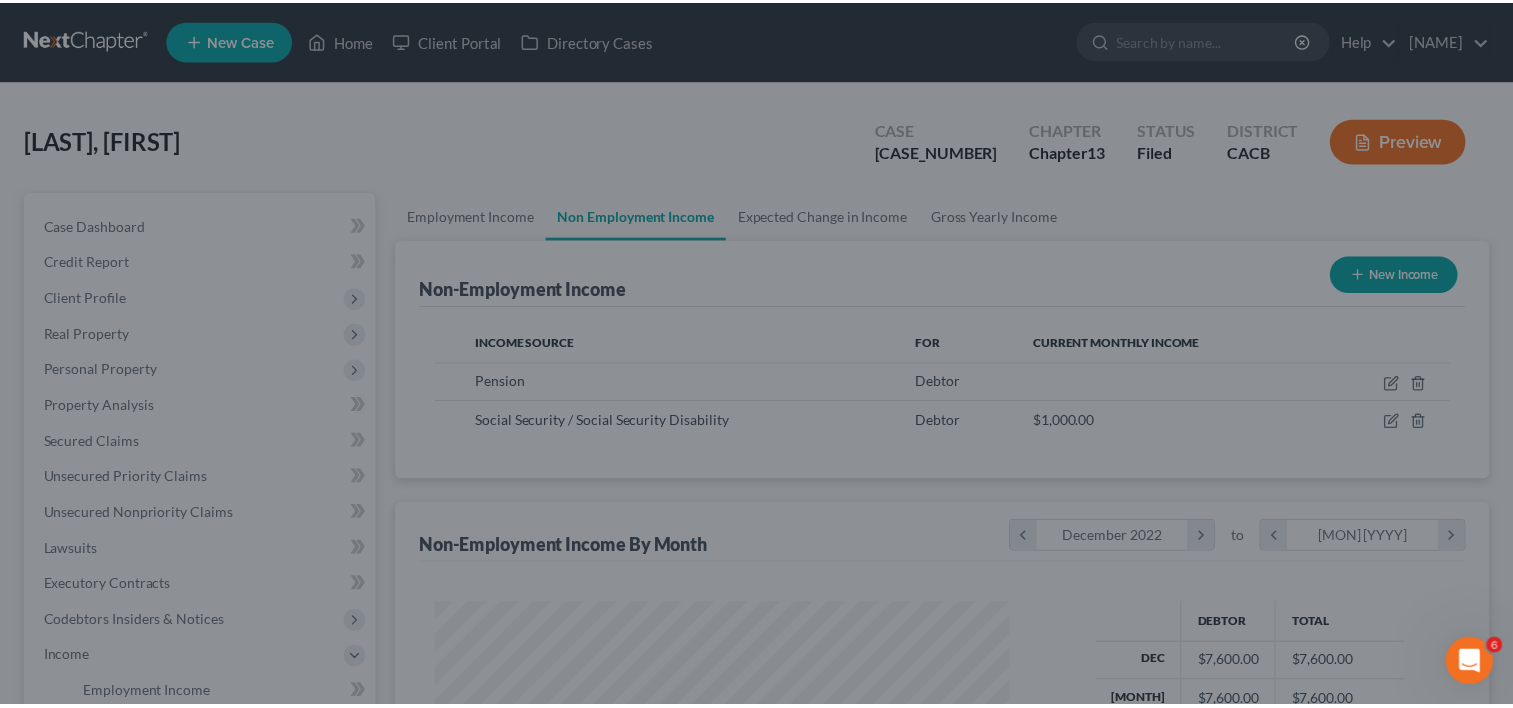 scroll, scrollTop: 356, scrollLeft: 615, axis: both 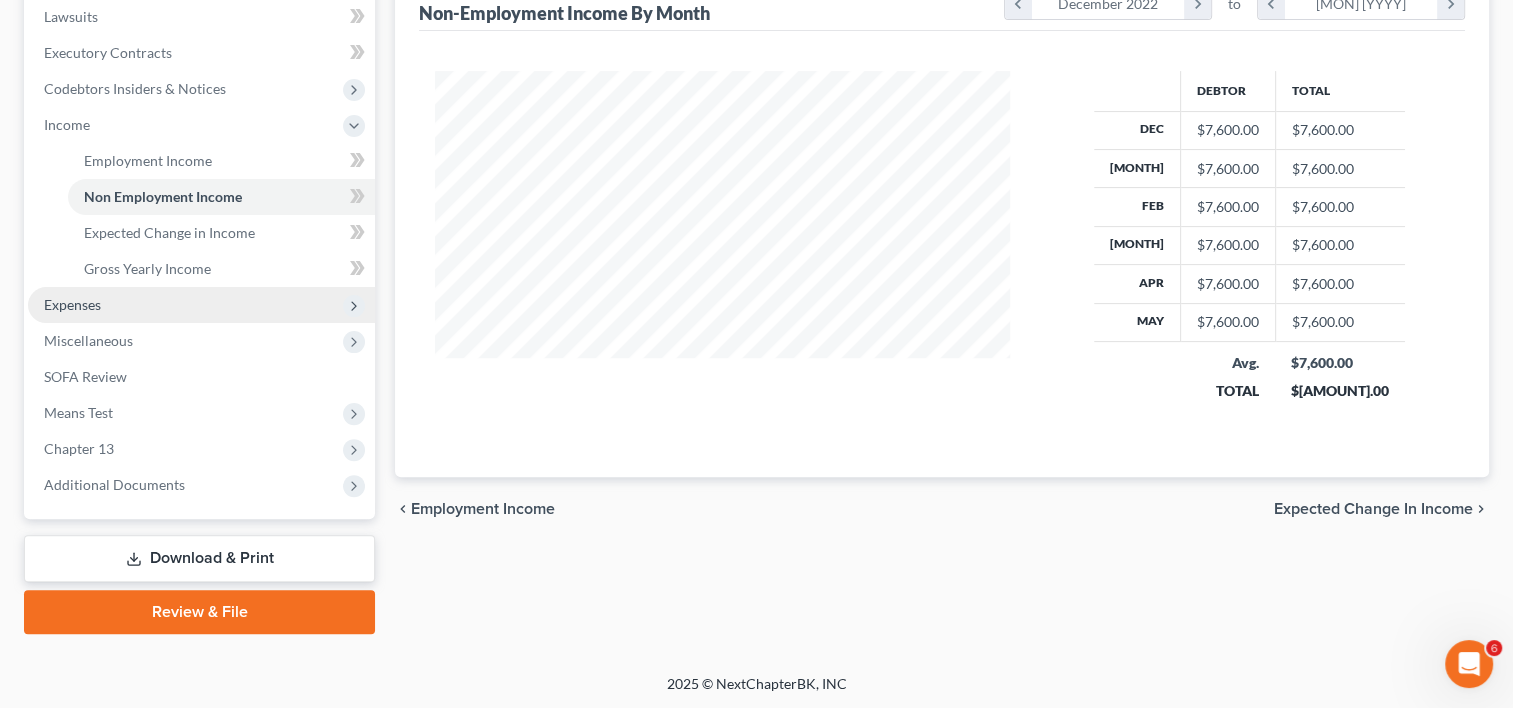 click on "Expenses" at bounding box center (72, 304) 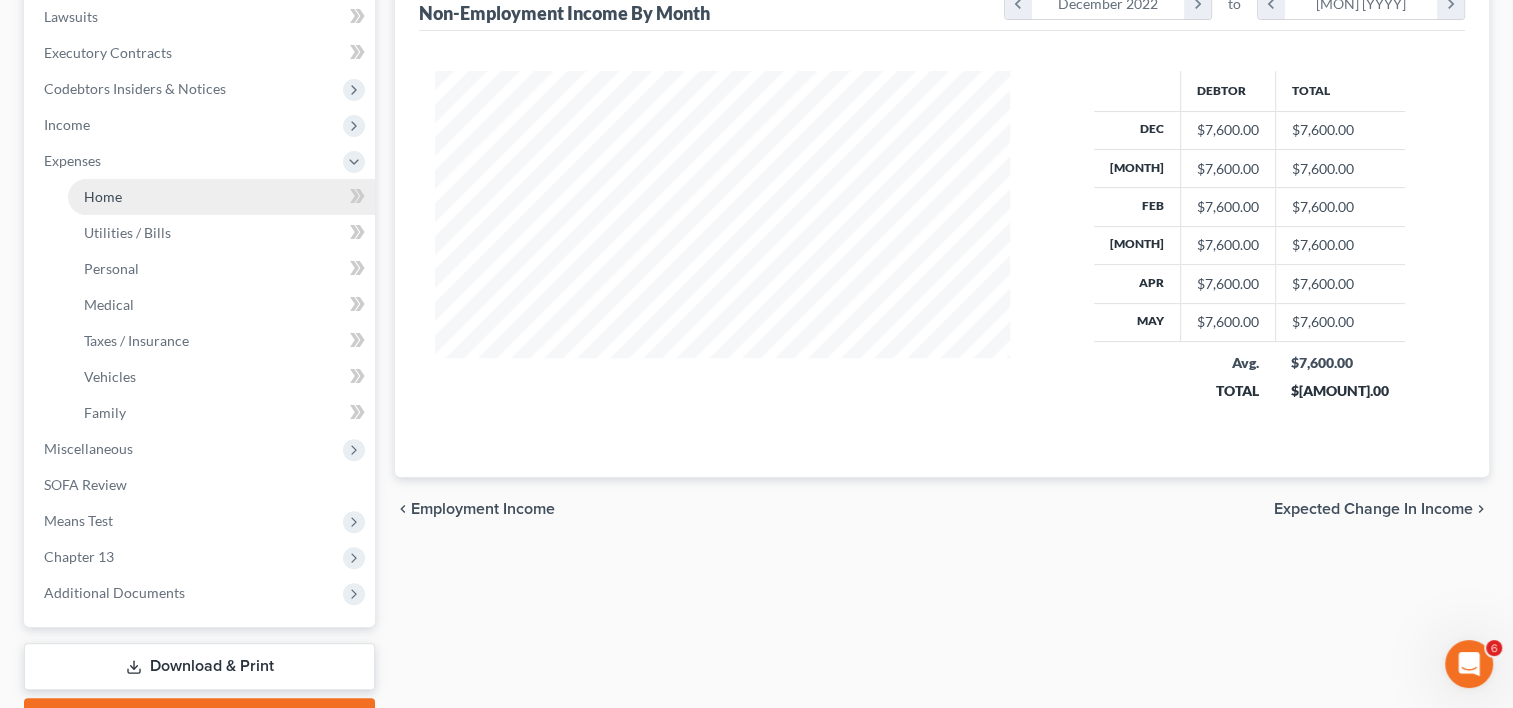 click on "Home" at bounding box center (221, 197) 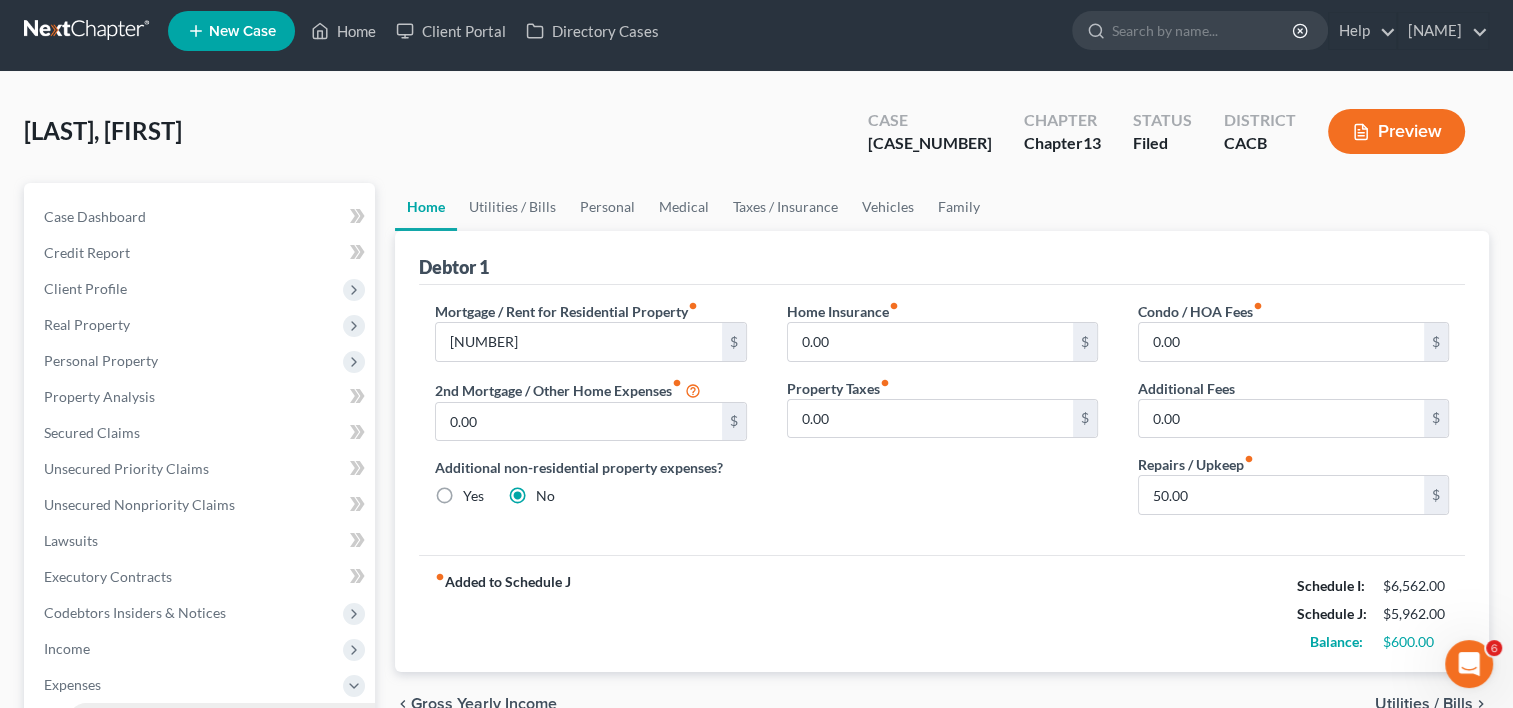 scroll, scrollTop: 0, scrollLeft: 0, axis: both 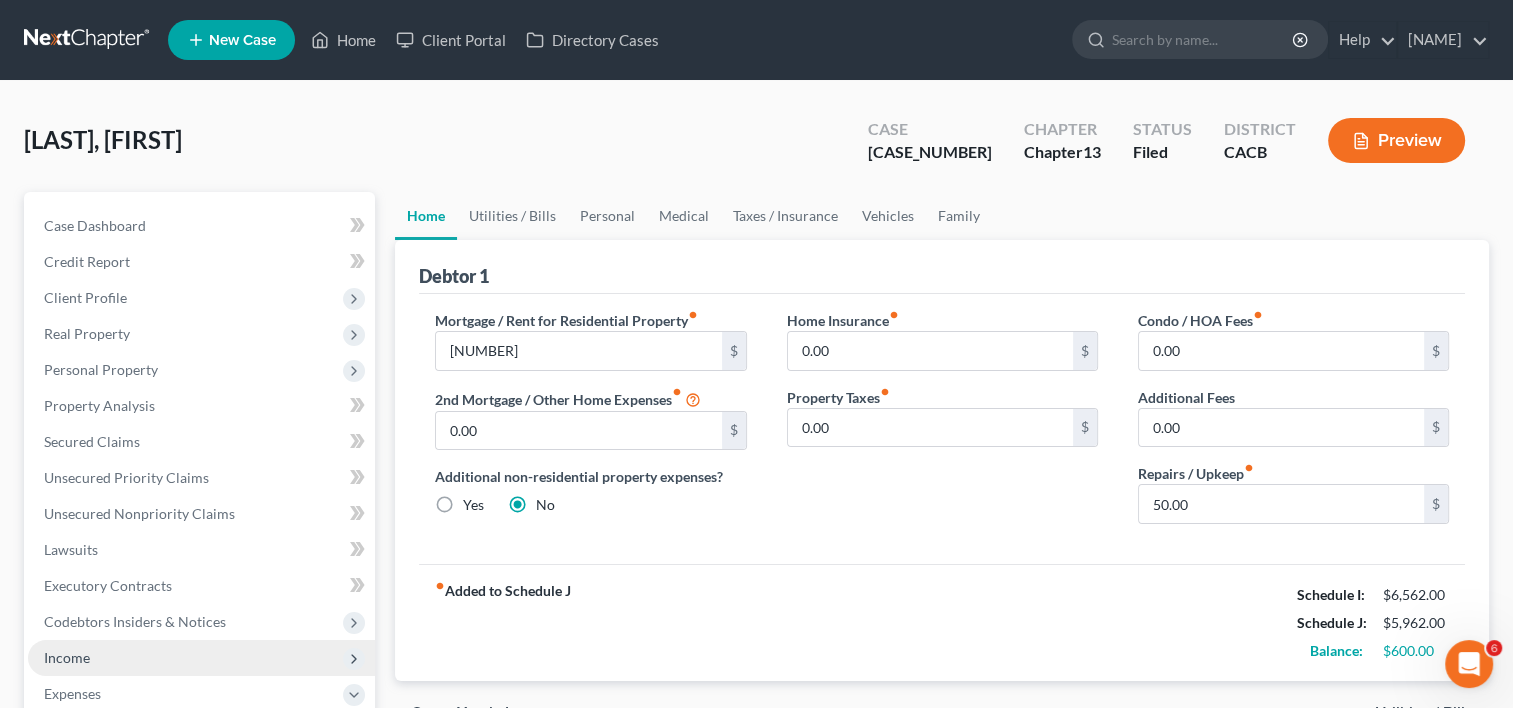 click on "Income" at bounding box center [67, 657] 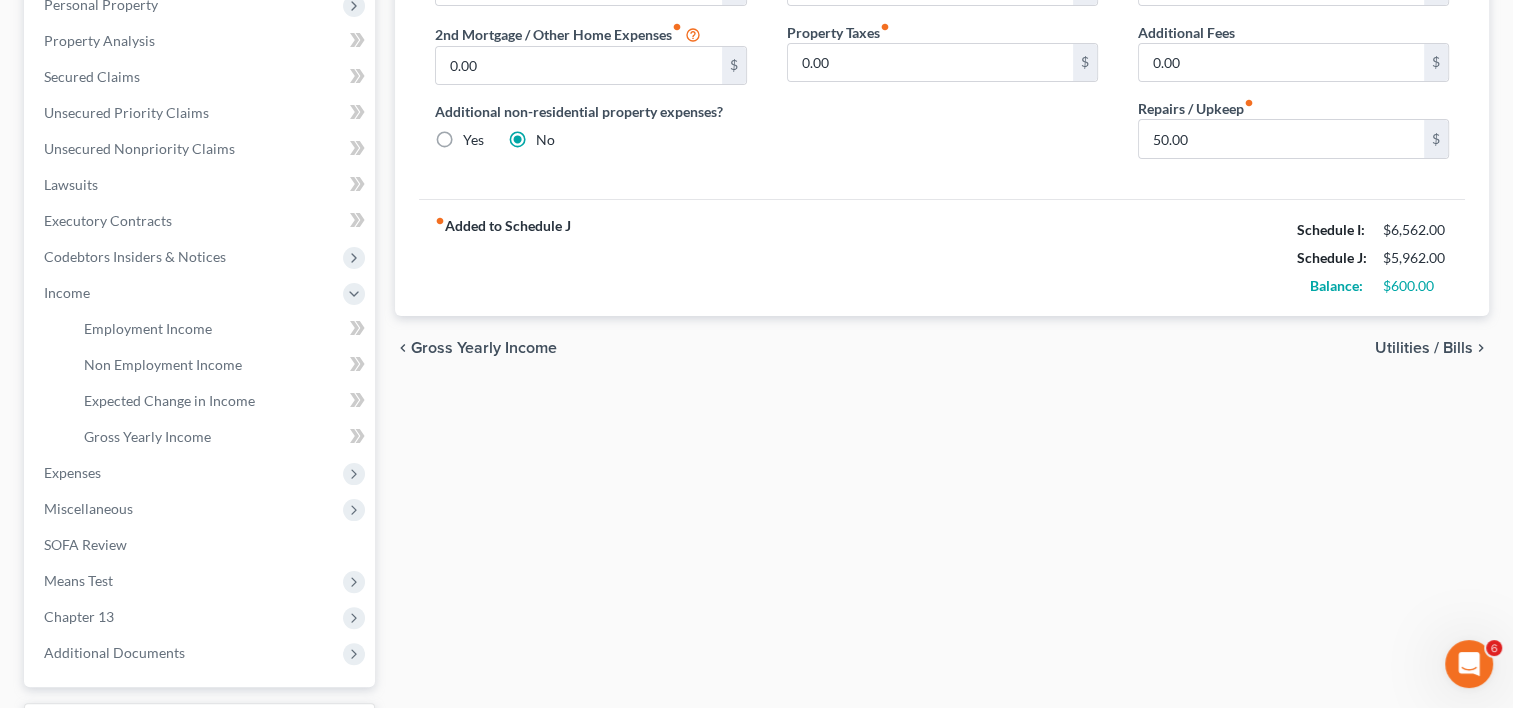 scroll, scrollTop: 366, scrollLeft: 0, axis: vertical 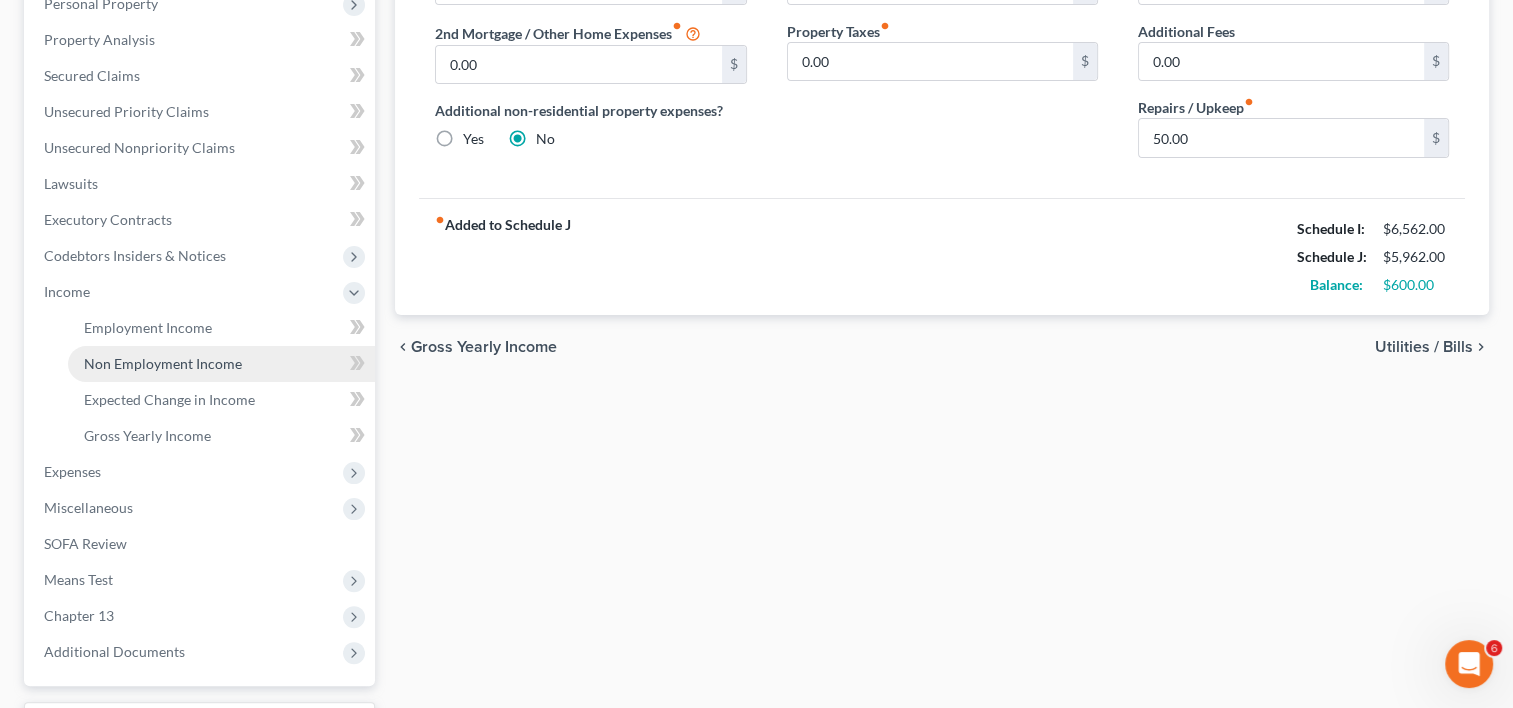 click on "Non Employment Income" at bounding box center [163, 363] 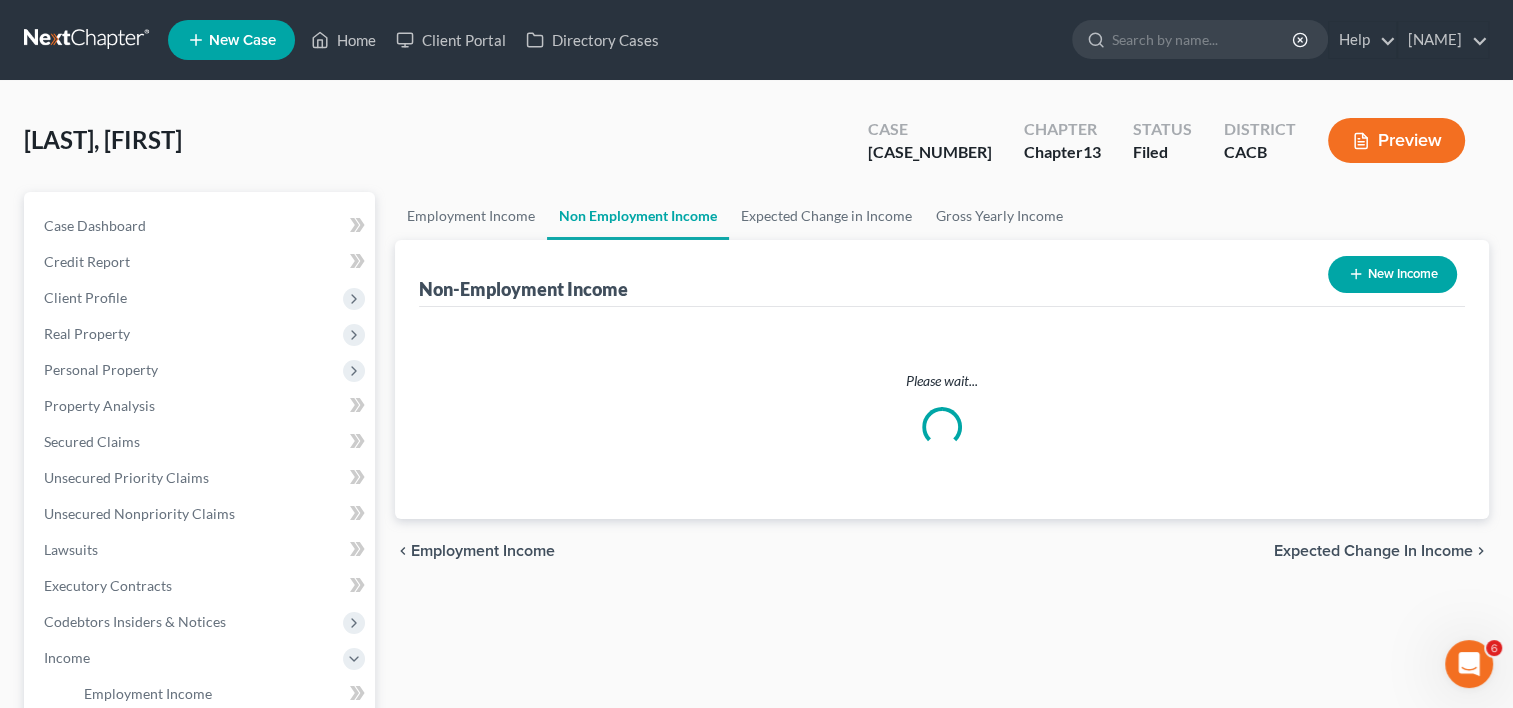 scroll, scrollTop: 0, scrollLeft: 0, axis: both 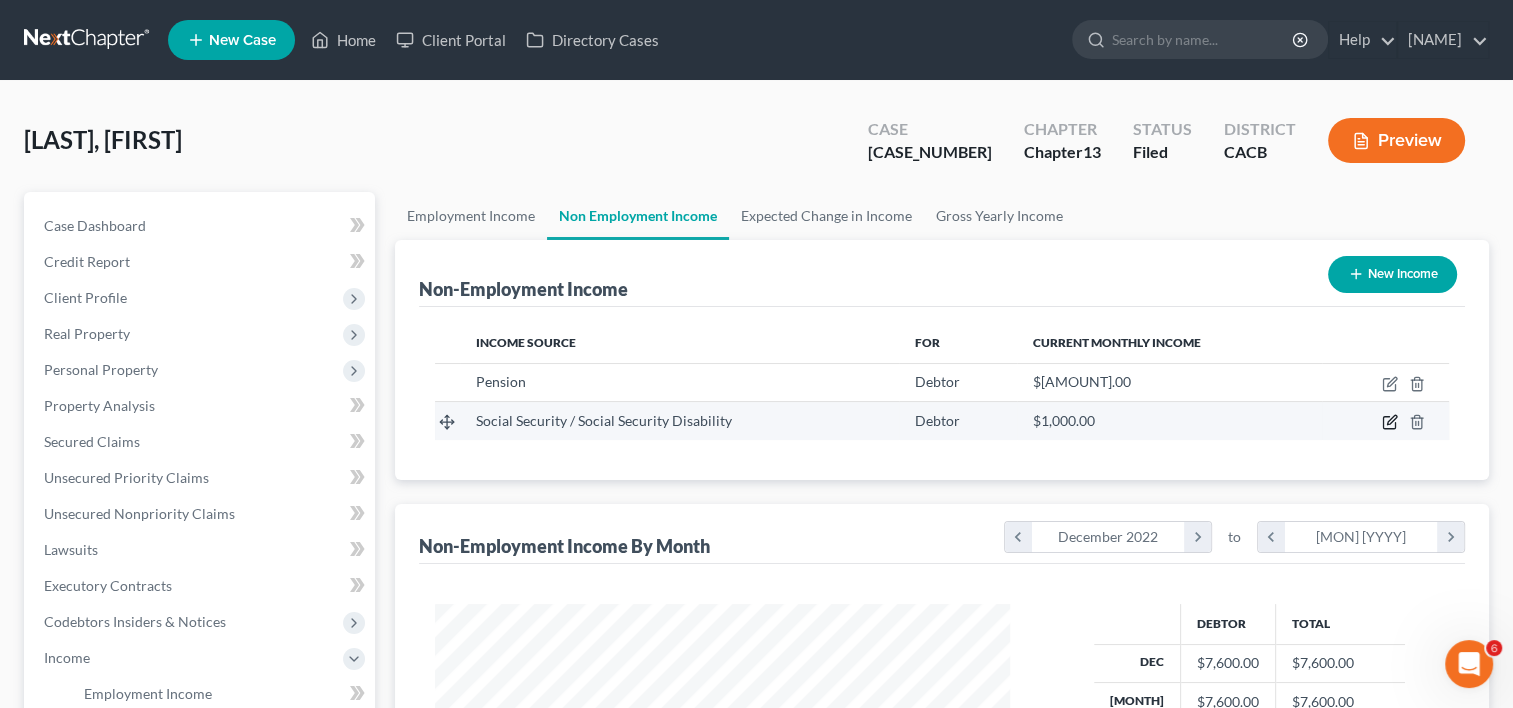 click 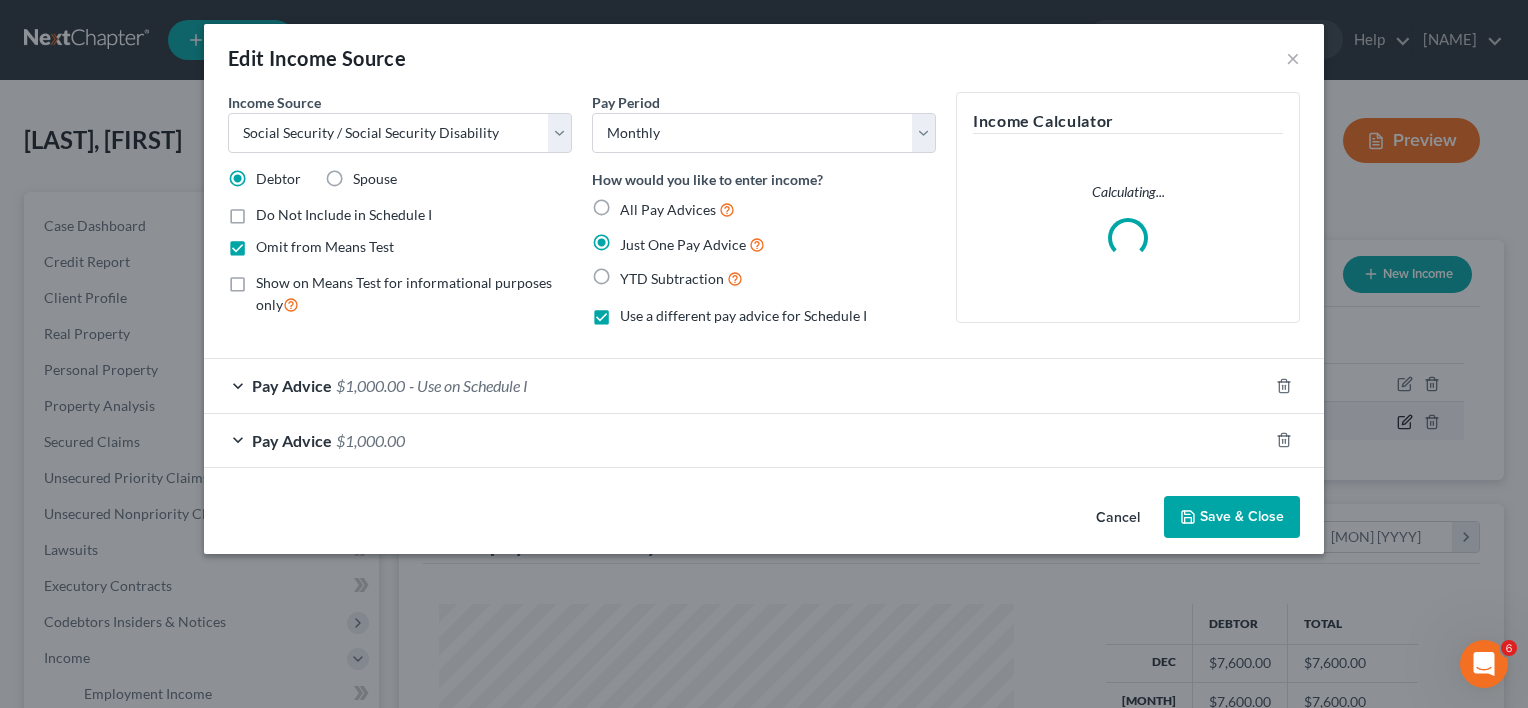 scroll, scrollTop: 999643, scrollLeft: 999378, axis: both 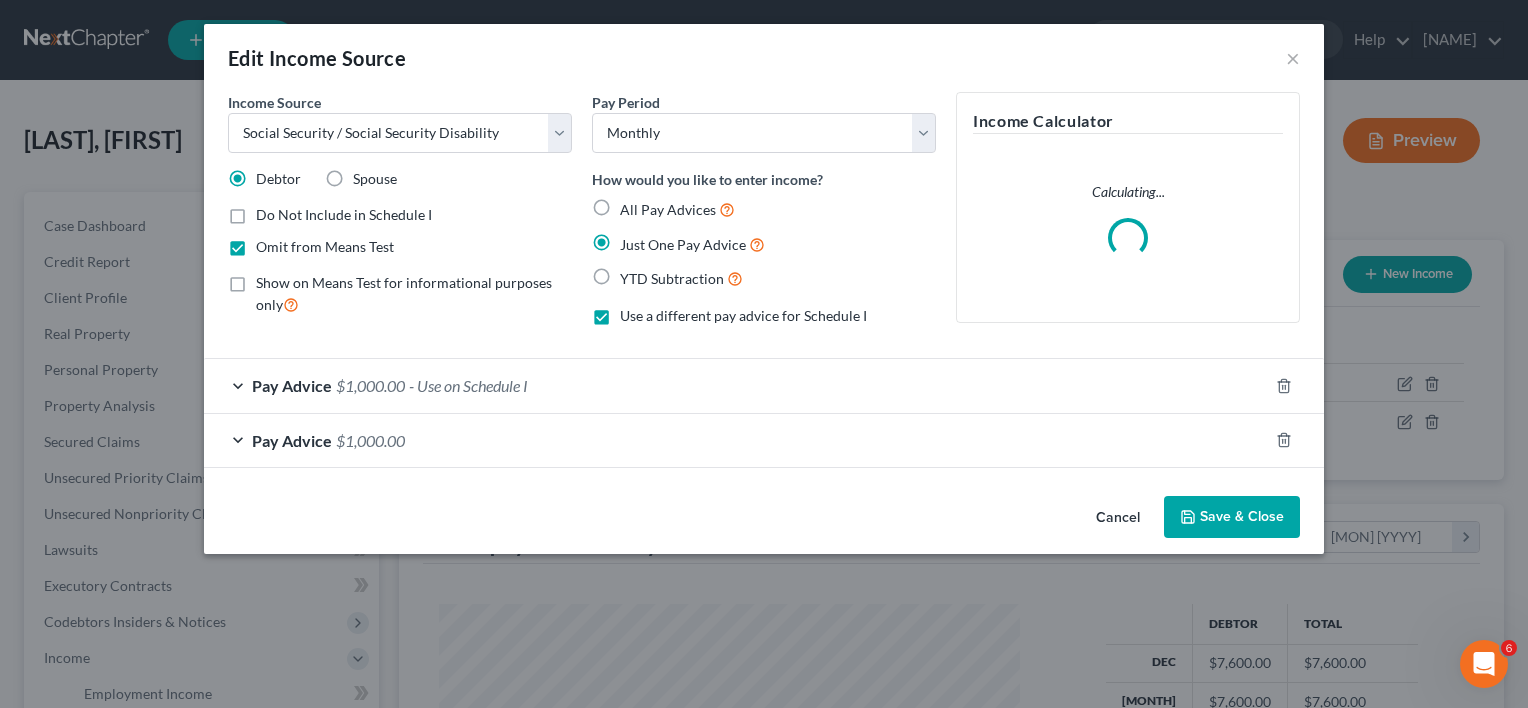click on "$1,000.00" at bounding box center [370, 440] 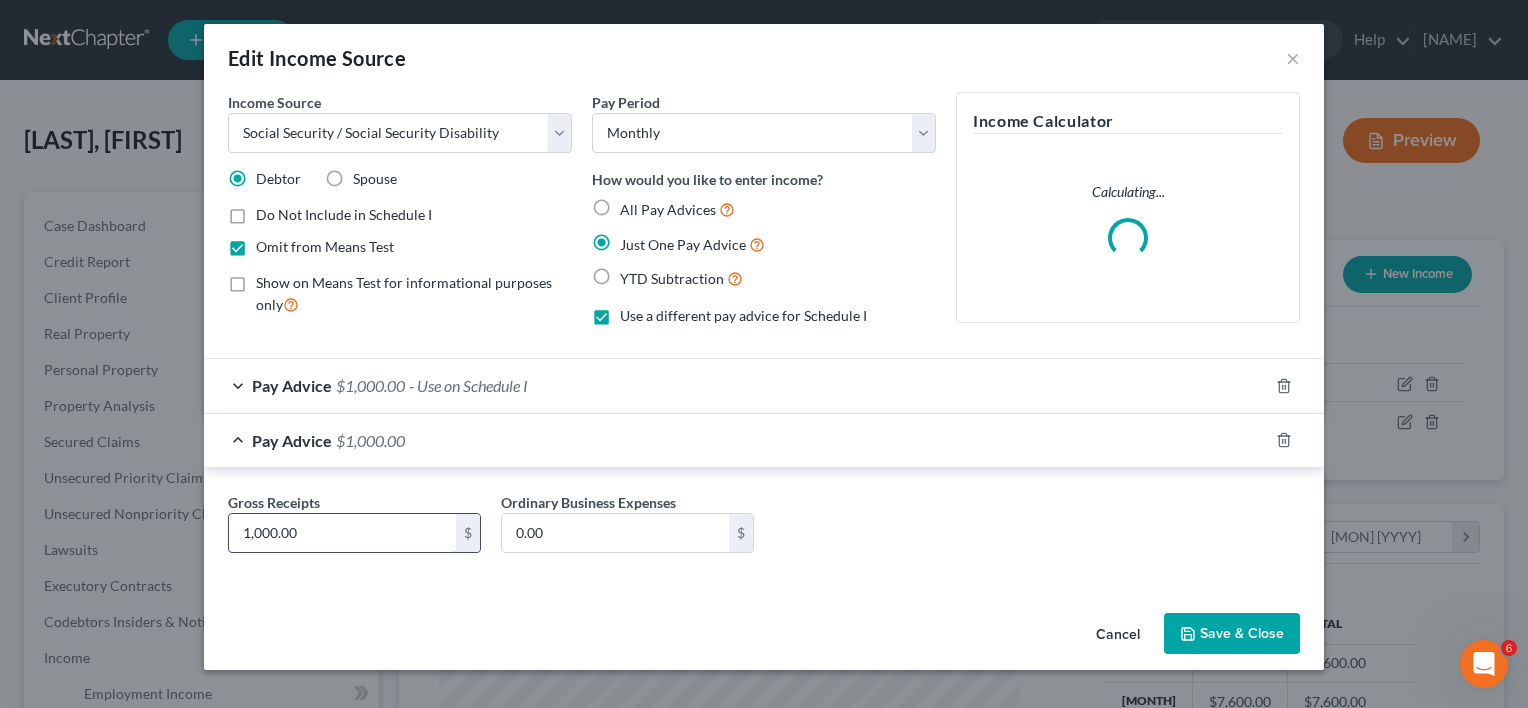 click on "1,000.00" at bounding box center [342, 533] 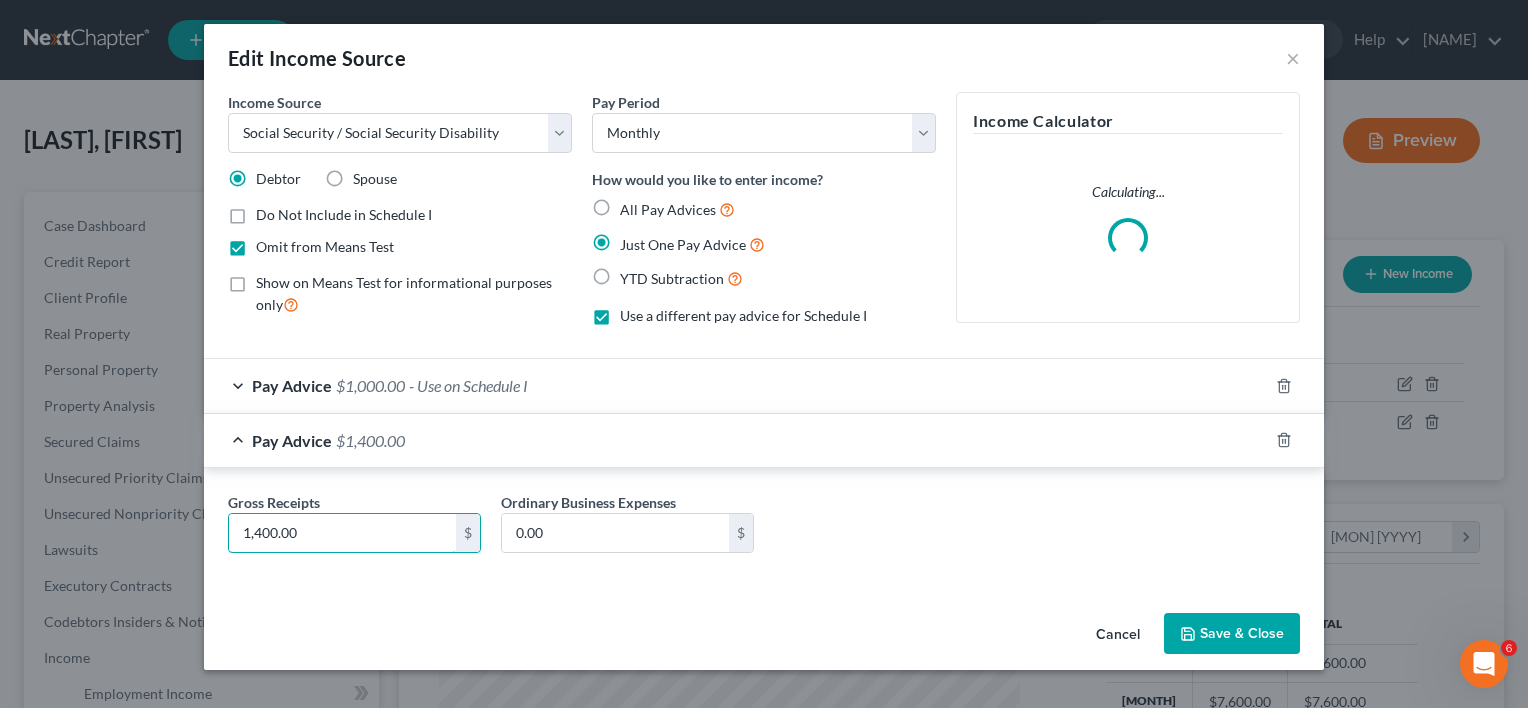 type on "1,400.00" 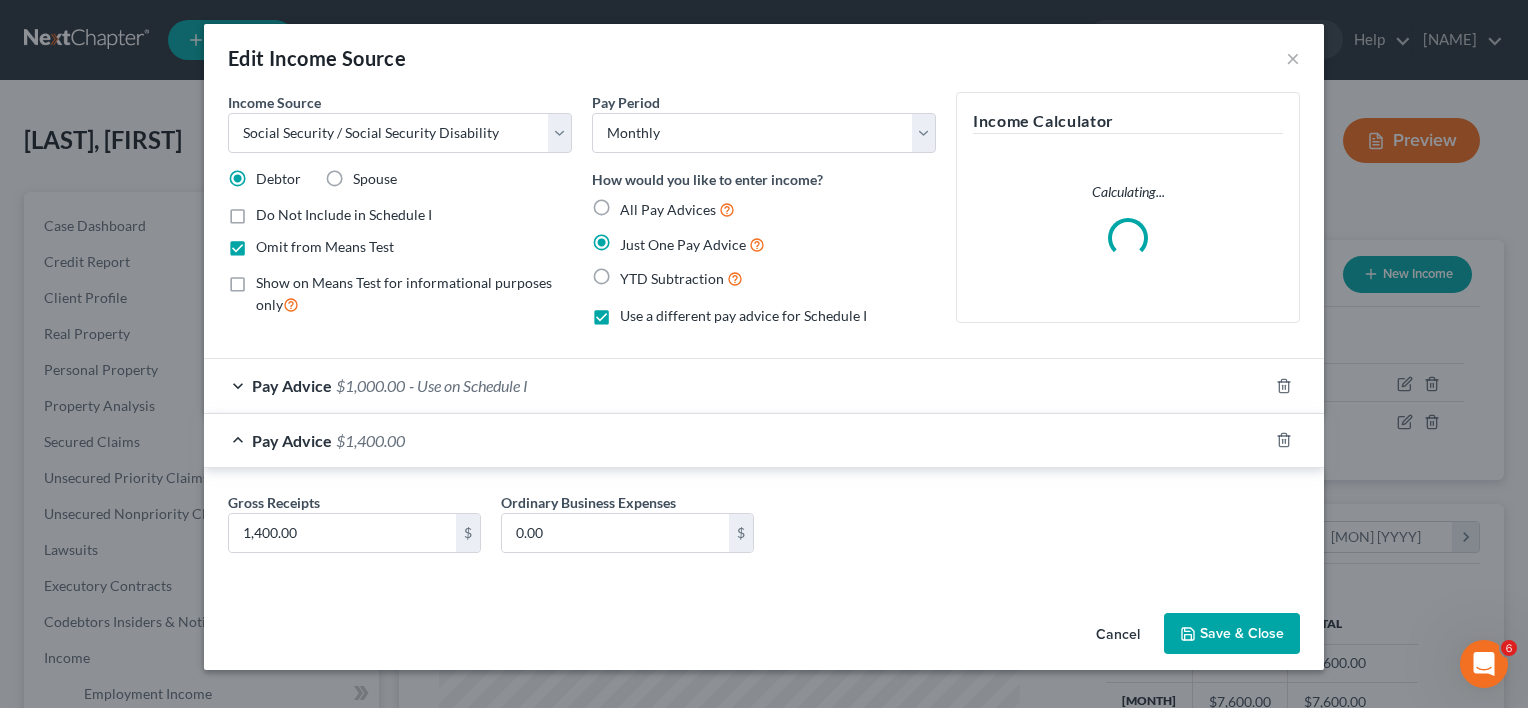 click on "Save & Close" at bounding box center (1232, 634) 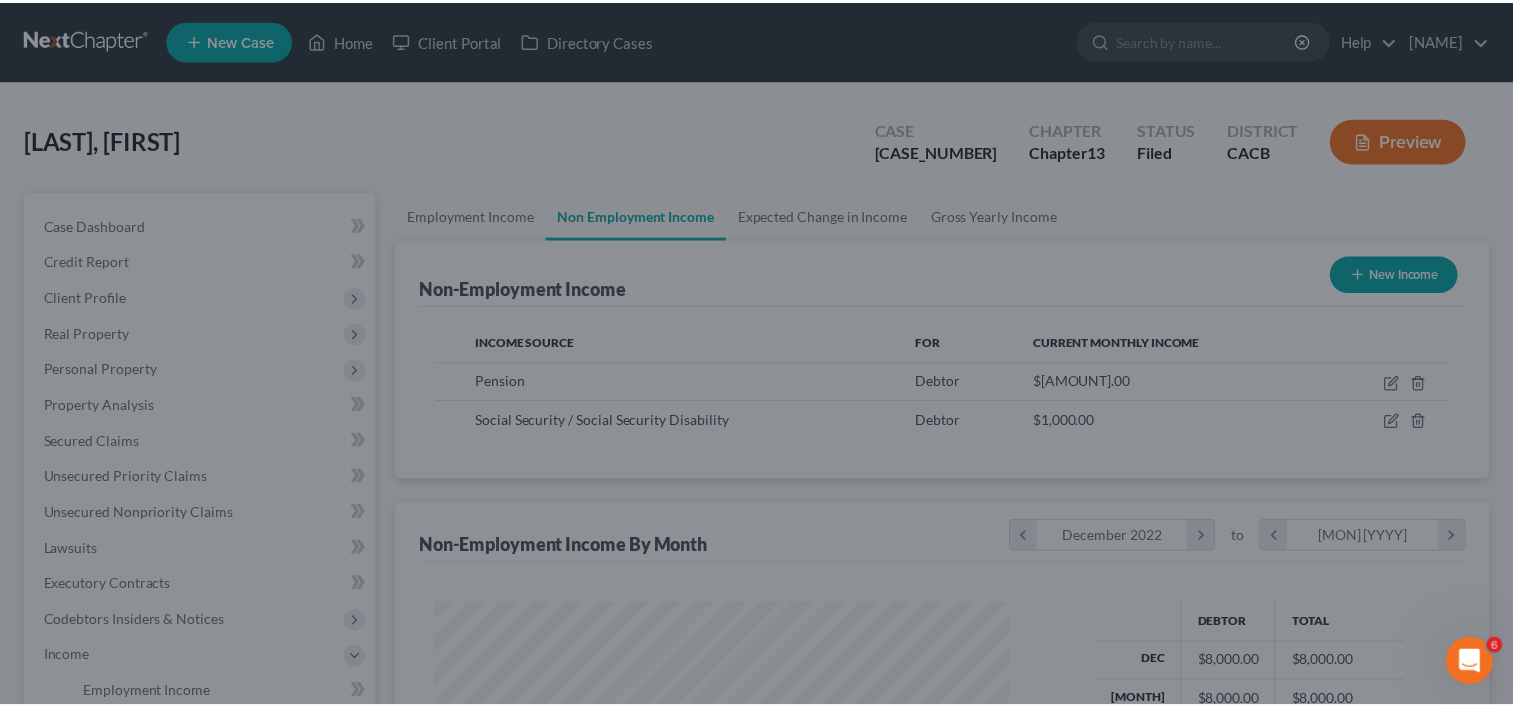 scroll, scrollTop: 356, scrollLeft: 615, axis: both 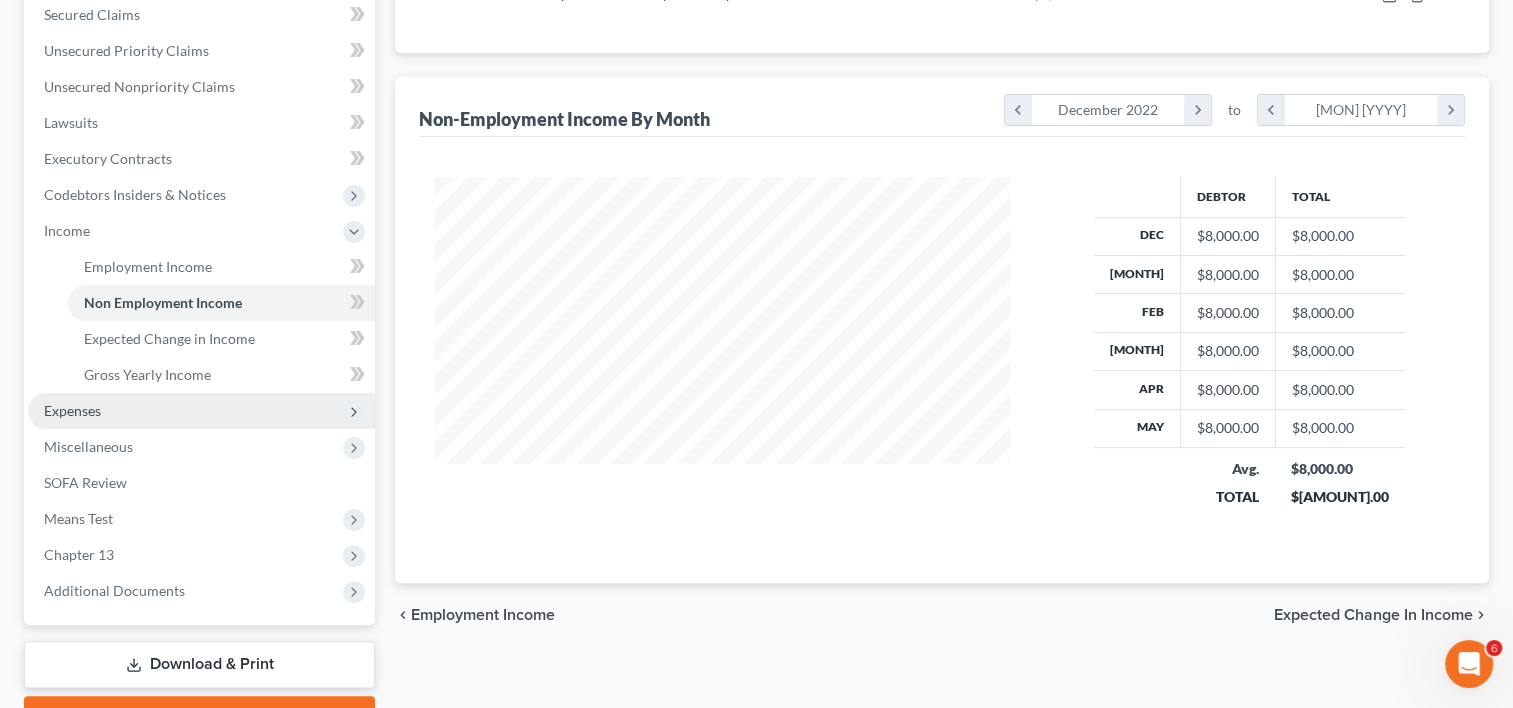 click on "Expenses" at bounding box center [201, 411] 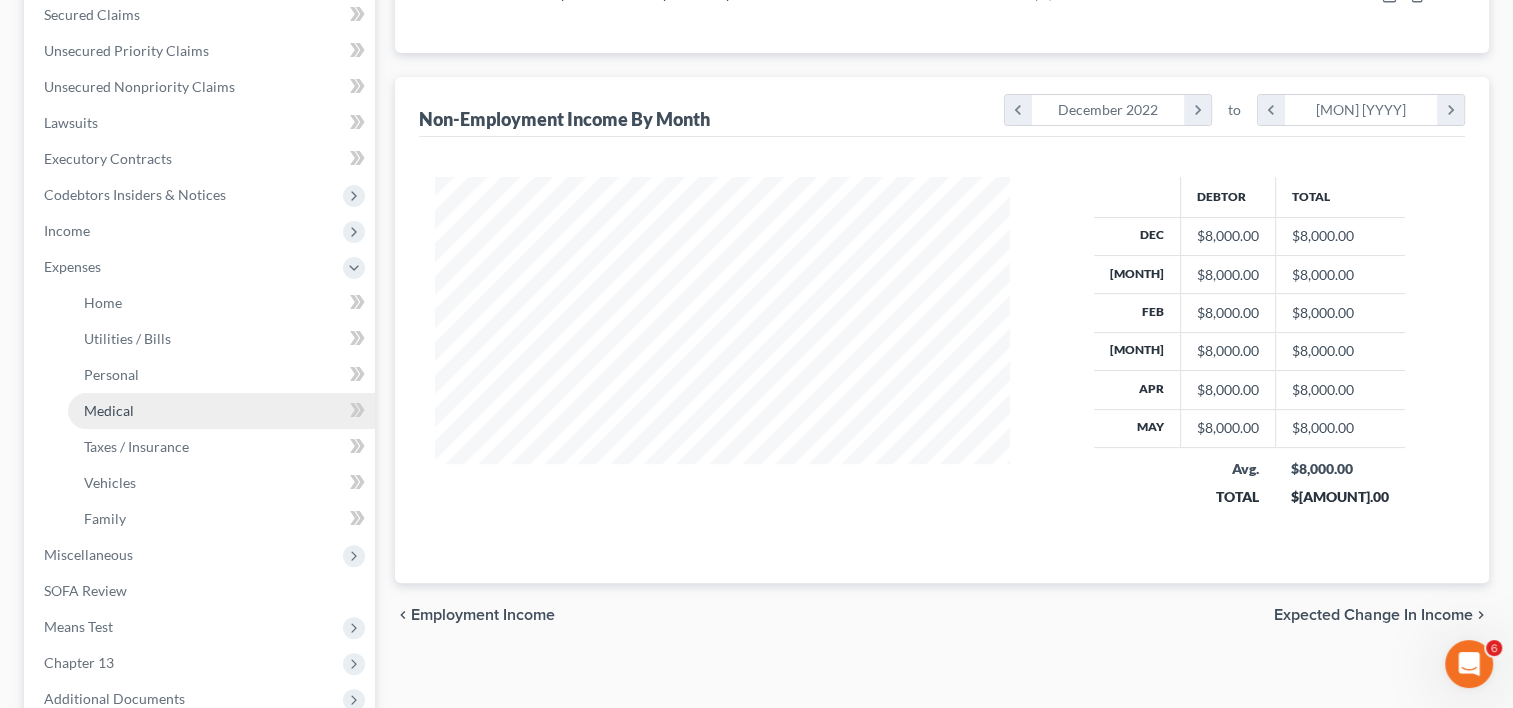 click on "Medical" at bounding box center (221, 411) 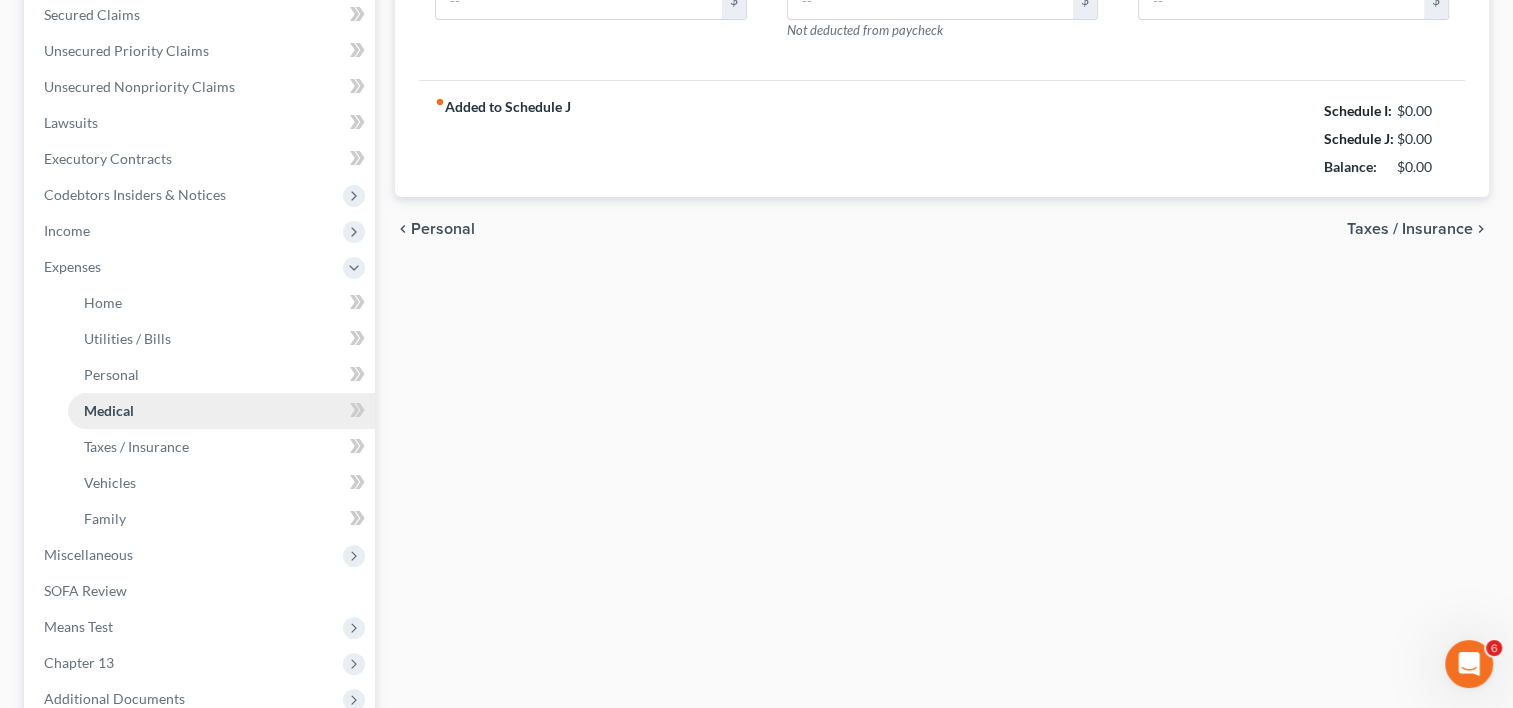 scroll, scrollTop: 275, scrollLeft: 0, axis: vertical 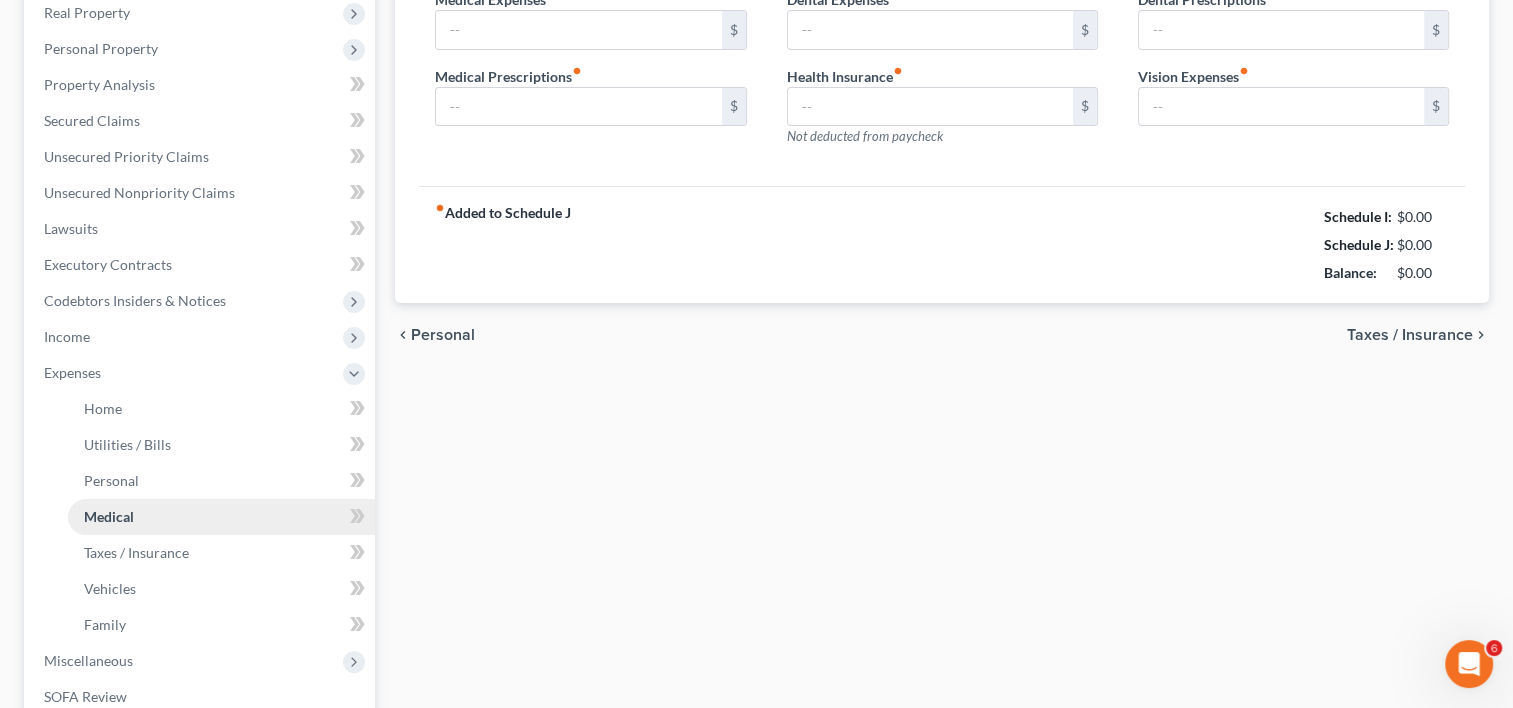 type on "[AMOUNT]" 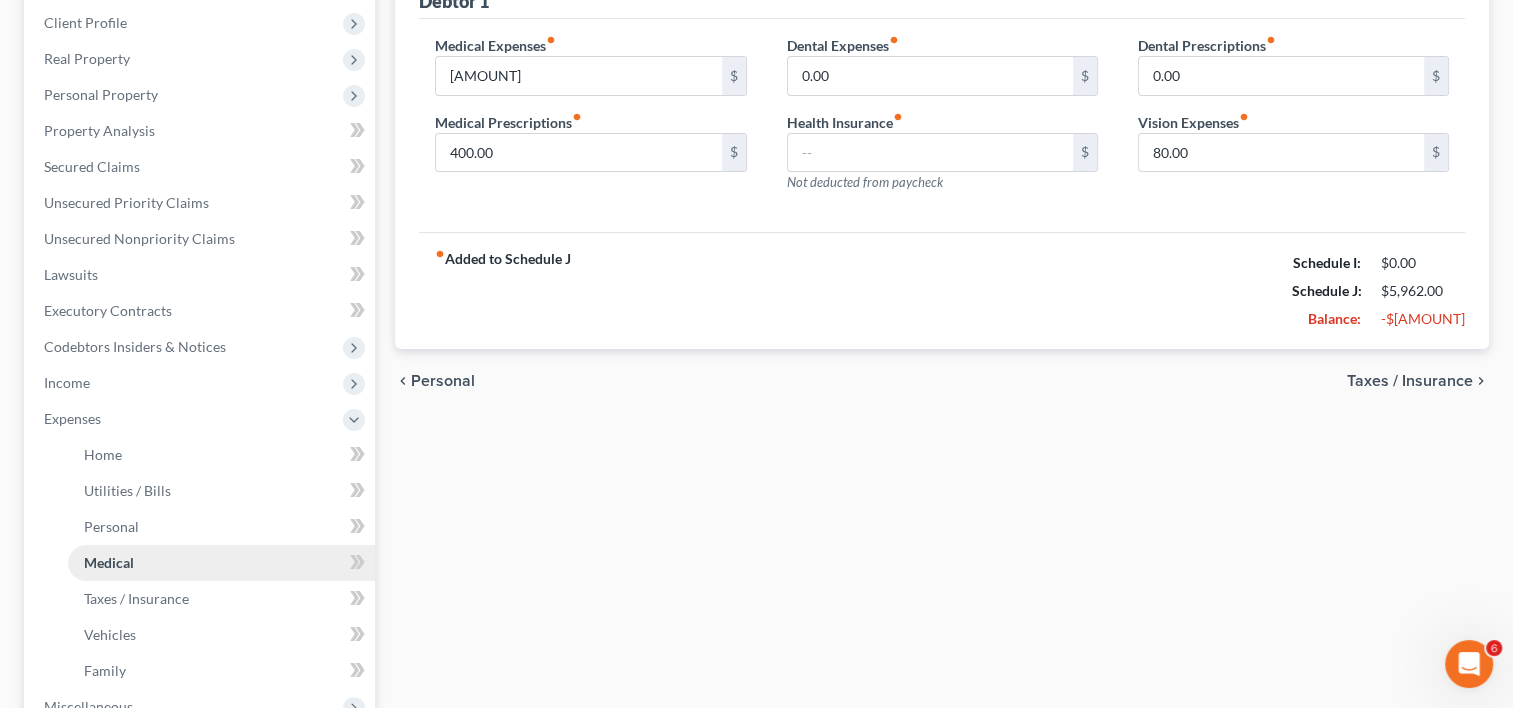 scroll, scrollTop: 0, scrollLeft: 0, axis: both 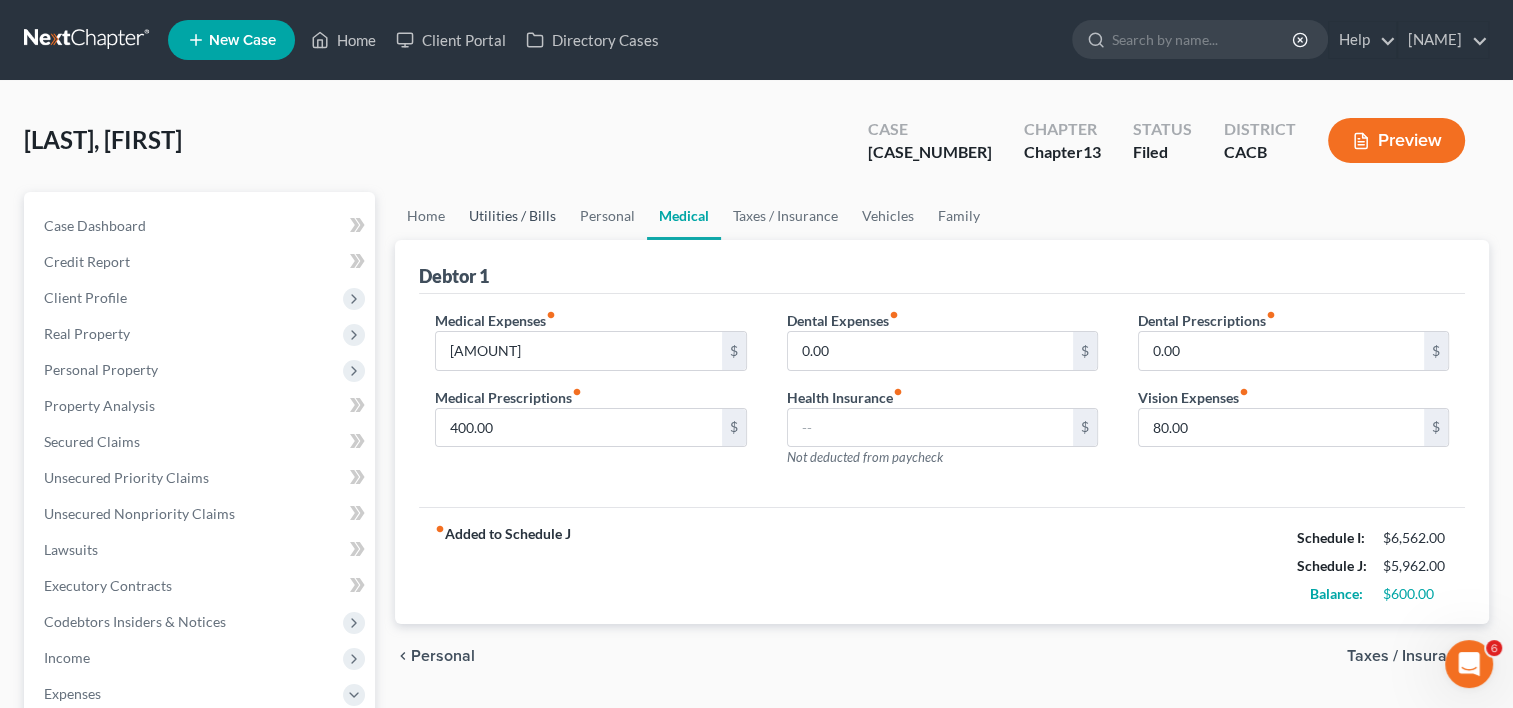 click on "Utilities / Bills" at bounding box center (512, 216) 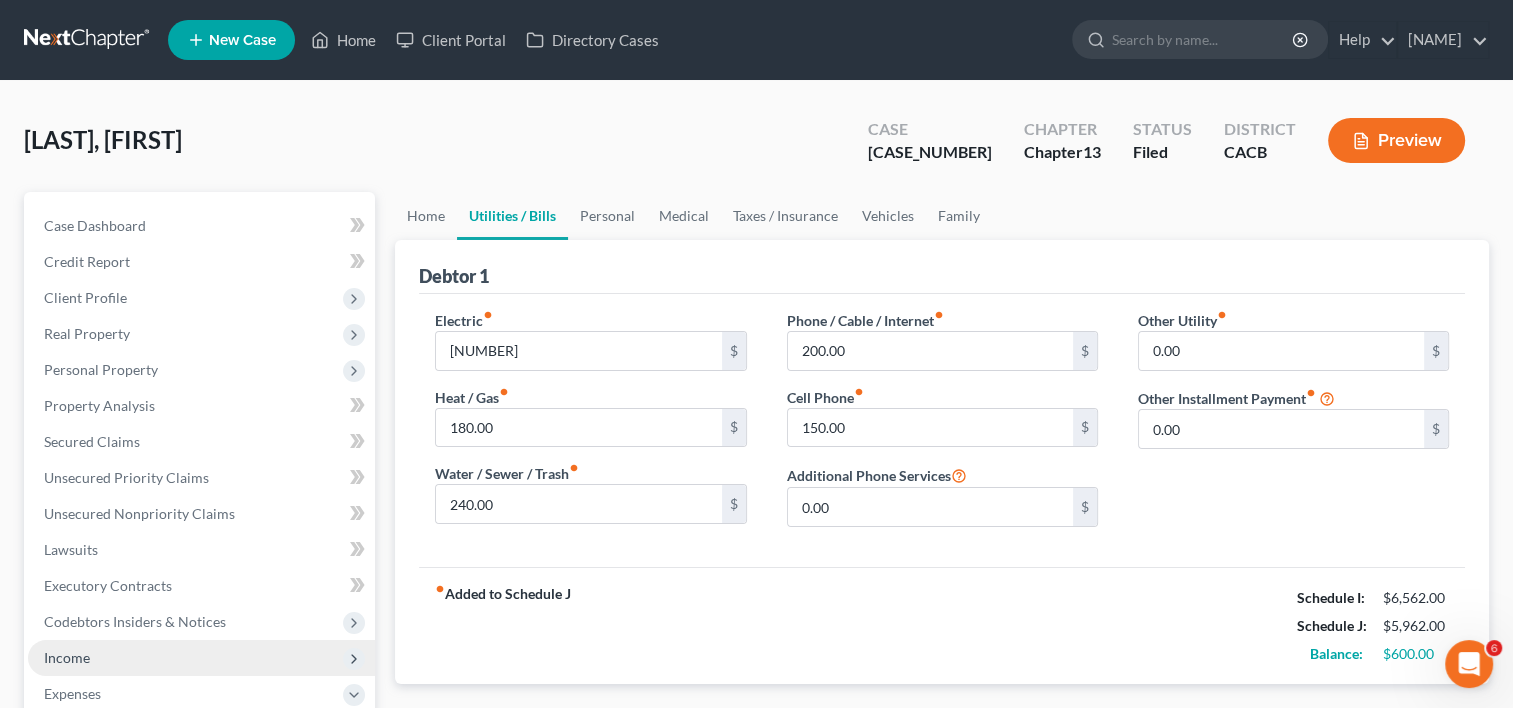 click on "Income" at bounding box center (201, 658) 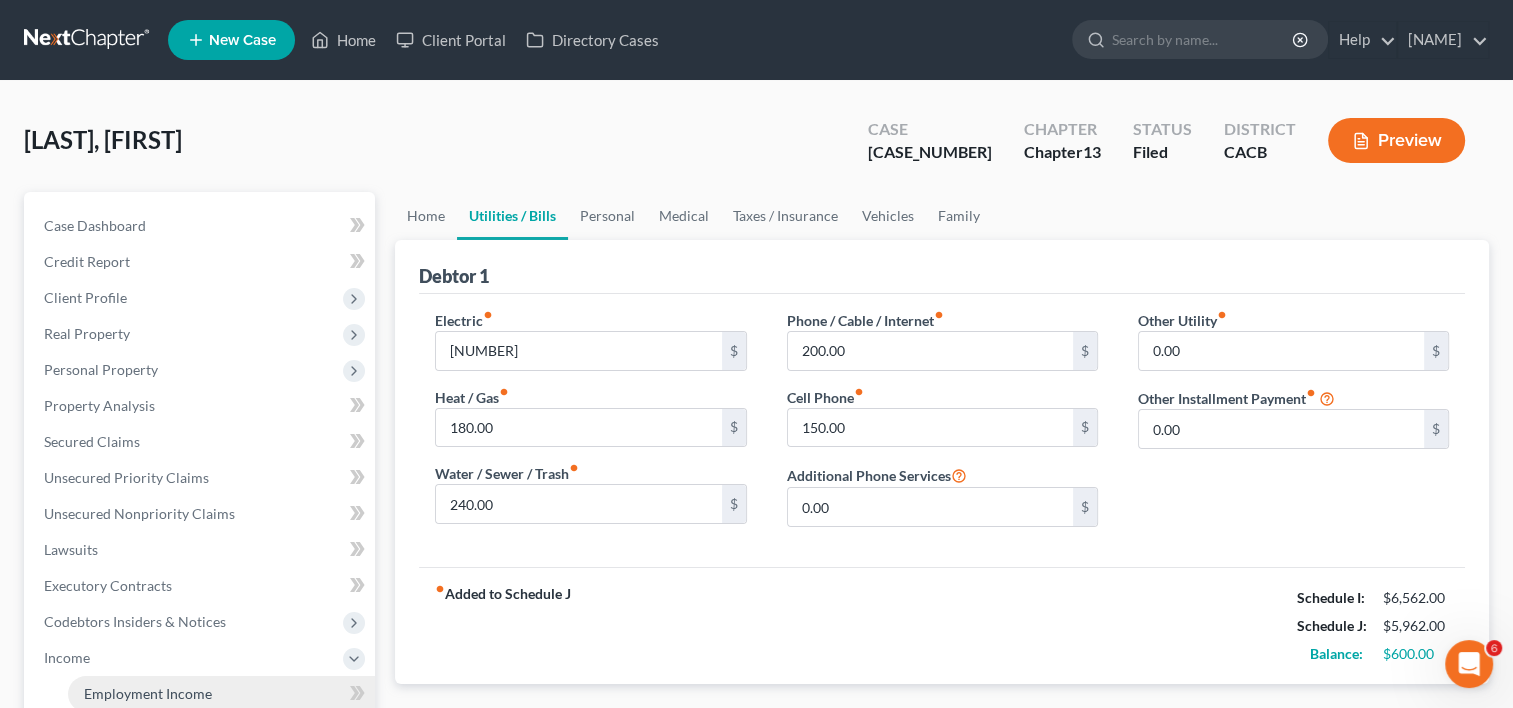click on "Employment Income" at bounding box center [148, 693] 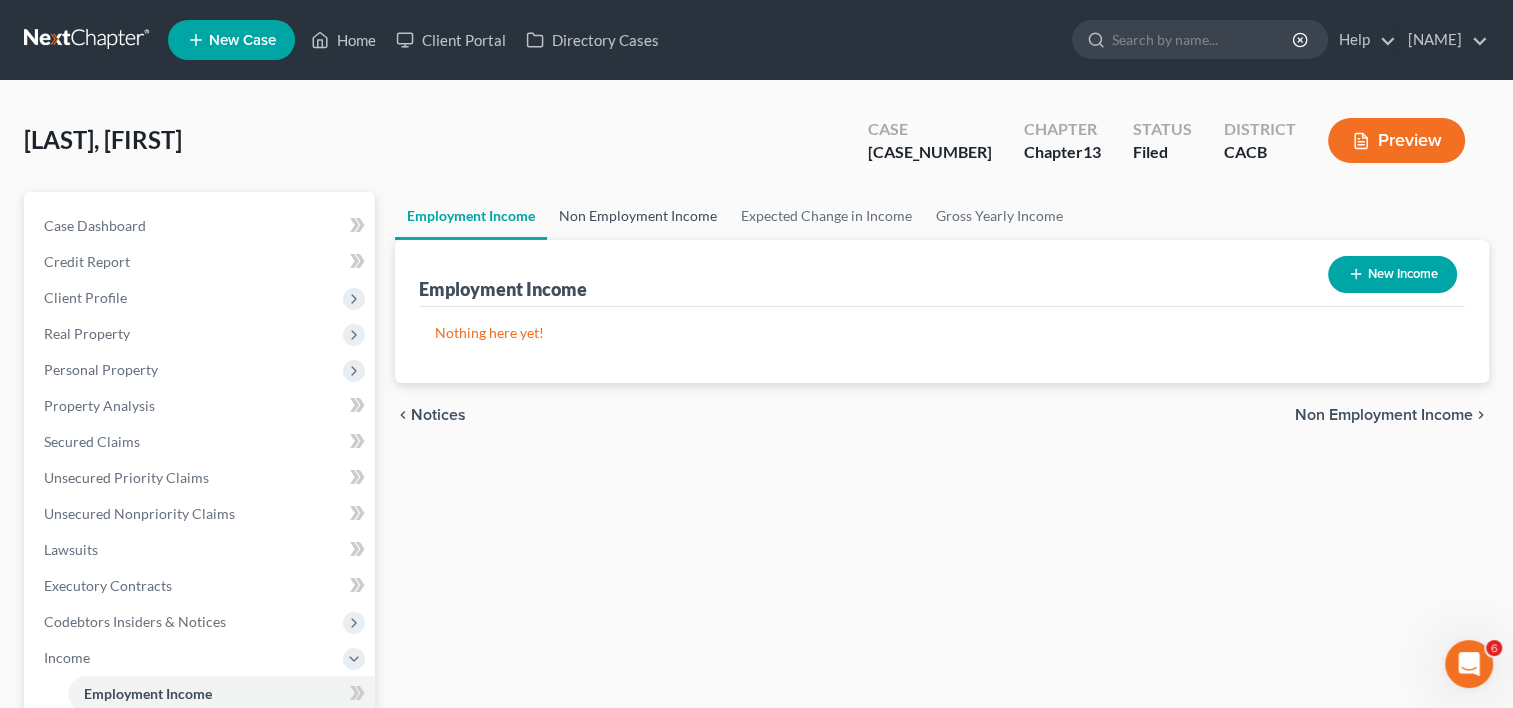 click on "Non Employment Income" at bounding box center [638, 216] 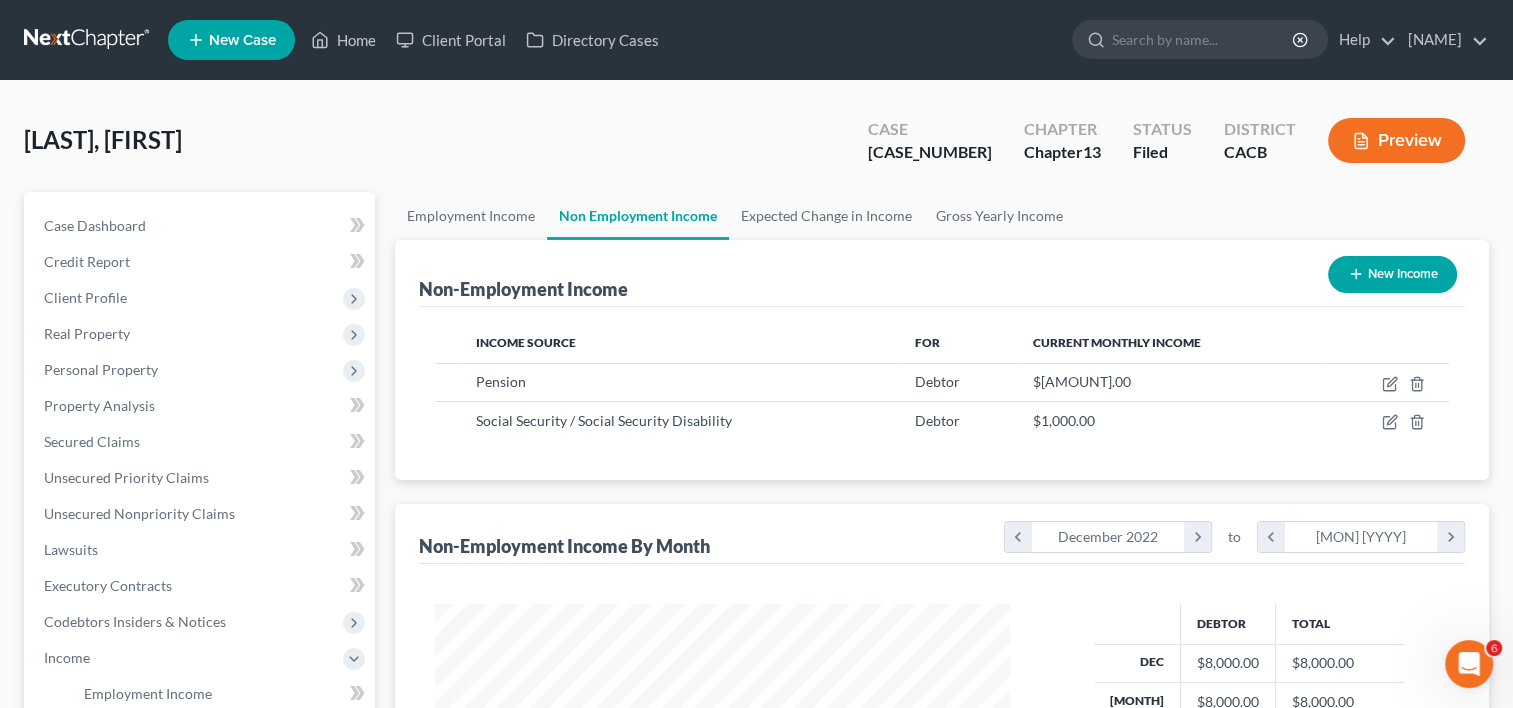 scroll, scrollTop: 999643, scrollLeft: 999385, axis: both 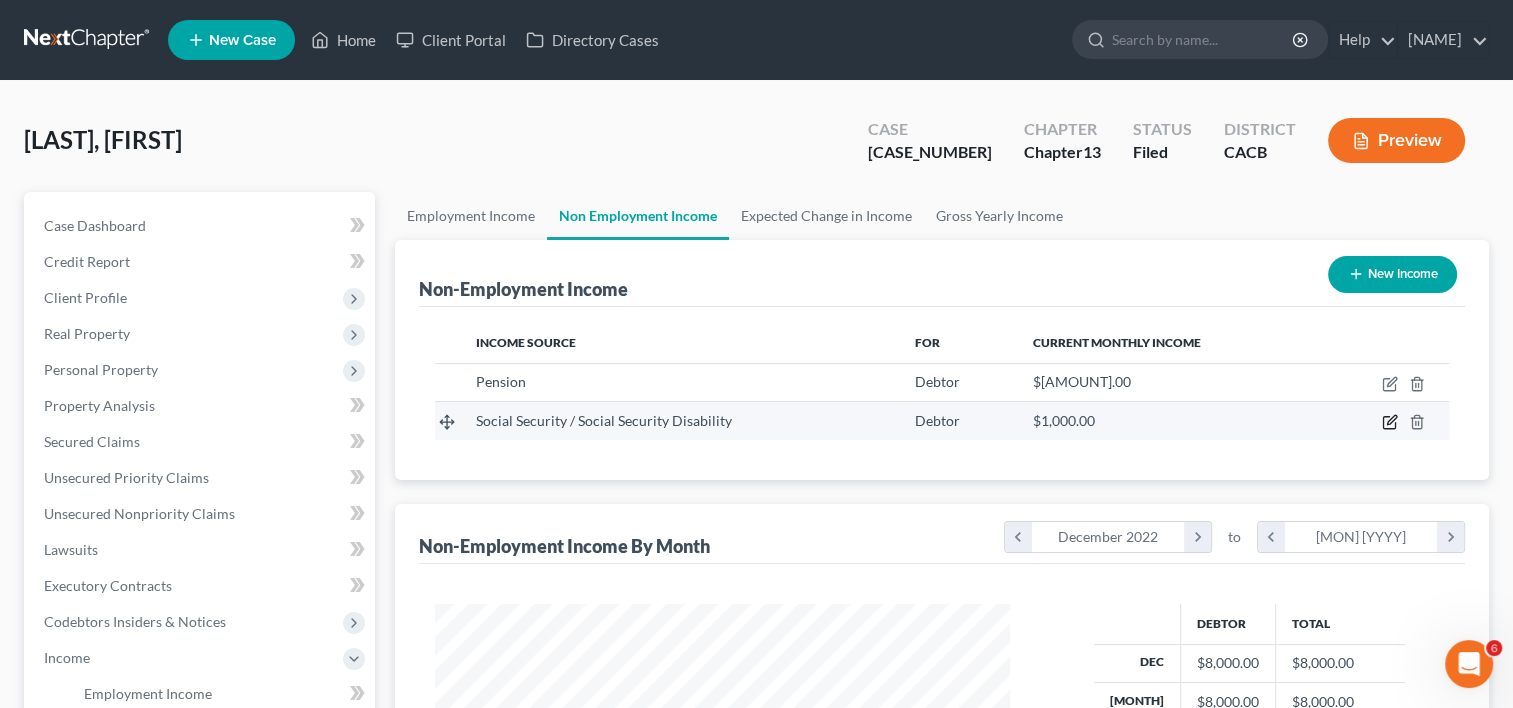 click 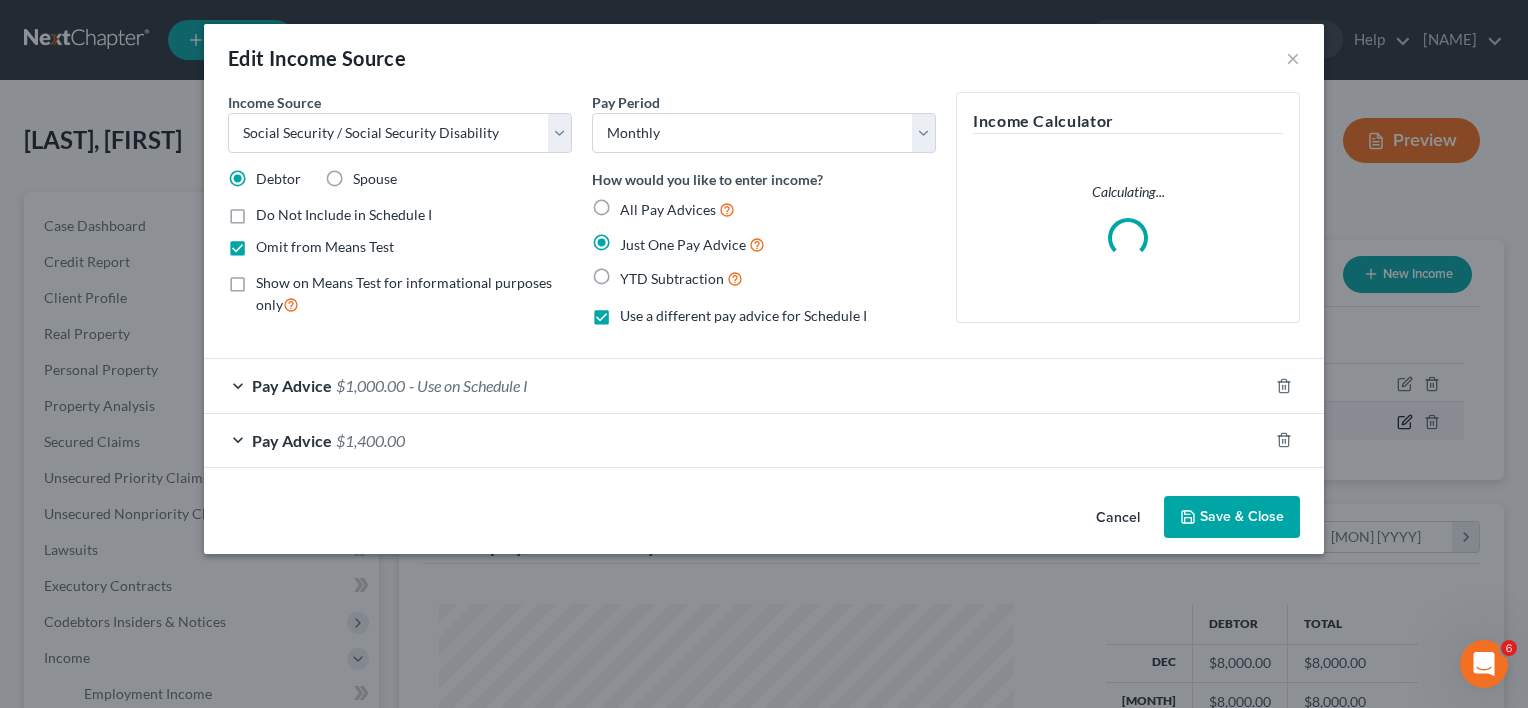 scroll, scrollTop: 999643, scrollLeft: 999378, axis: both 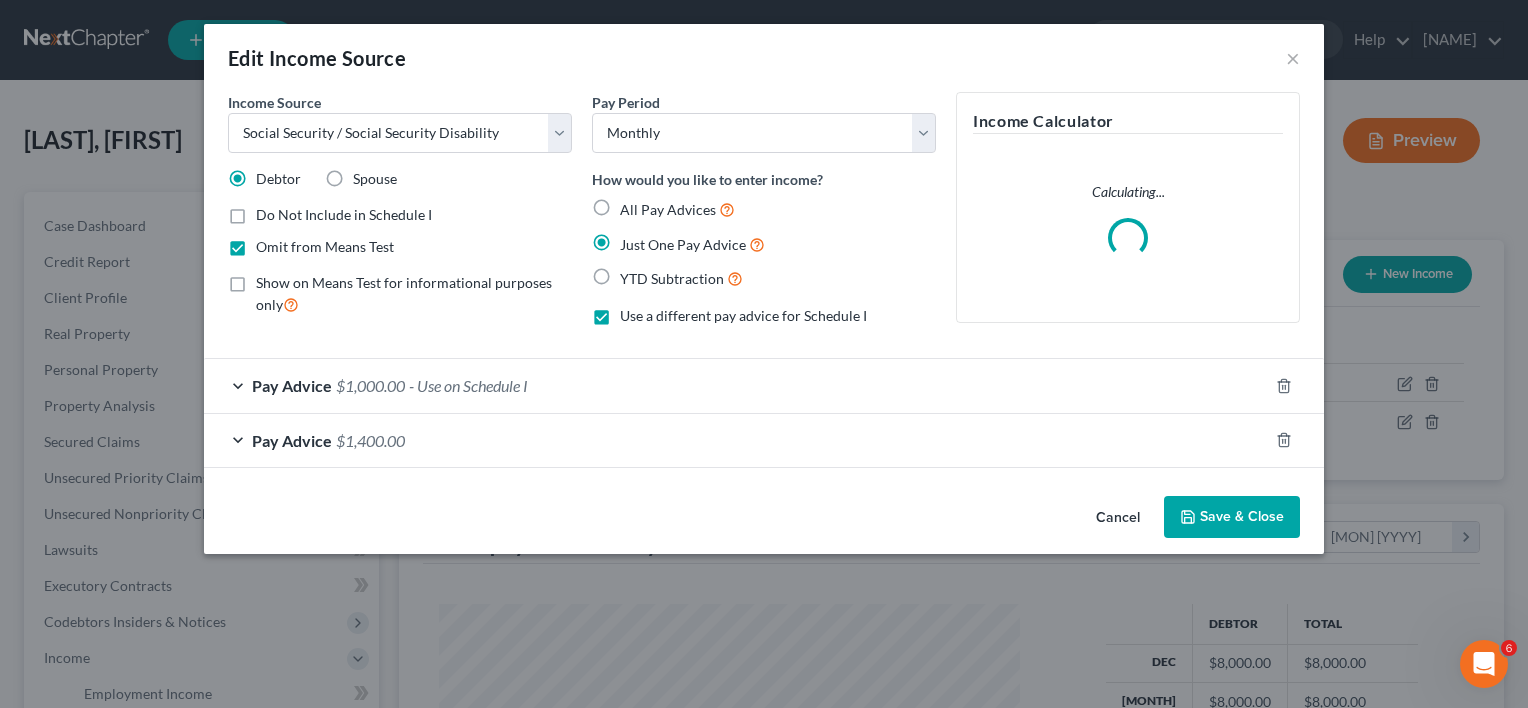 click on "Pay Advice $[AMOUNT] - Use on Schedule I" at bounding box center [736, 385] 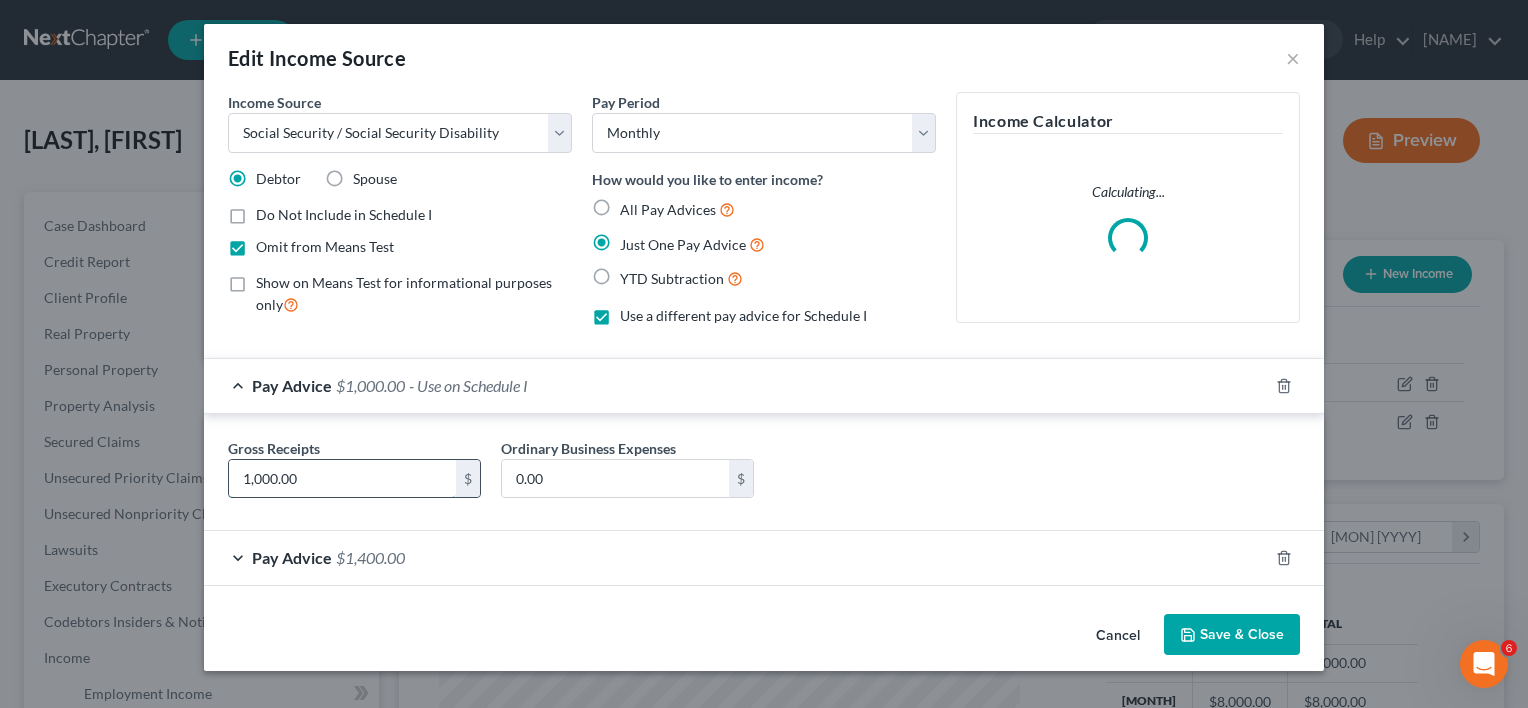 click on "1,000.00" at bounding box center [342, 479] 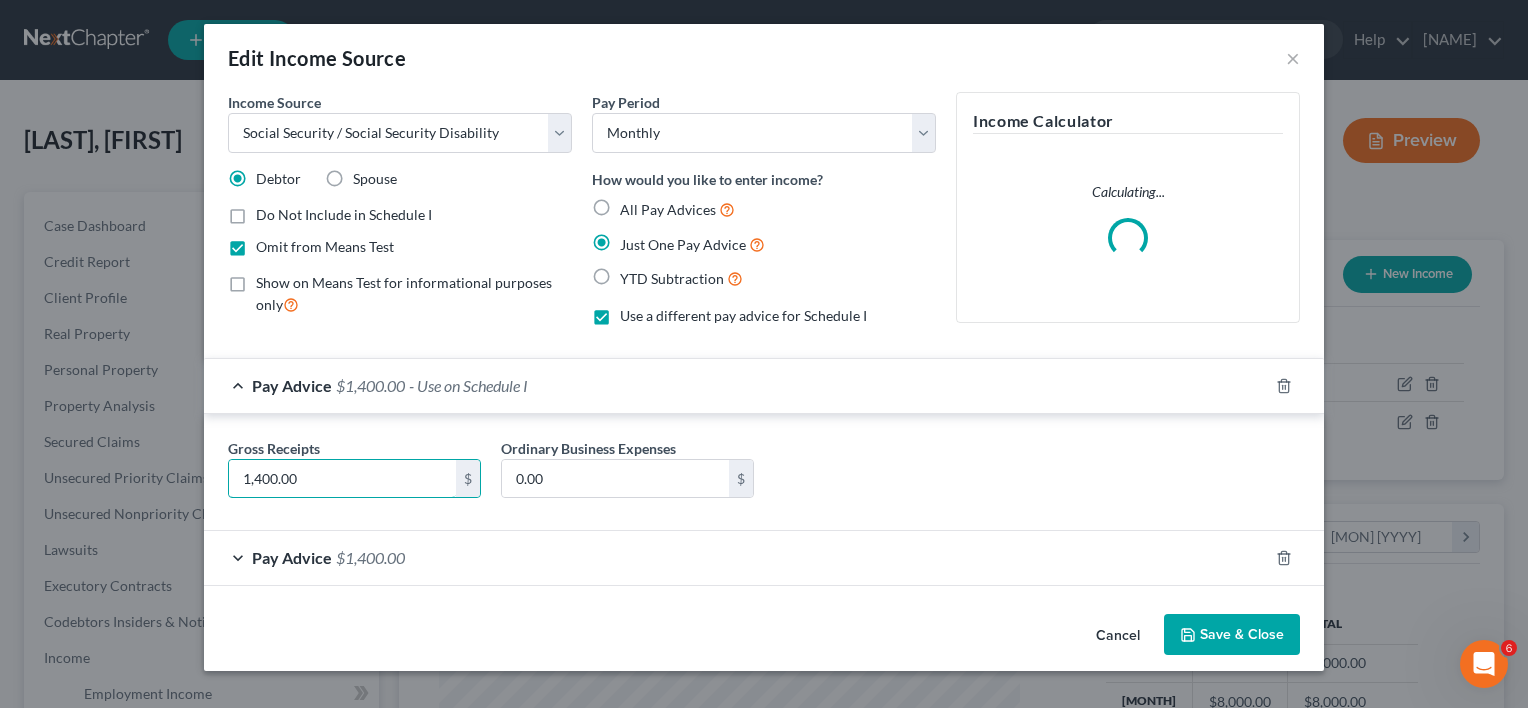 type on "1,400.00" 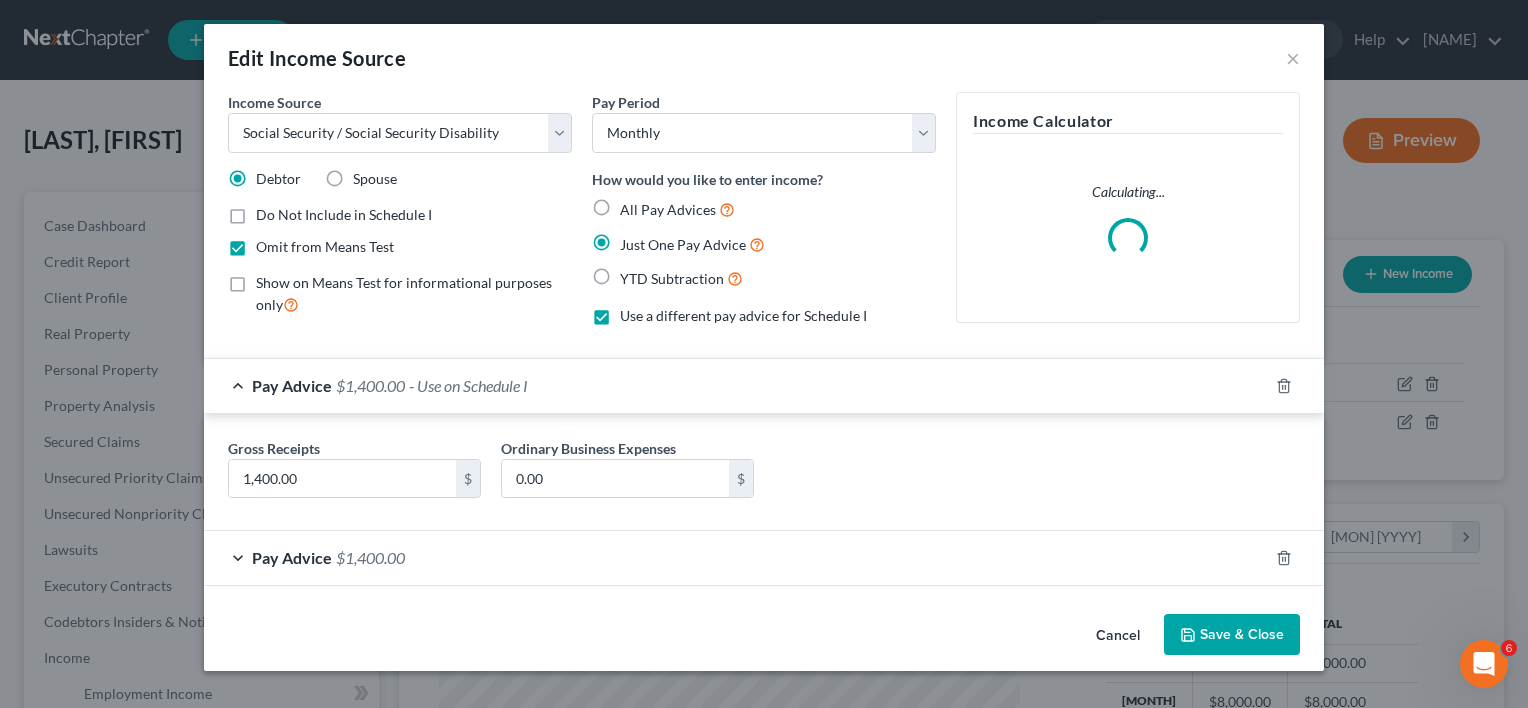 click on "Save & Close" at bounding box center [1232, 635] 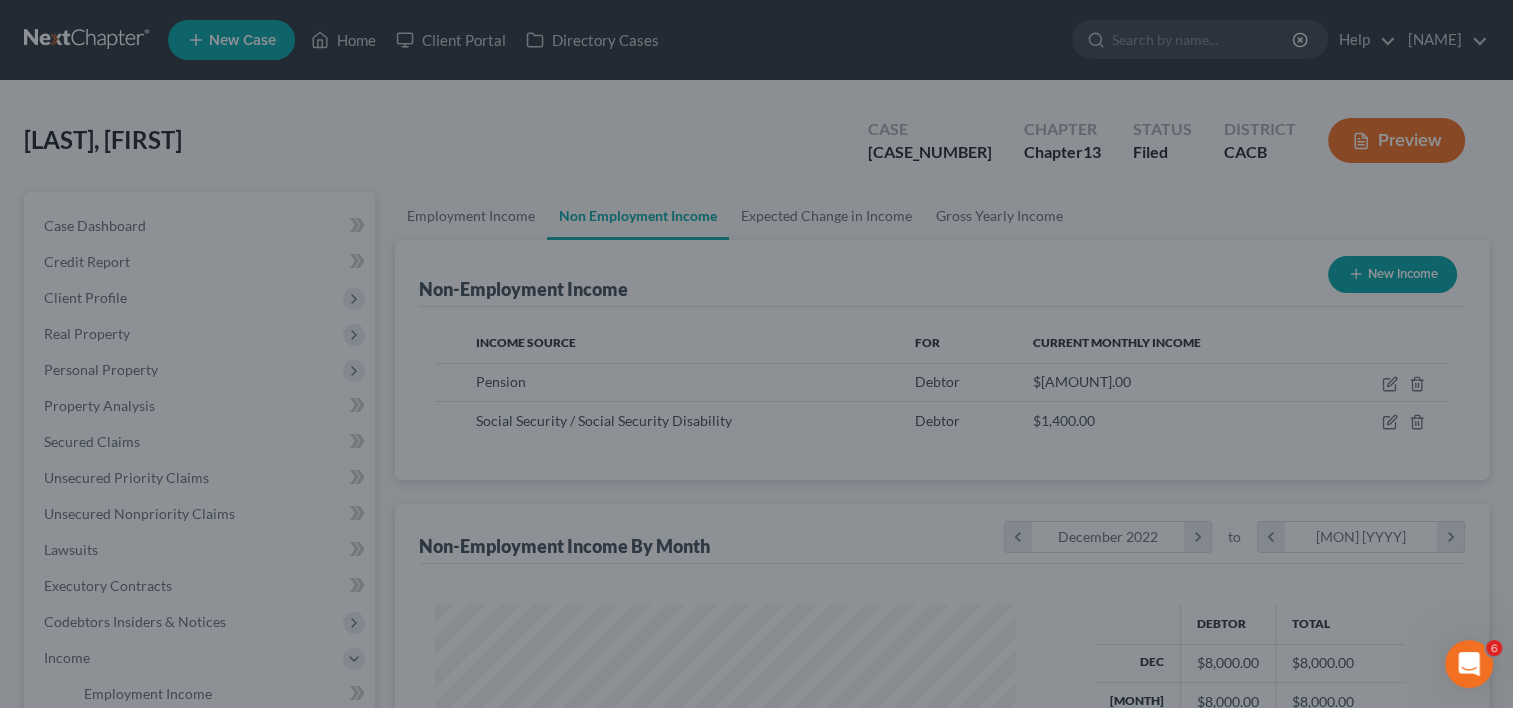 scroll, scrollTop: 356, scrollLeft: 615, axis: both 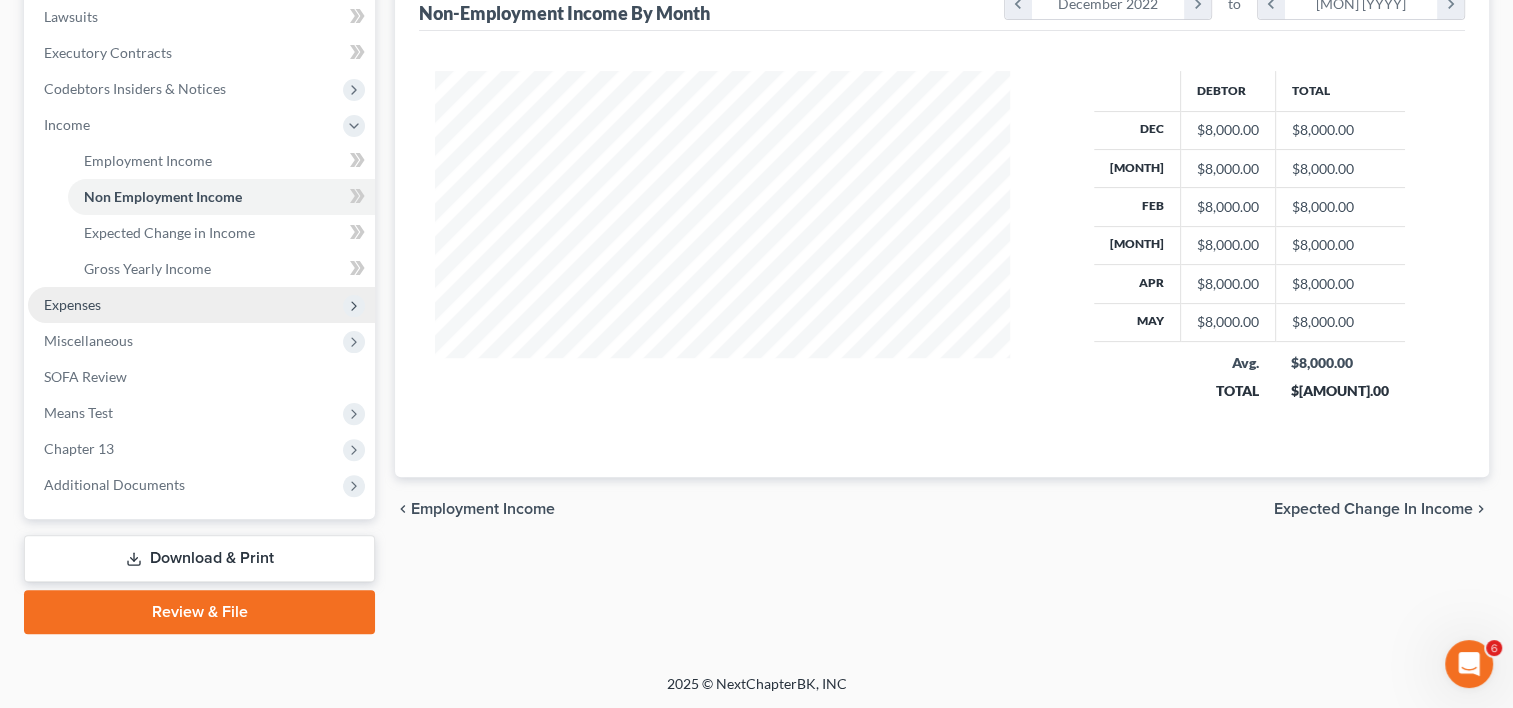 click on "Expenses" at bounding box center (201, 305) 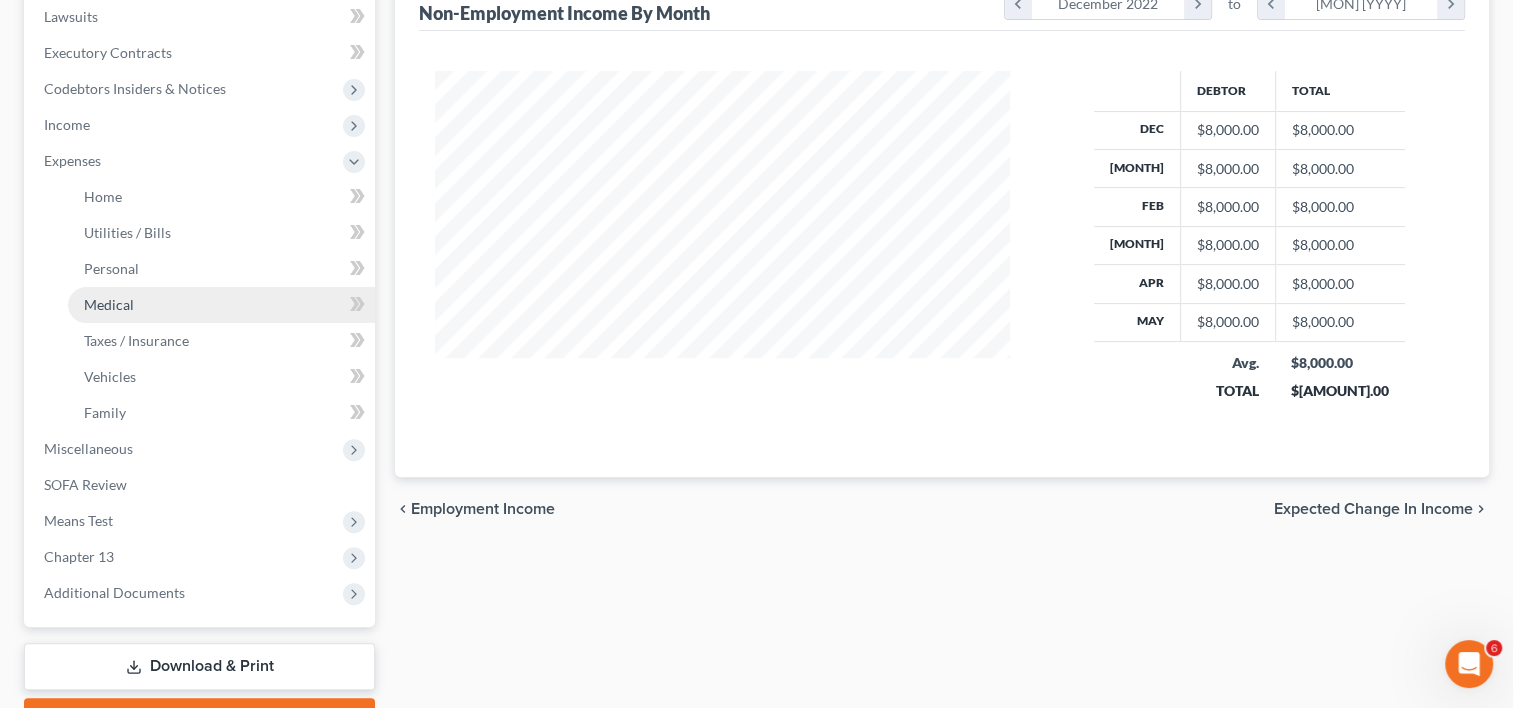 click on "Medical" at bounding box center (221, 305) 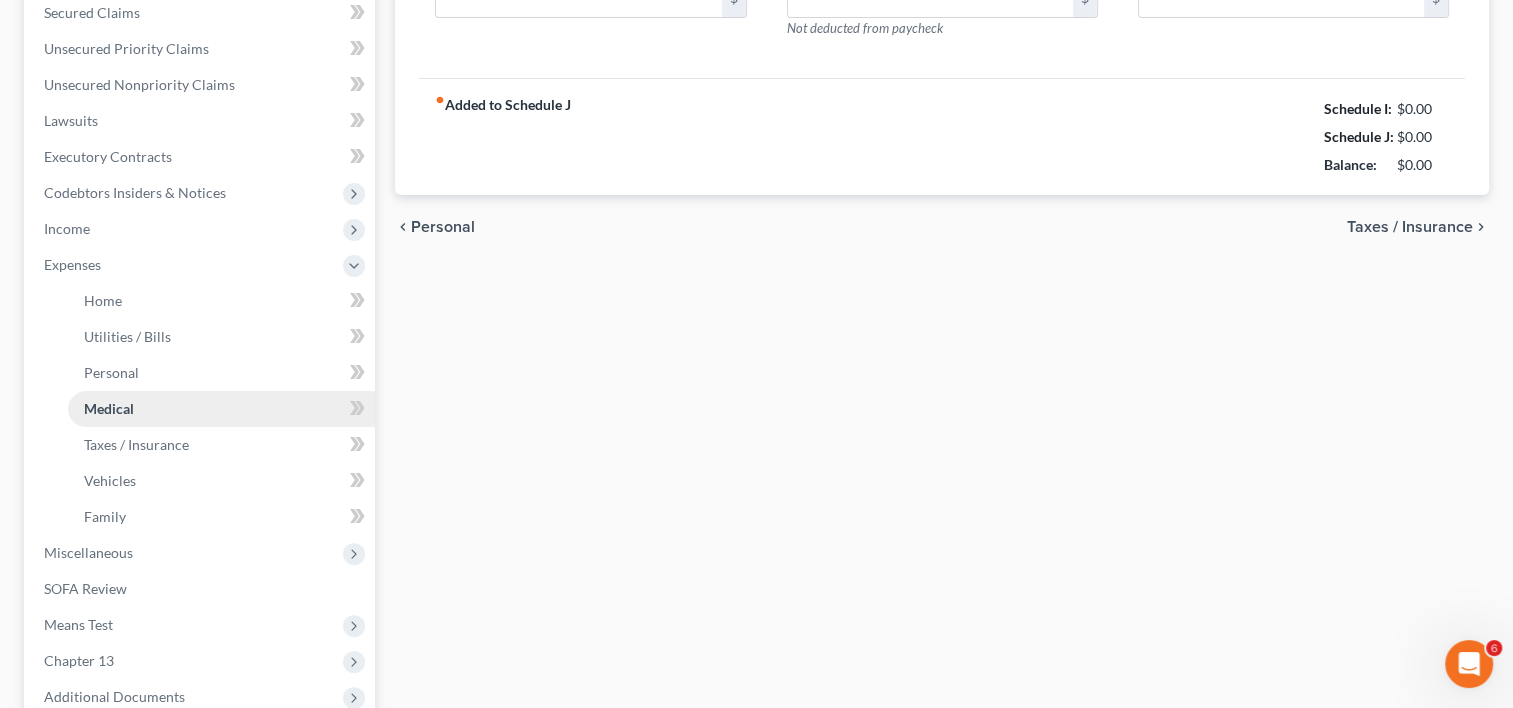 type on "[AMOUNT]" 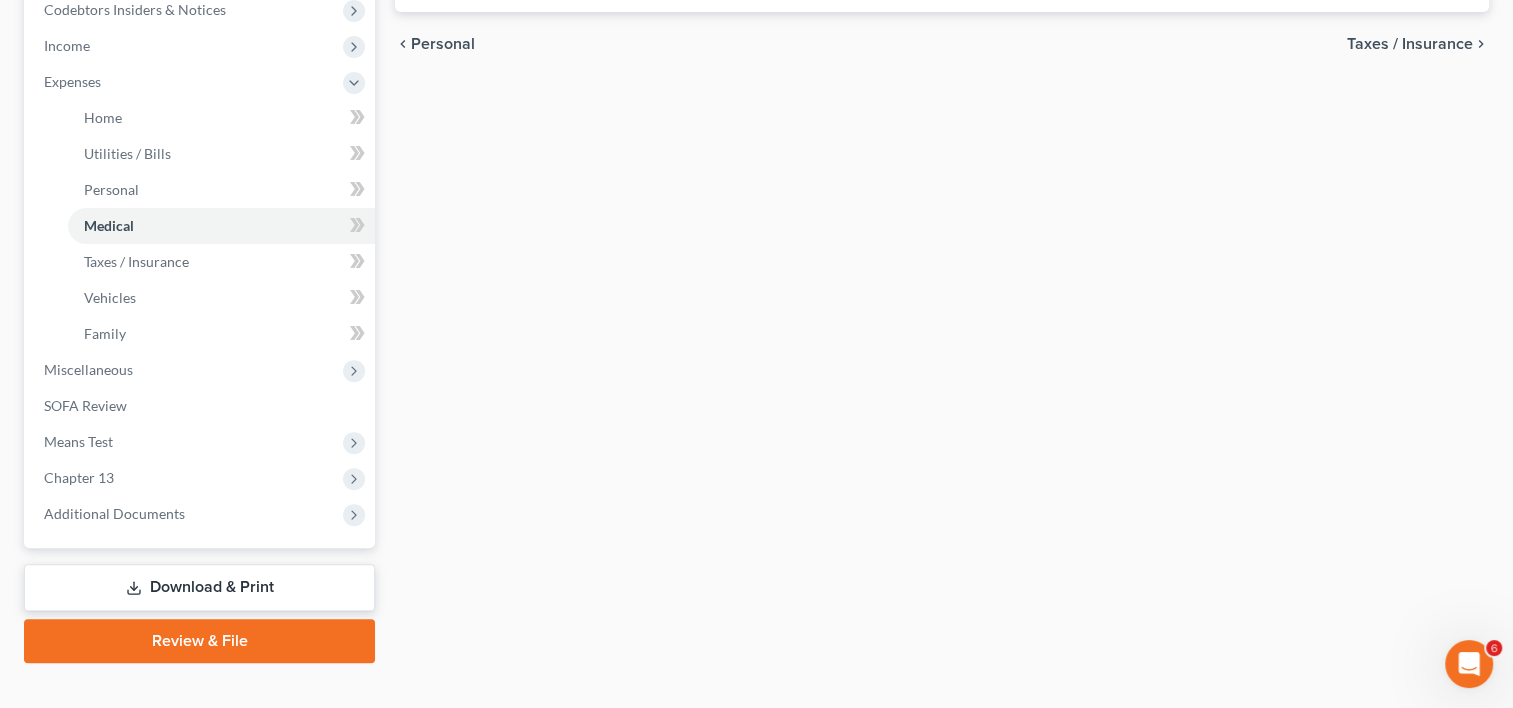scroll, scrollTop: 641, scrollLeft: 0, axis: vertical 